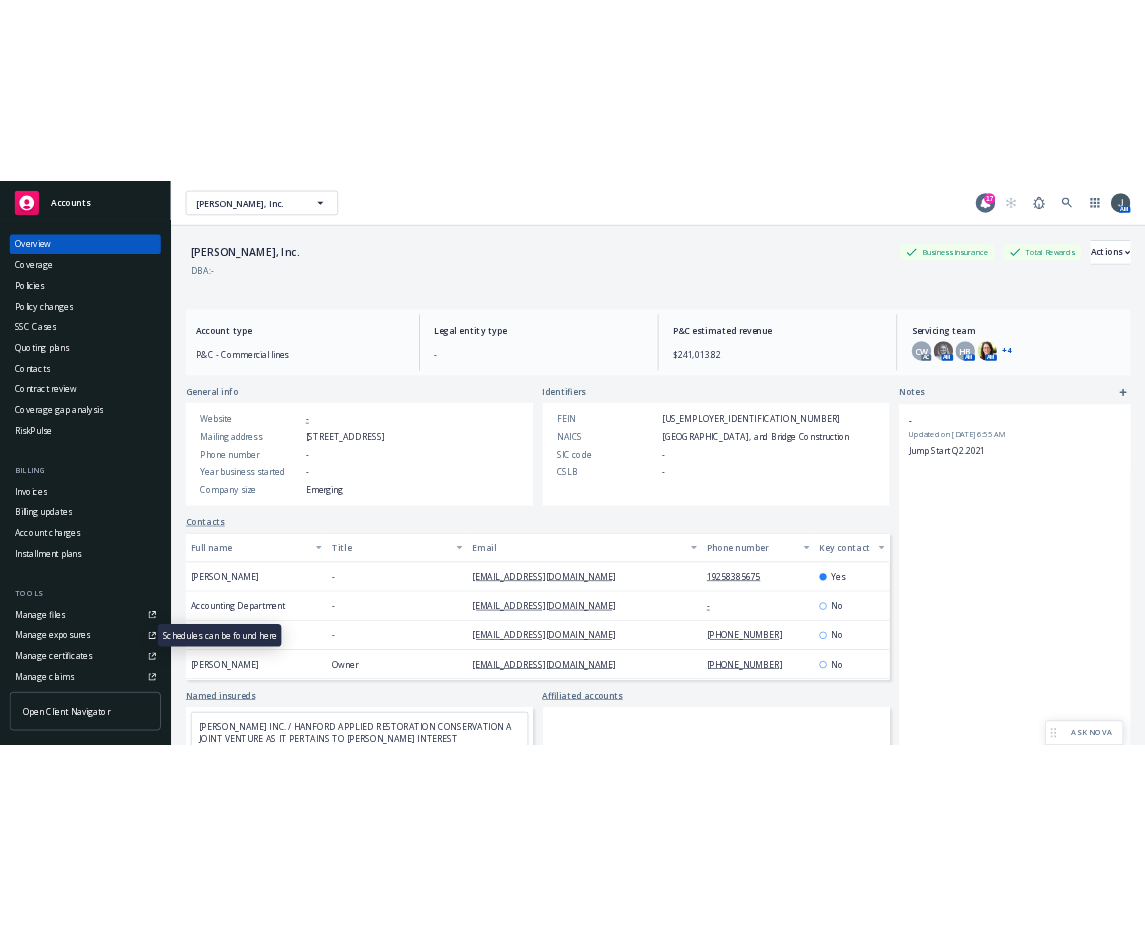 scroll, scrollTop: 0, scrollLeft: 0, axis: both 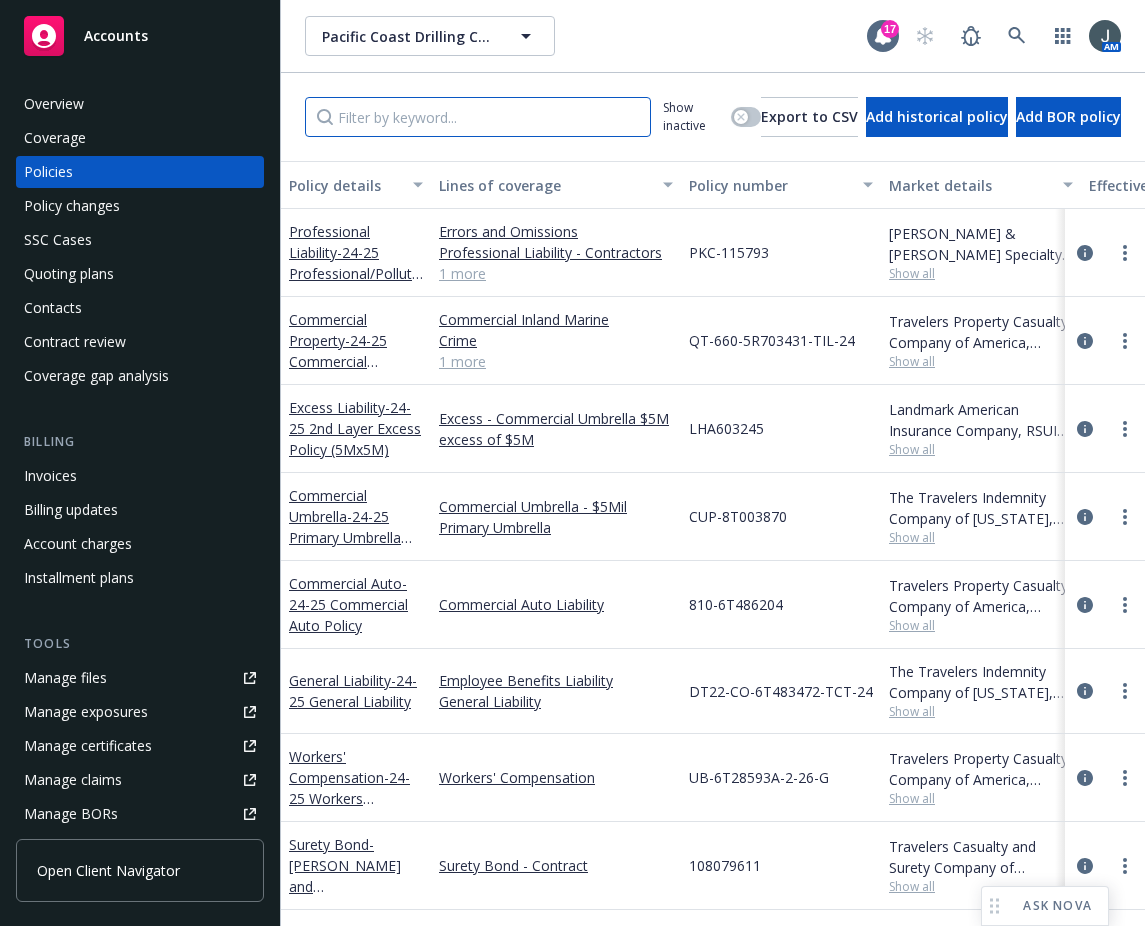 click at bounding box center [478, 117] 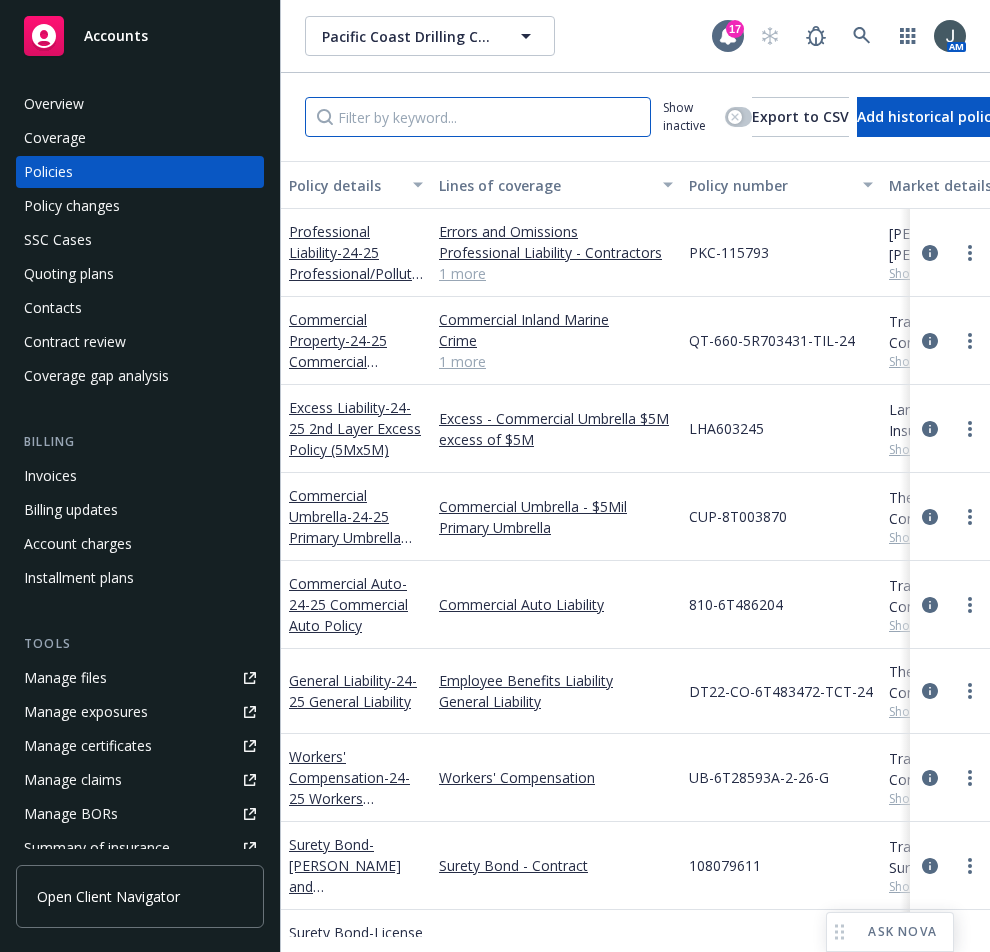 click at bounding box center [478, 117] 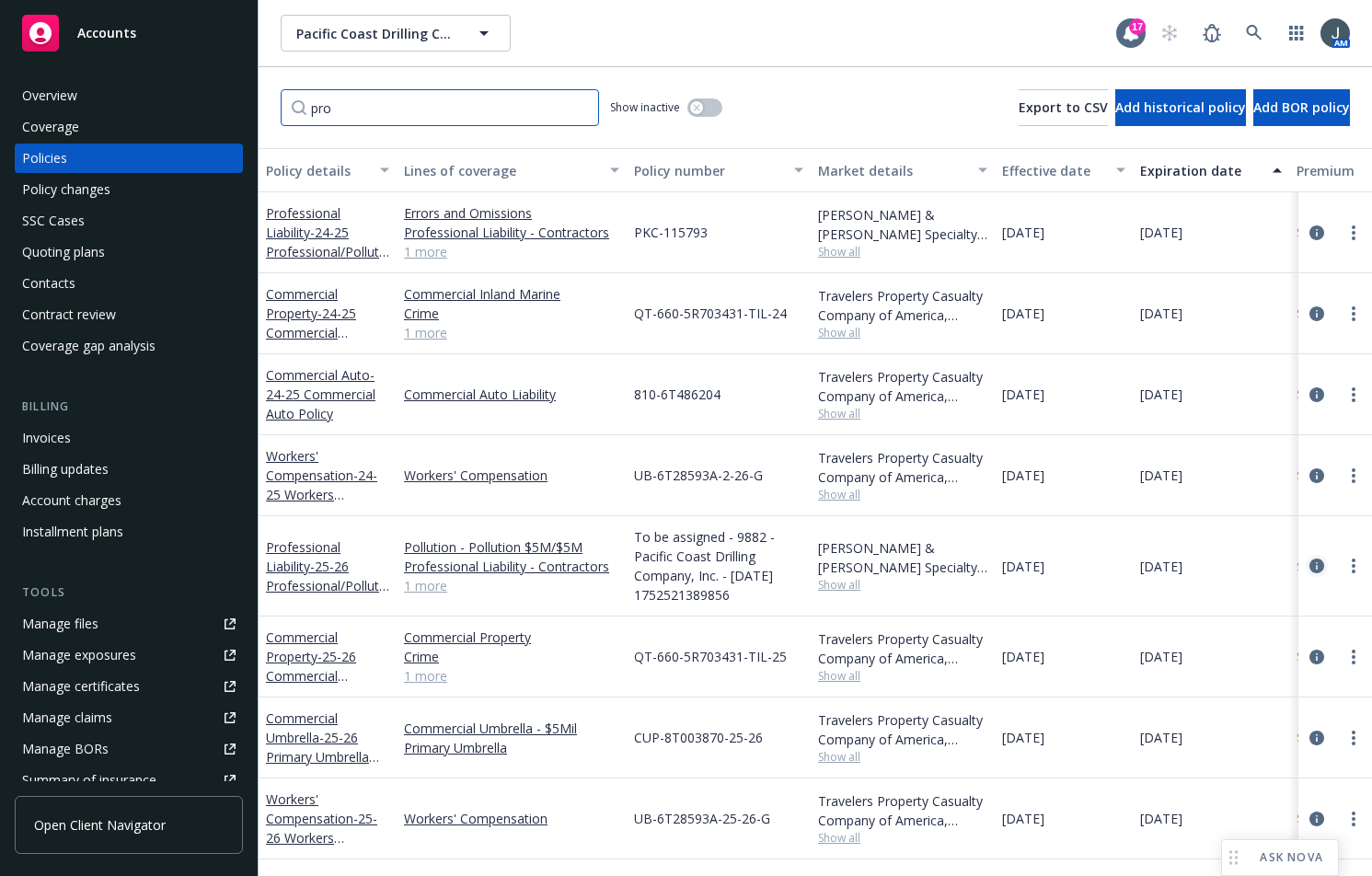 type on "pro" 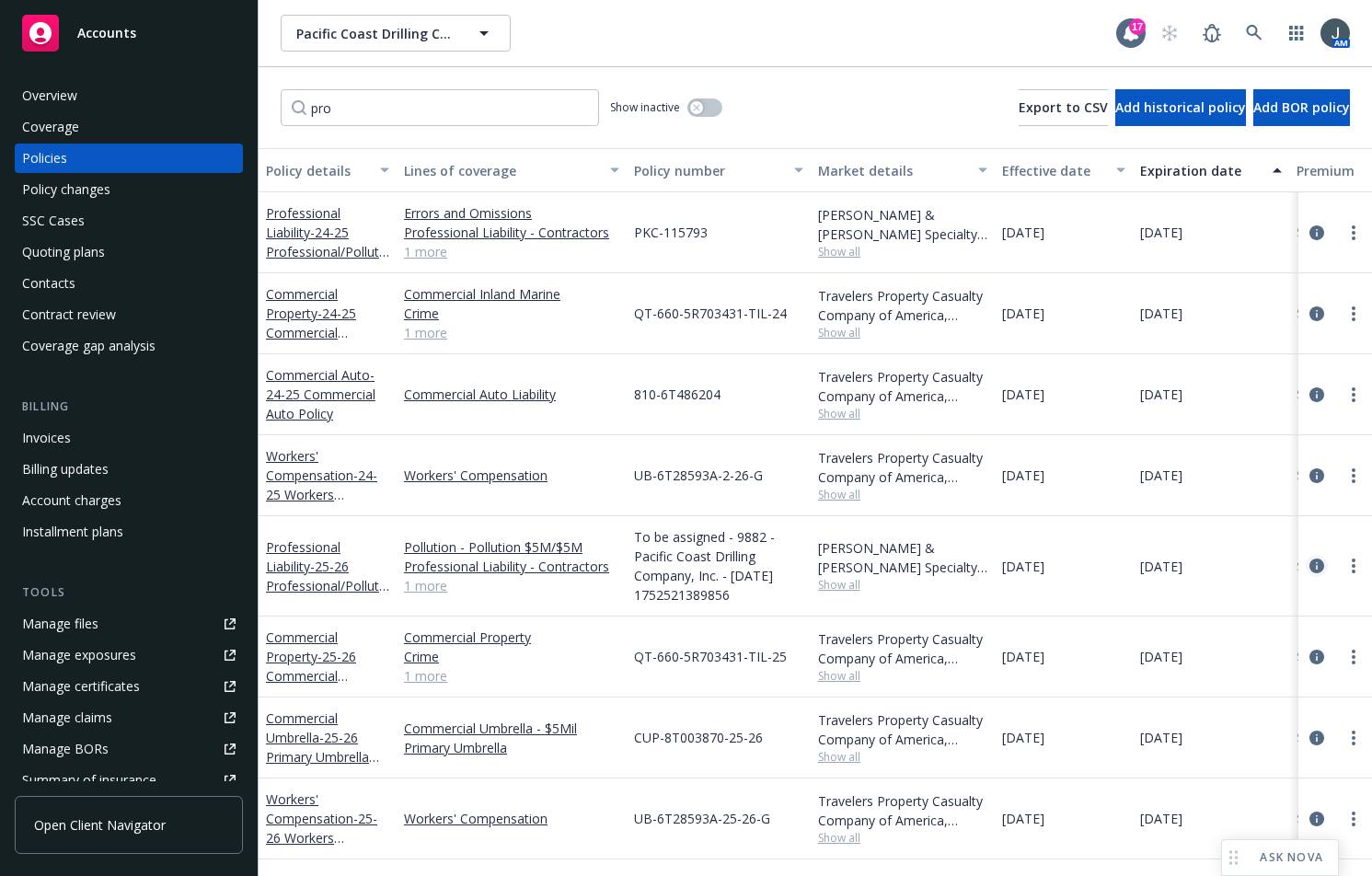 click 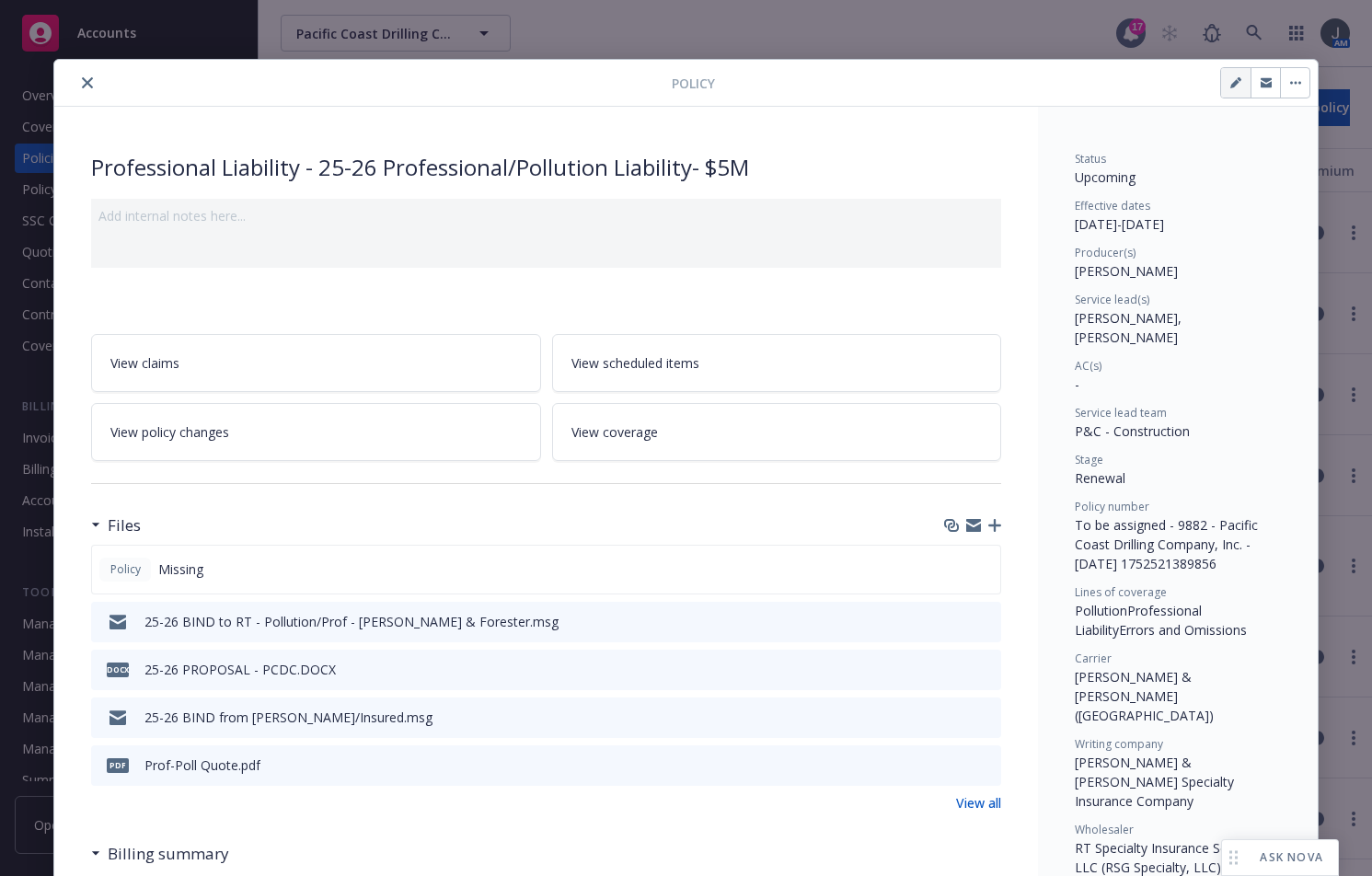 click 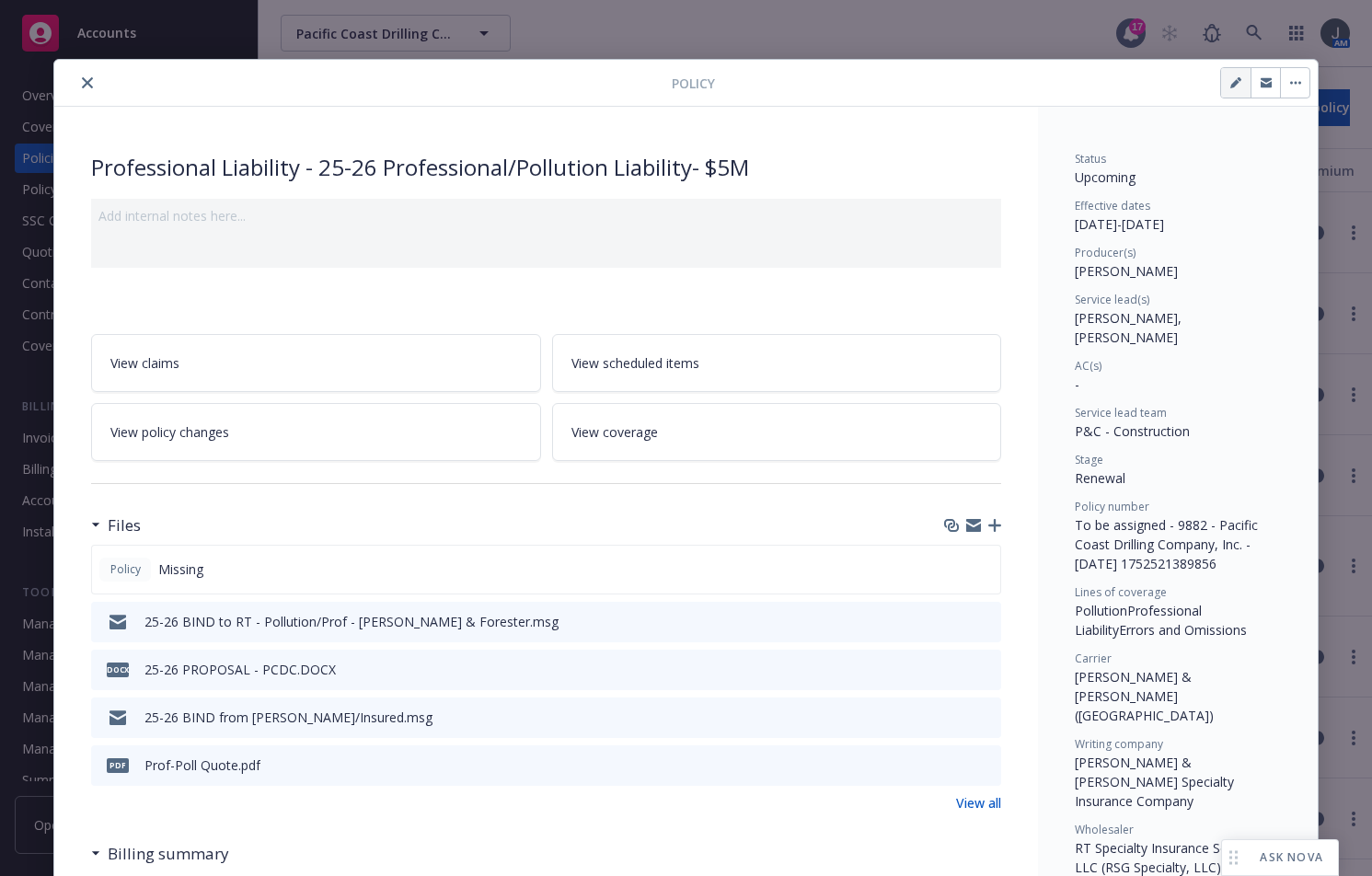 select on "RENEWAL" 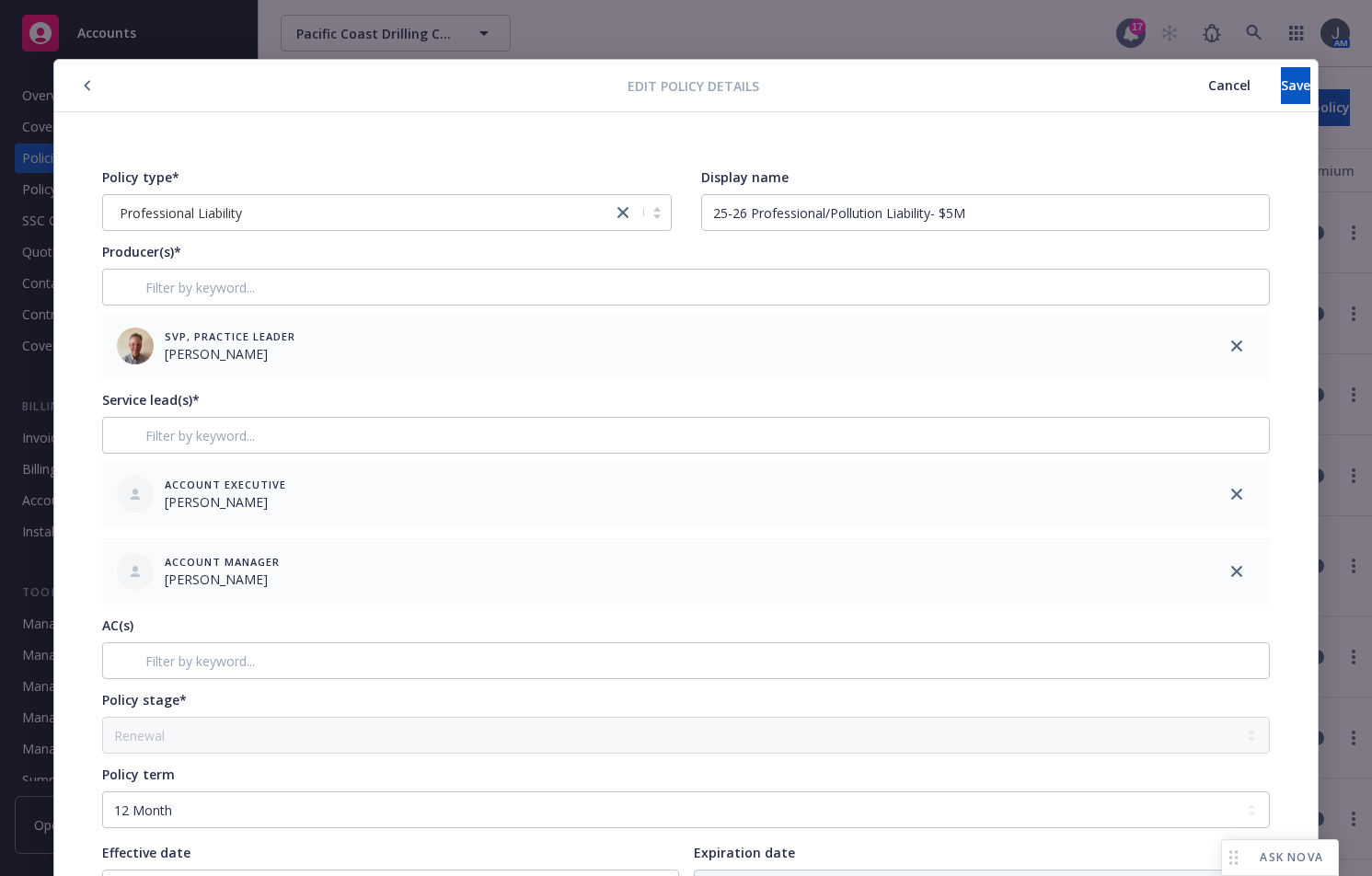 scroll, scrollTop: 430, scrollLeft: 0, axis: vertical 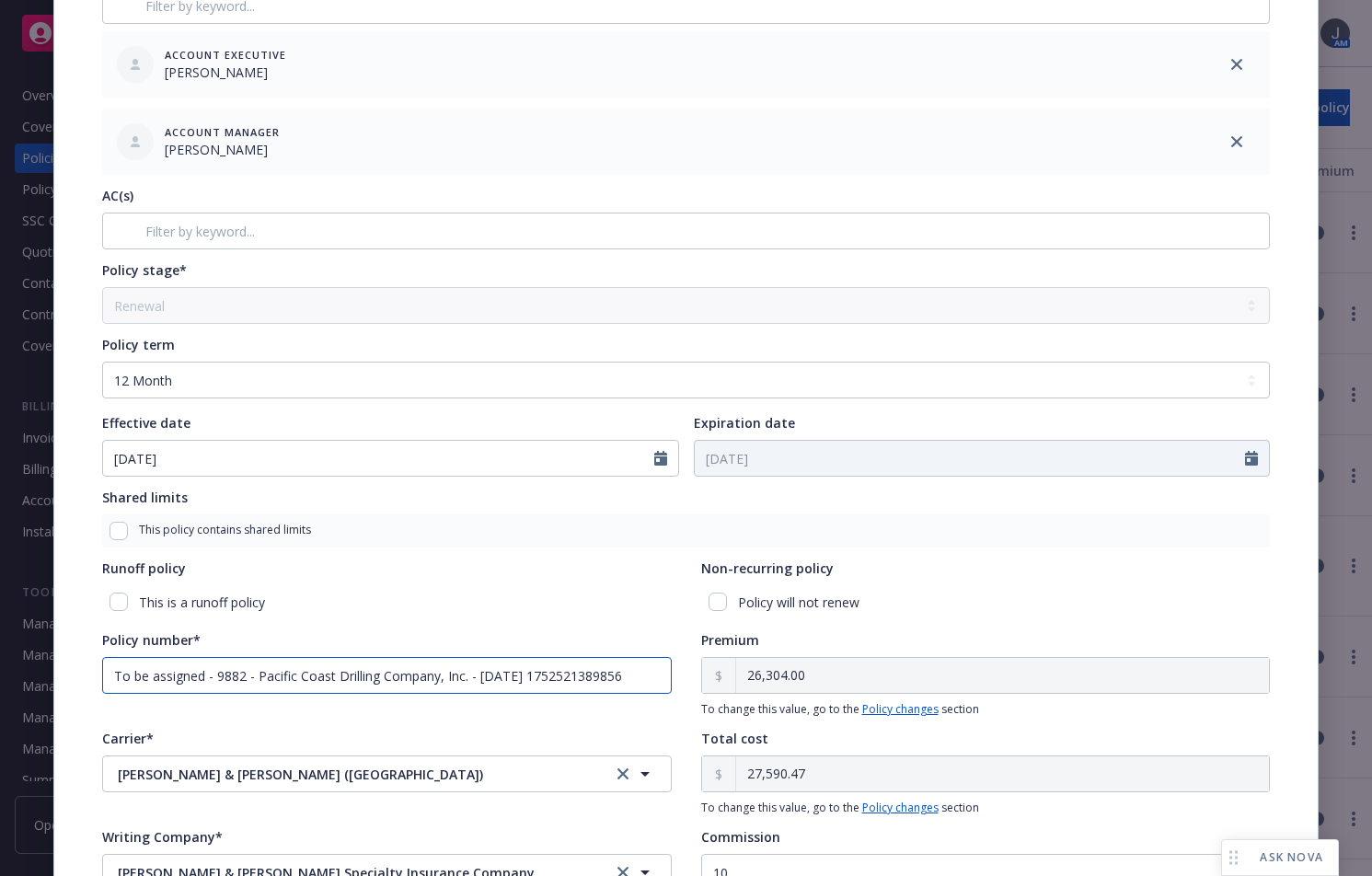 drag, startPoint x: 106, startPoint y: 669, endPoint x: 689, endPoint y: 654, distance: 583.19294 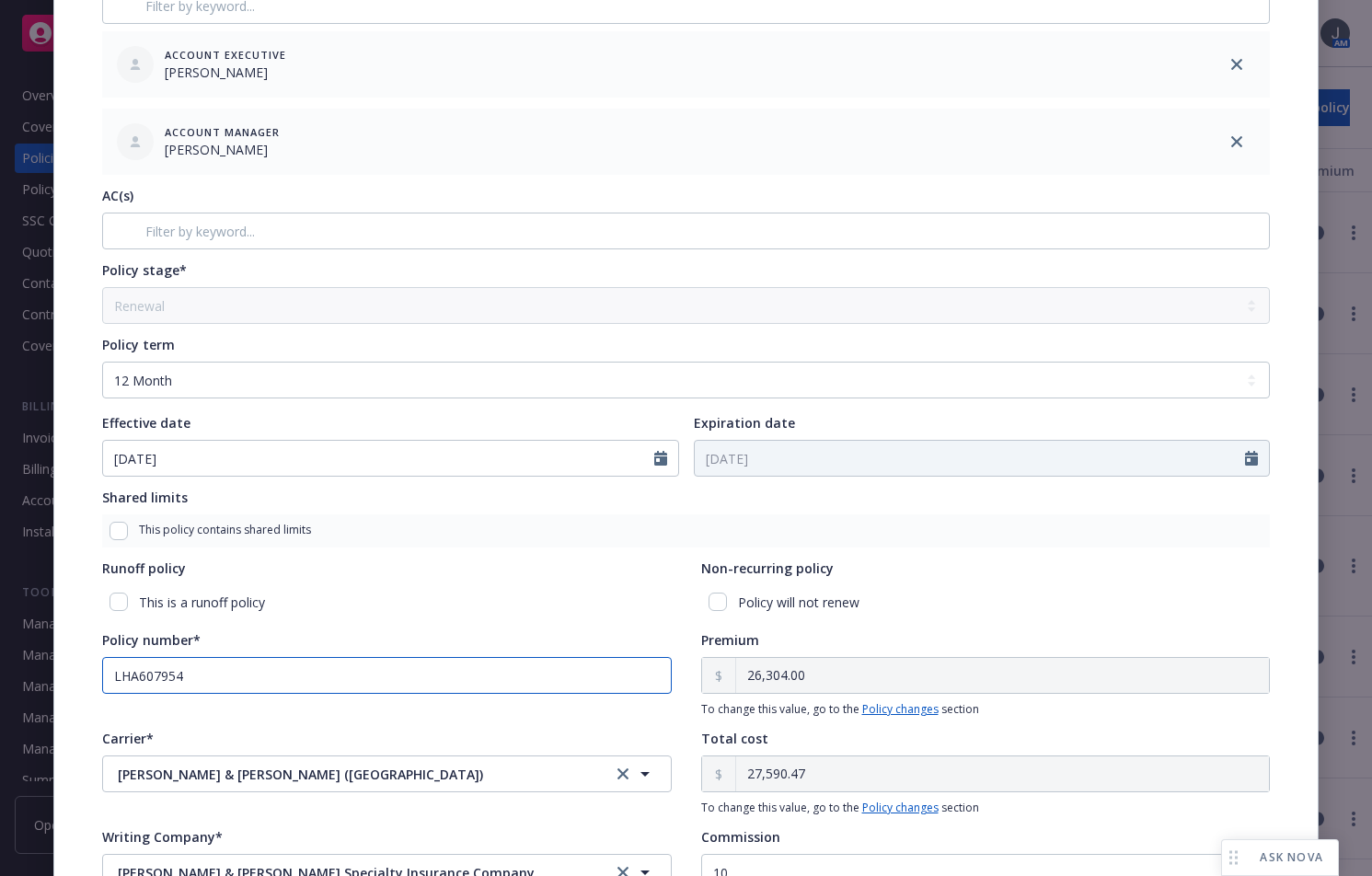 scroll, scrollTop: 0, scrollLeft: 0, axis: both 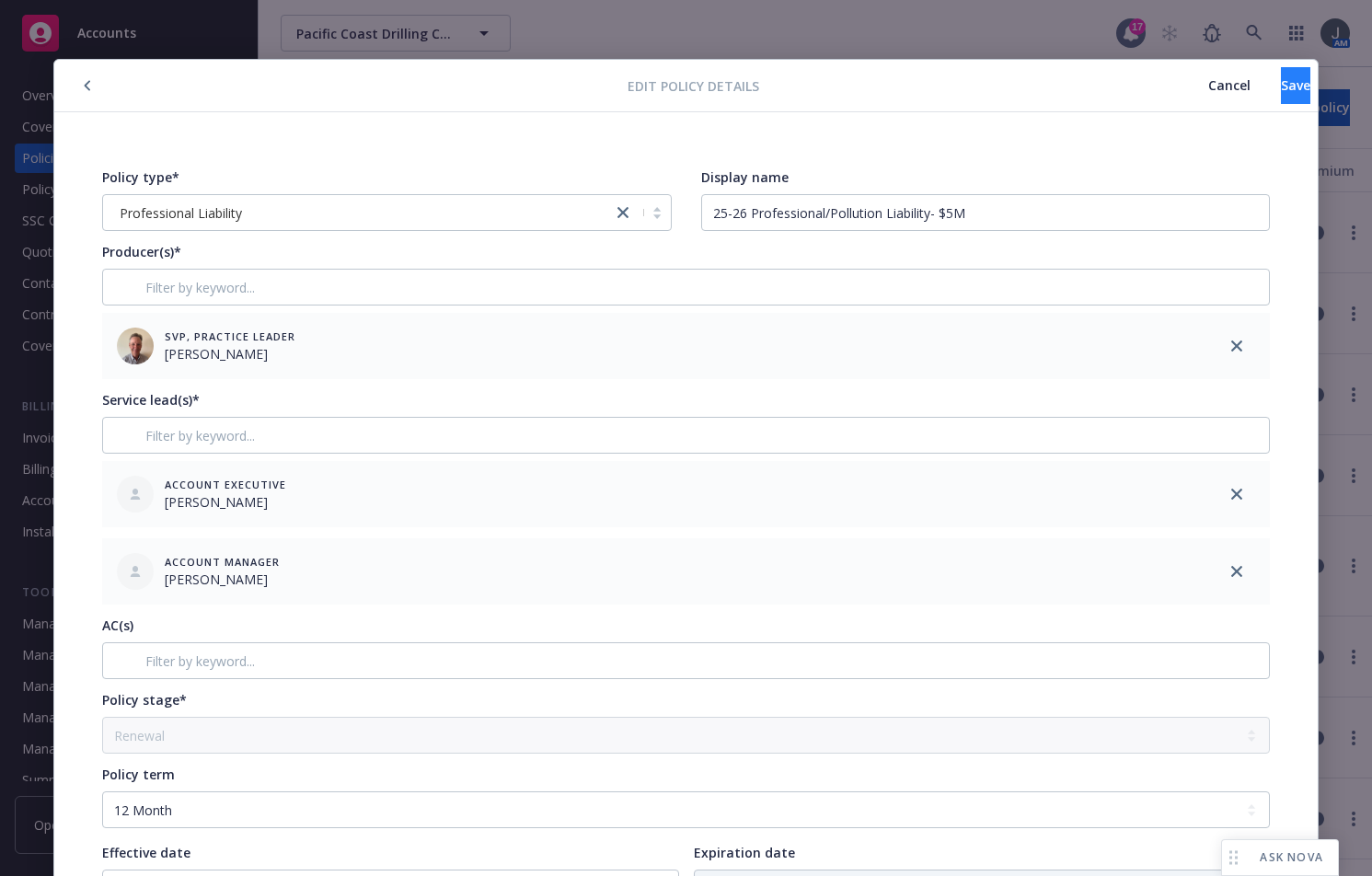 type on "LHA607954" 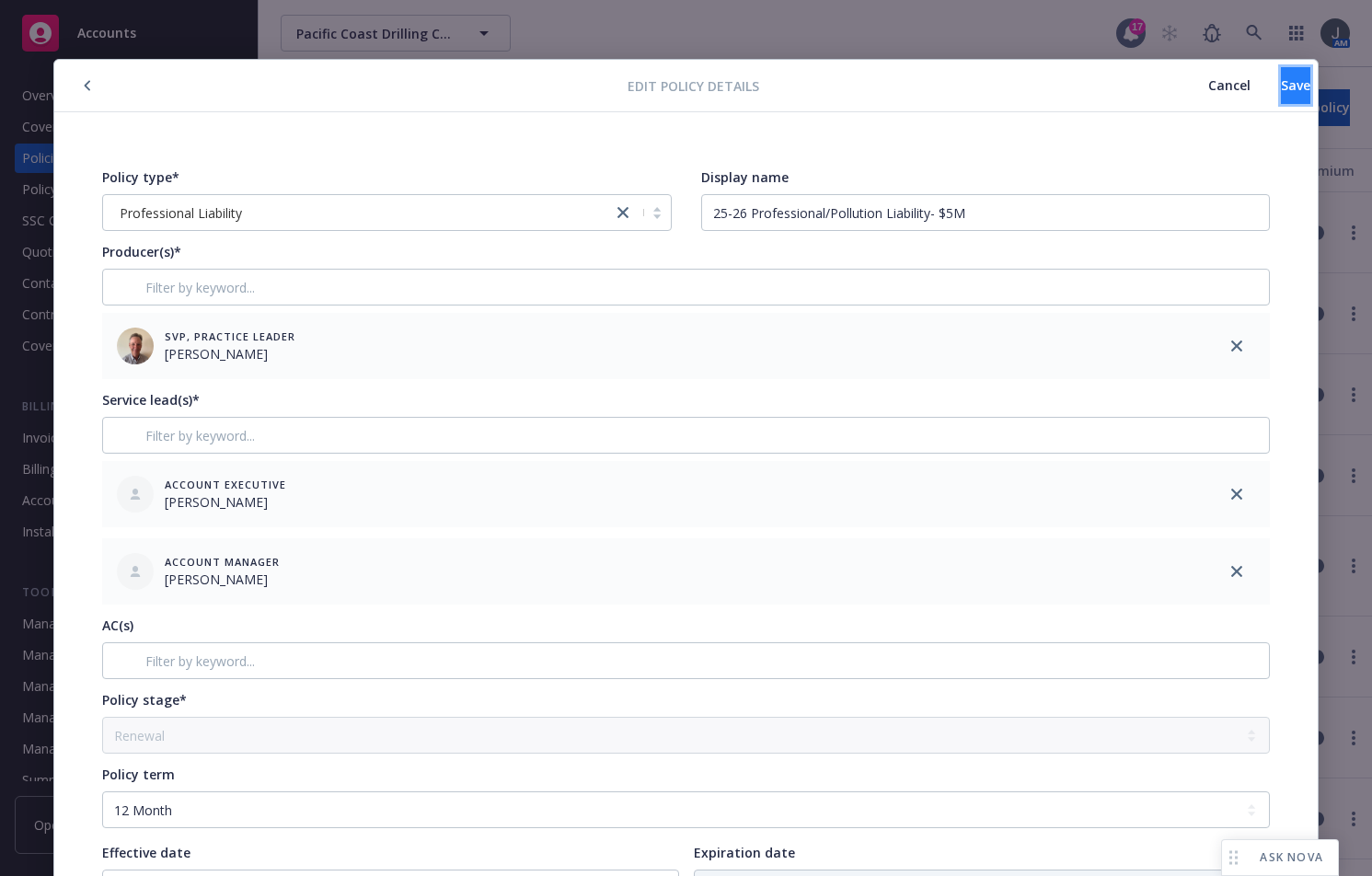 click on "Save" at bounding box center (1296, 85) 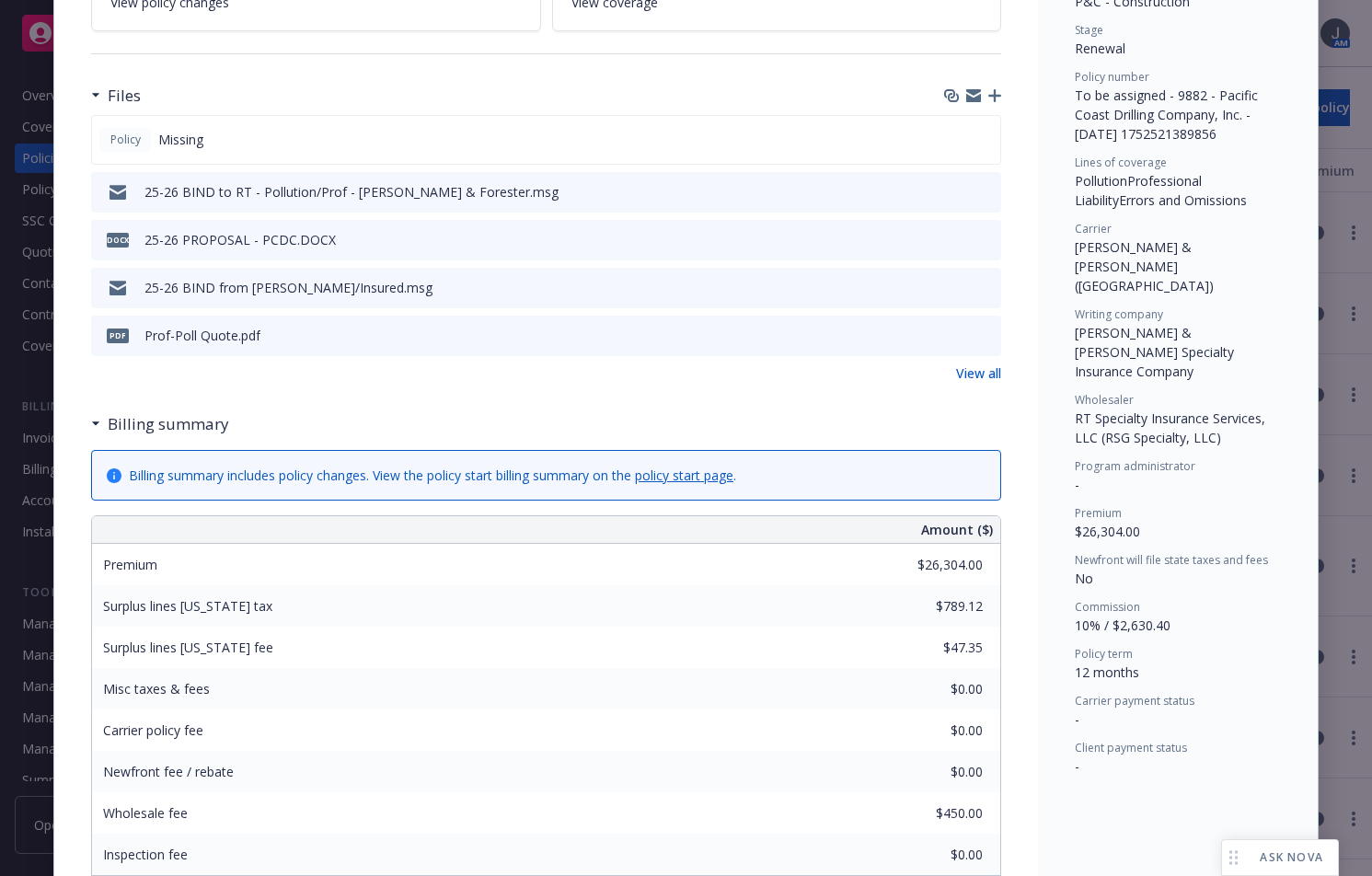 scroll, scrollTop: 0, scrollLeft: 0, axis: both 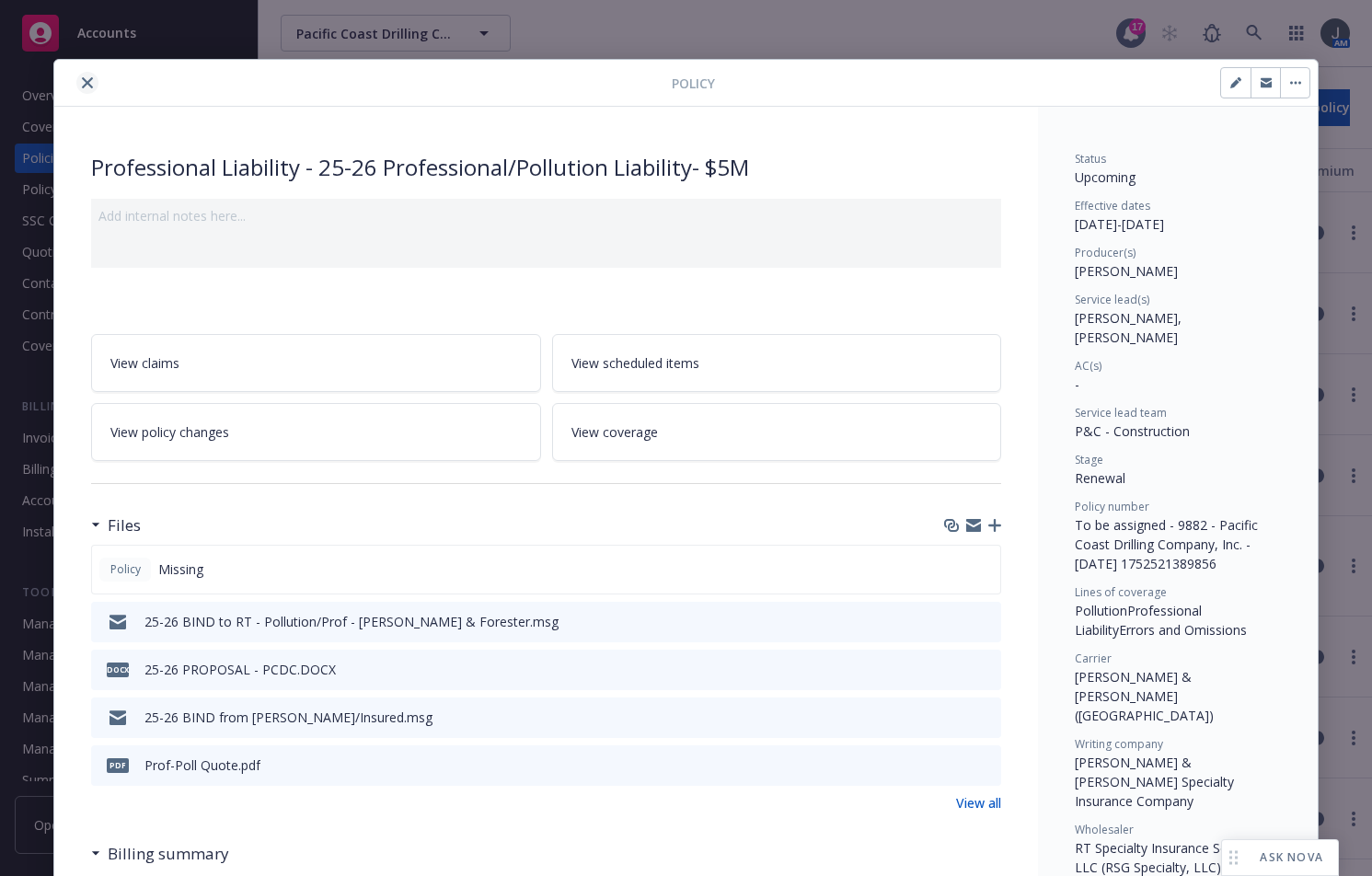 click 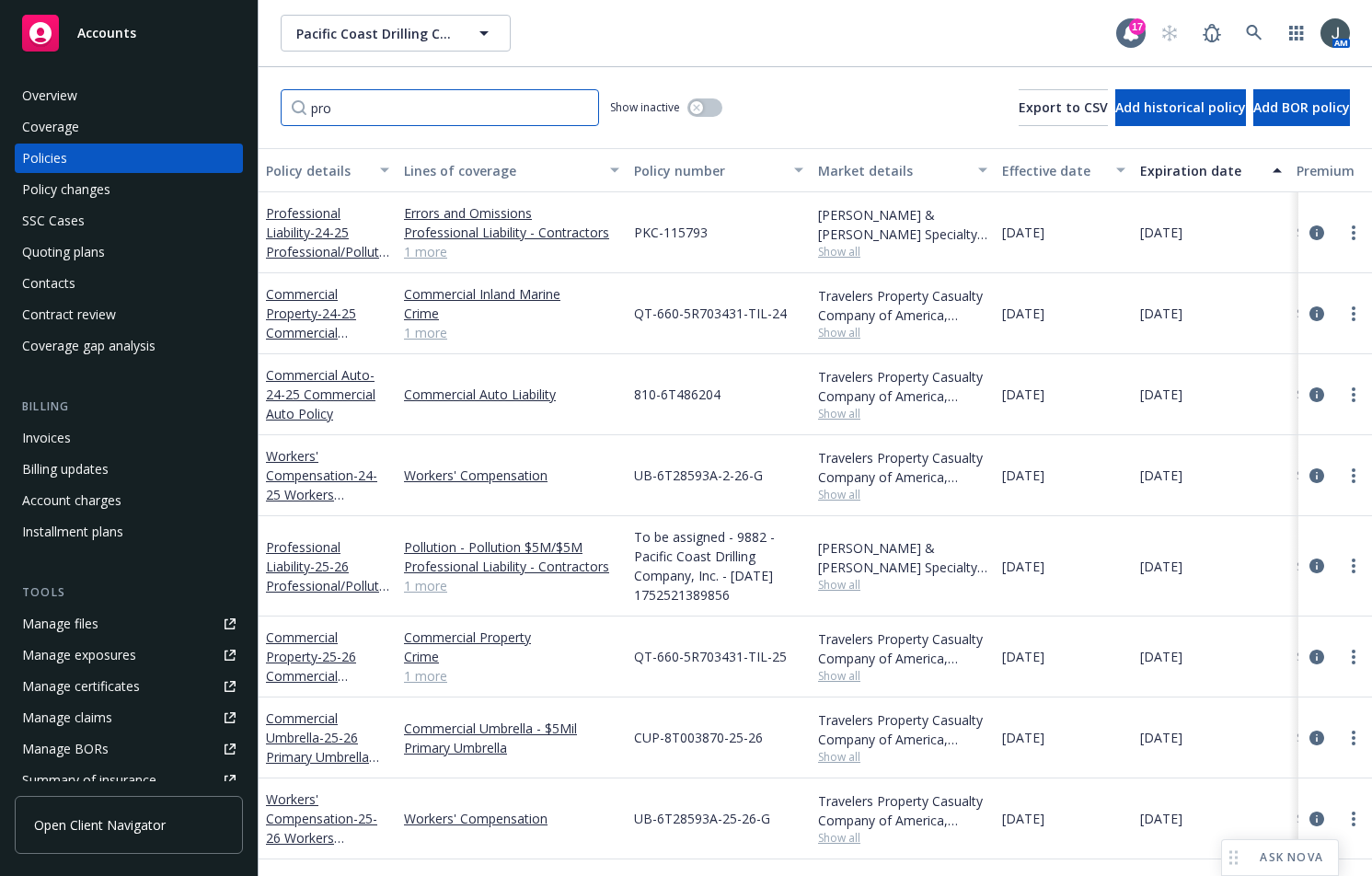 click on "pro" at bounding box center (440, 108) 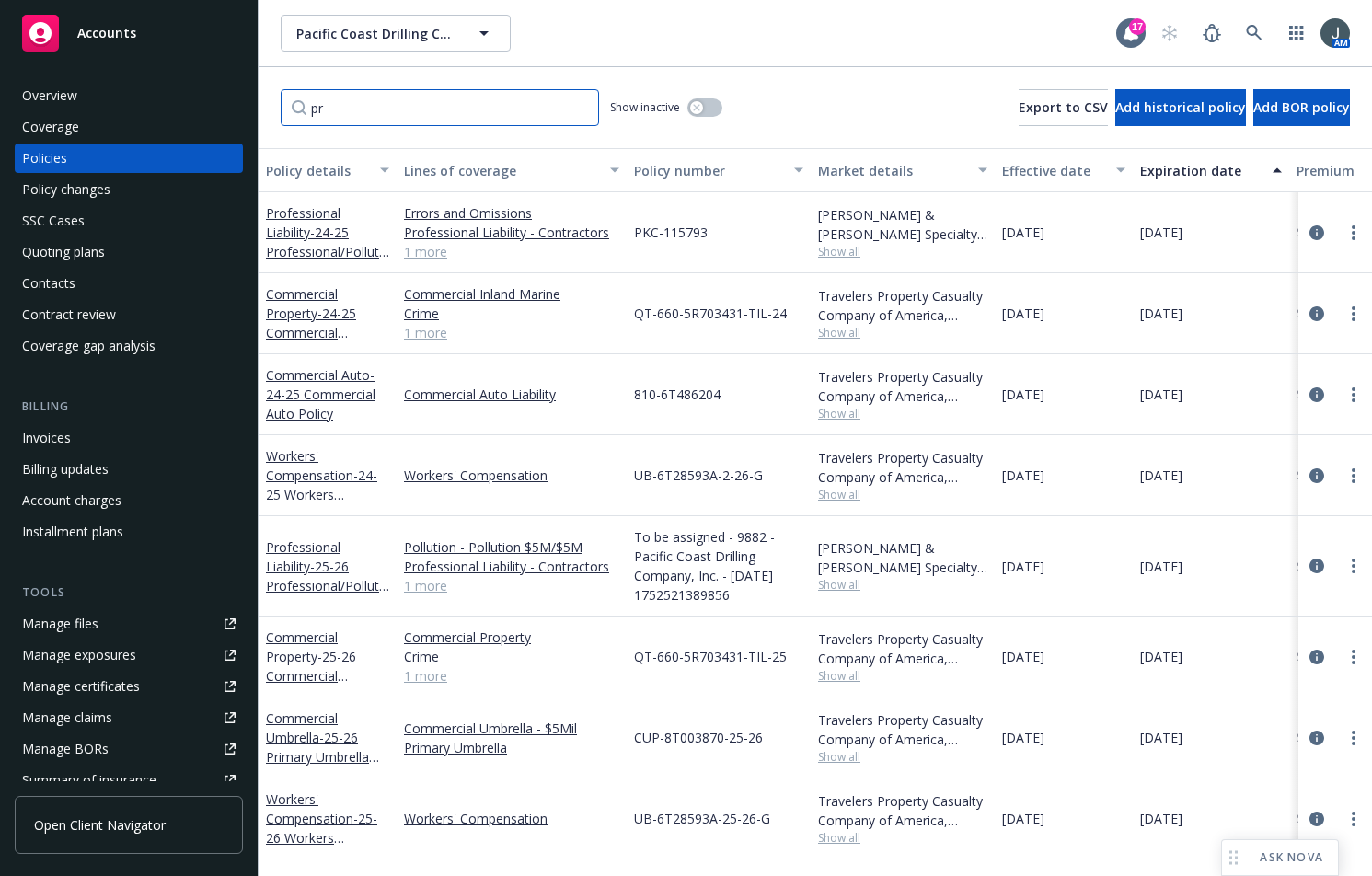 type on "p" 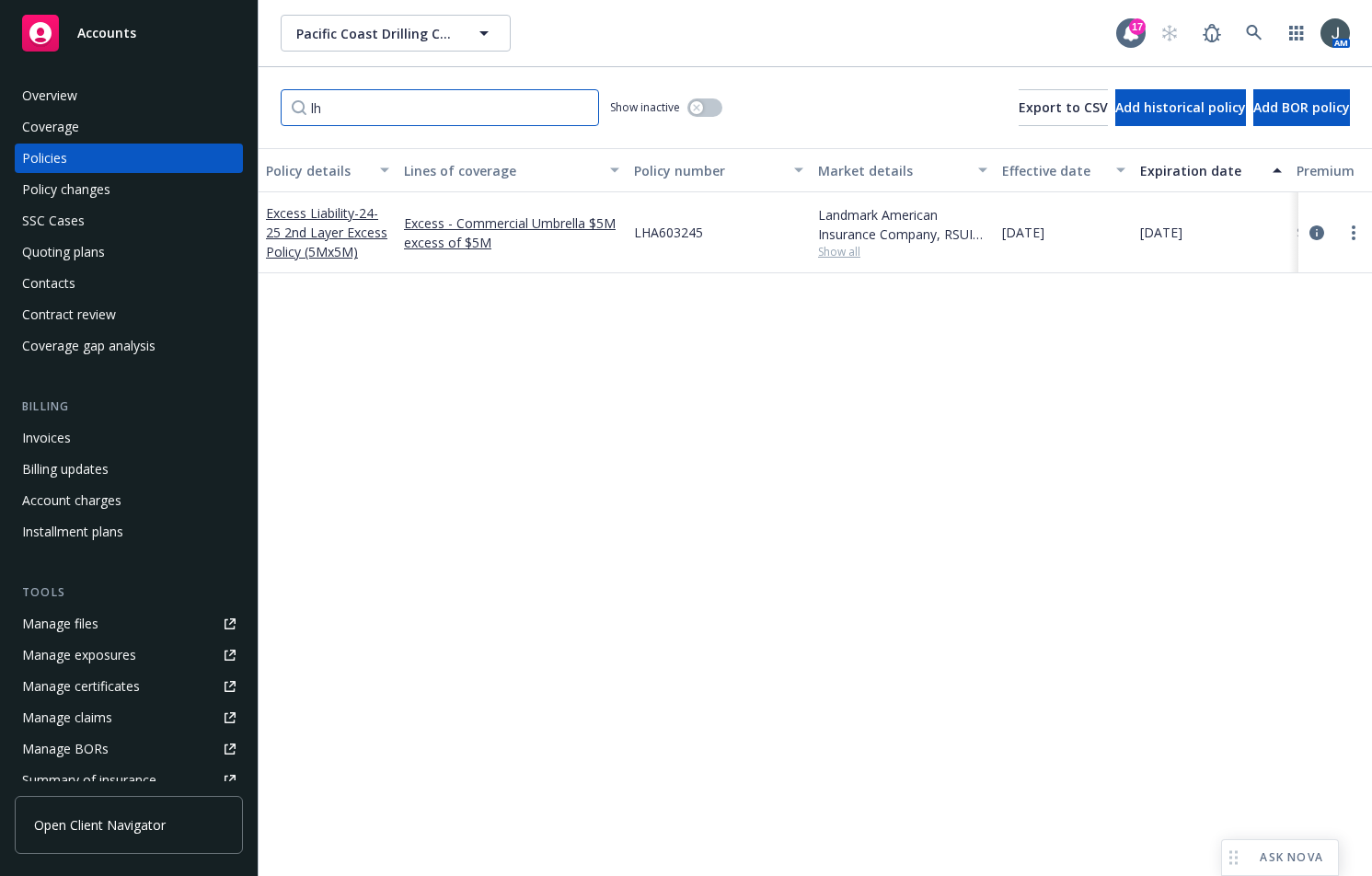 type on "l" 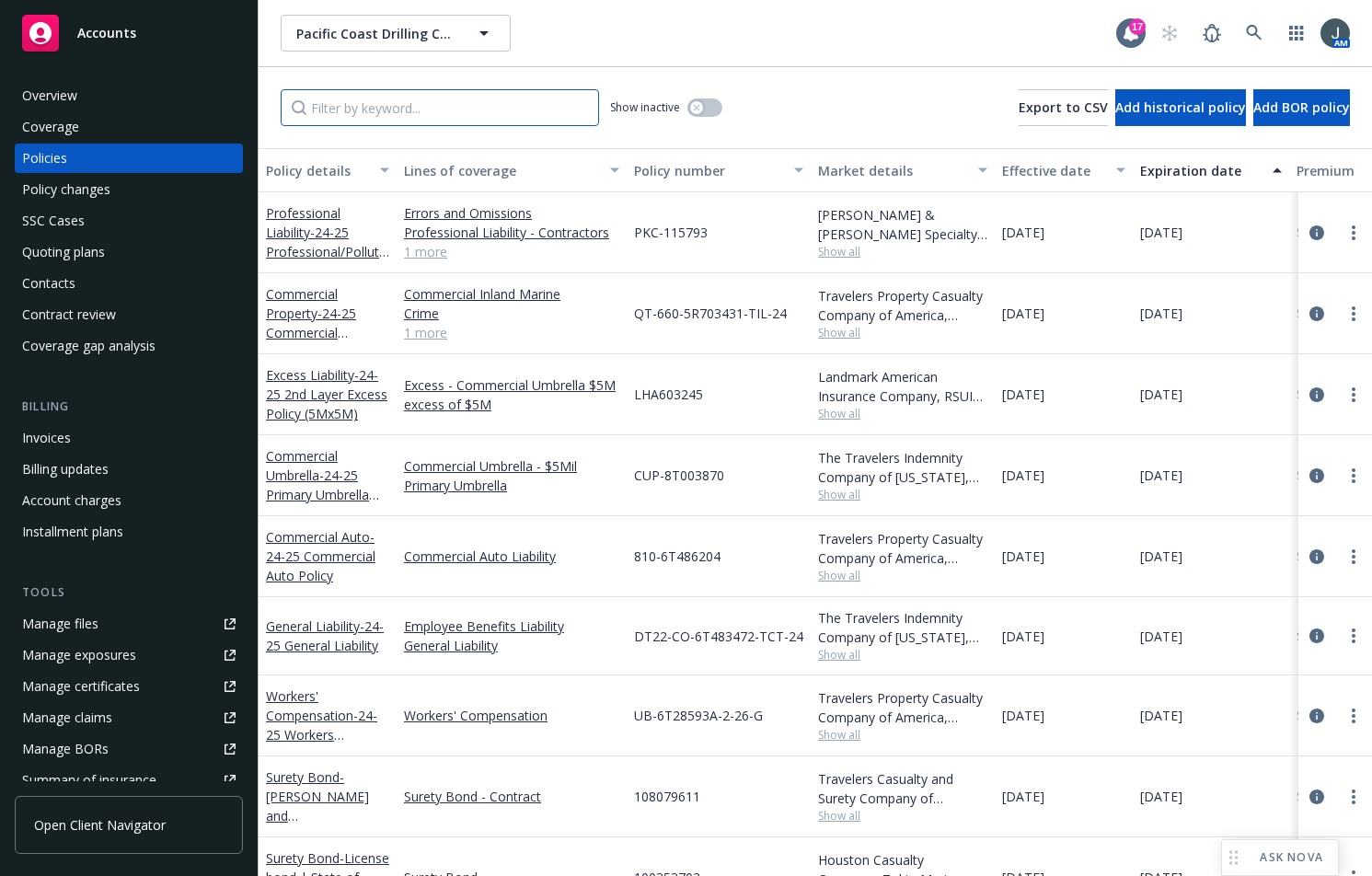 type on "l" 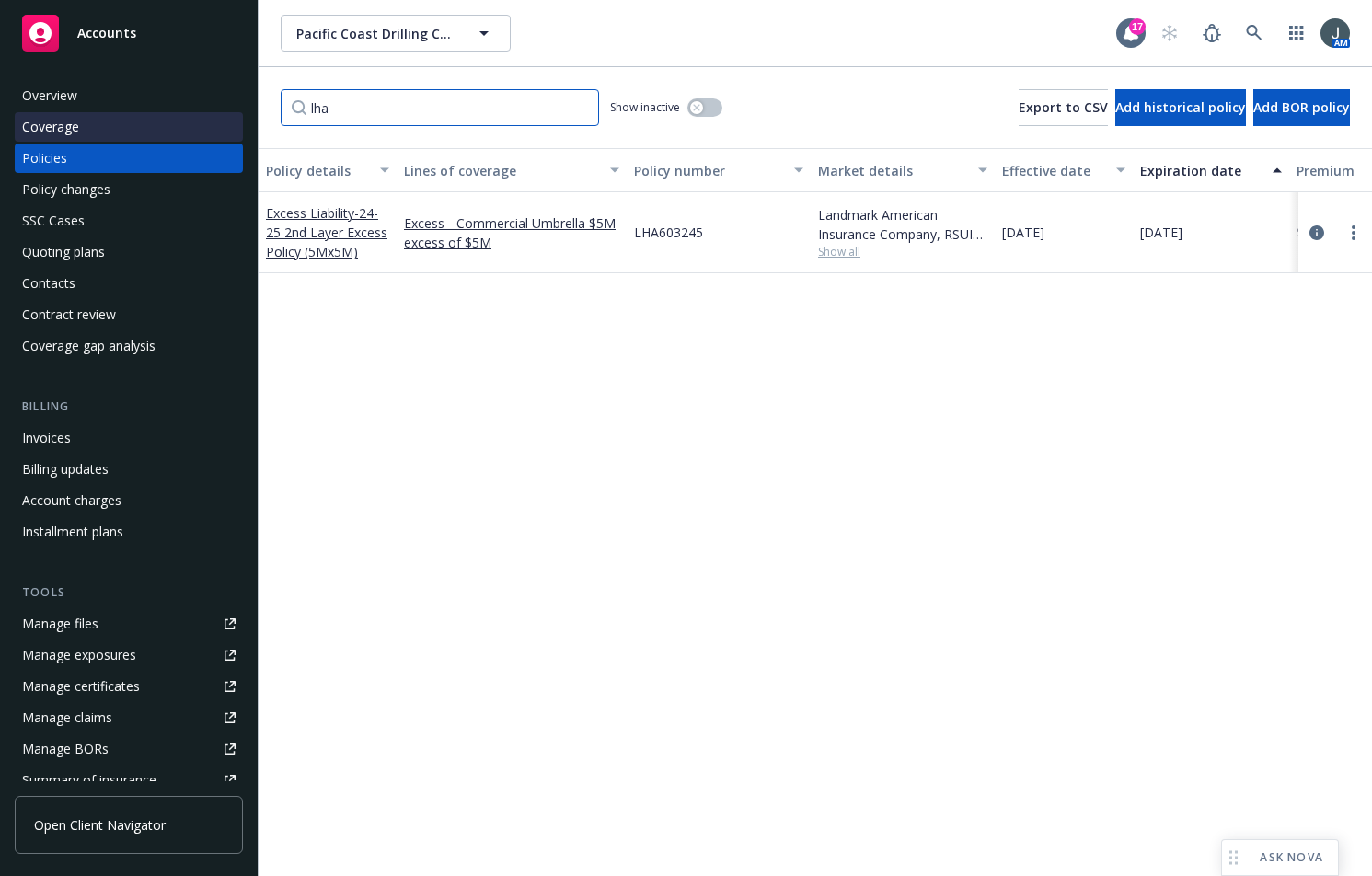 type on "lha" 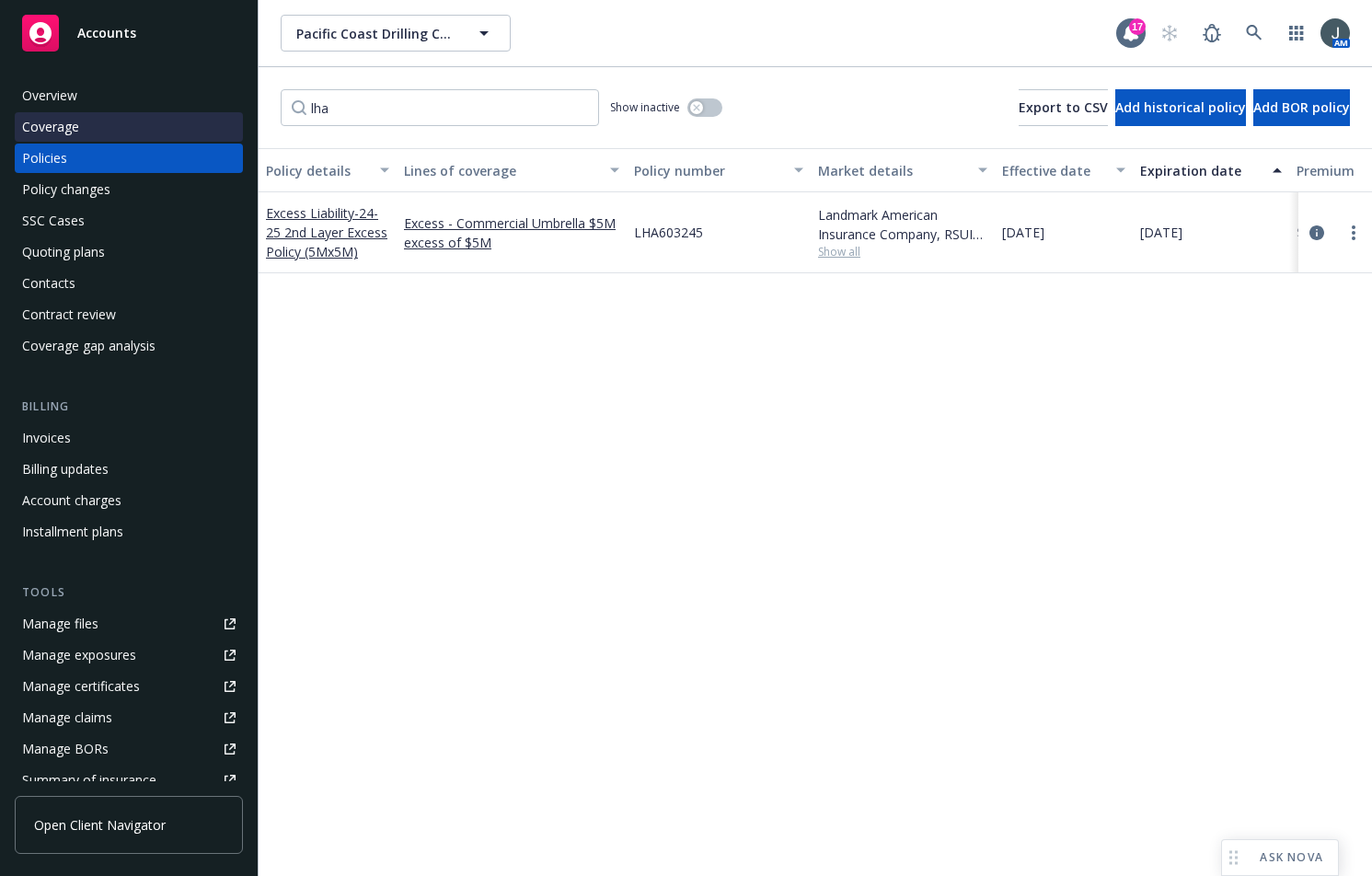 click on "Coverage" at bounding box center (129, 127) 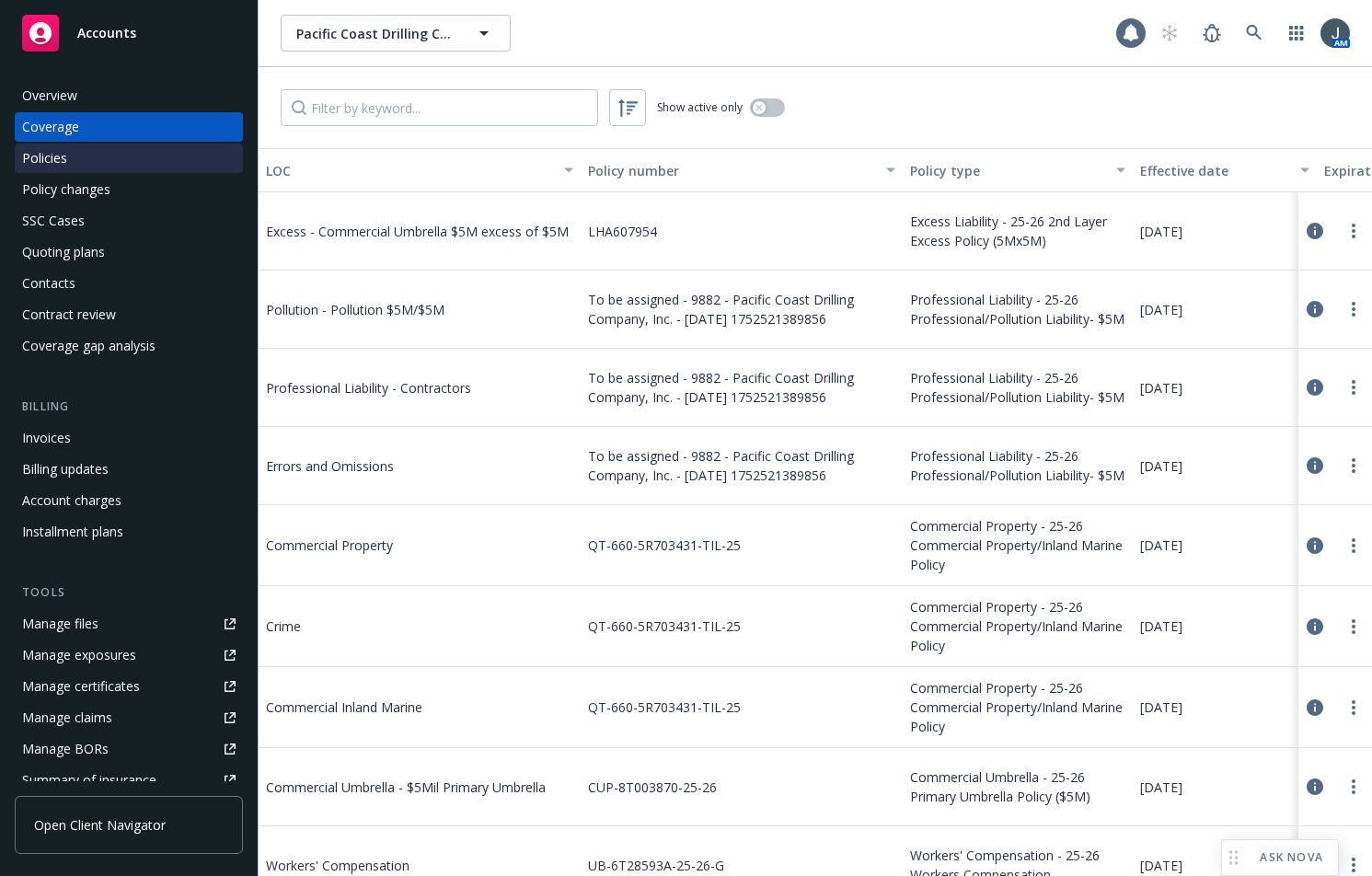 click on "Policies" at bounding box center [129, 158] 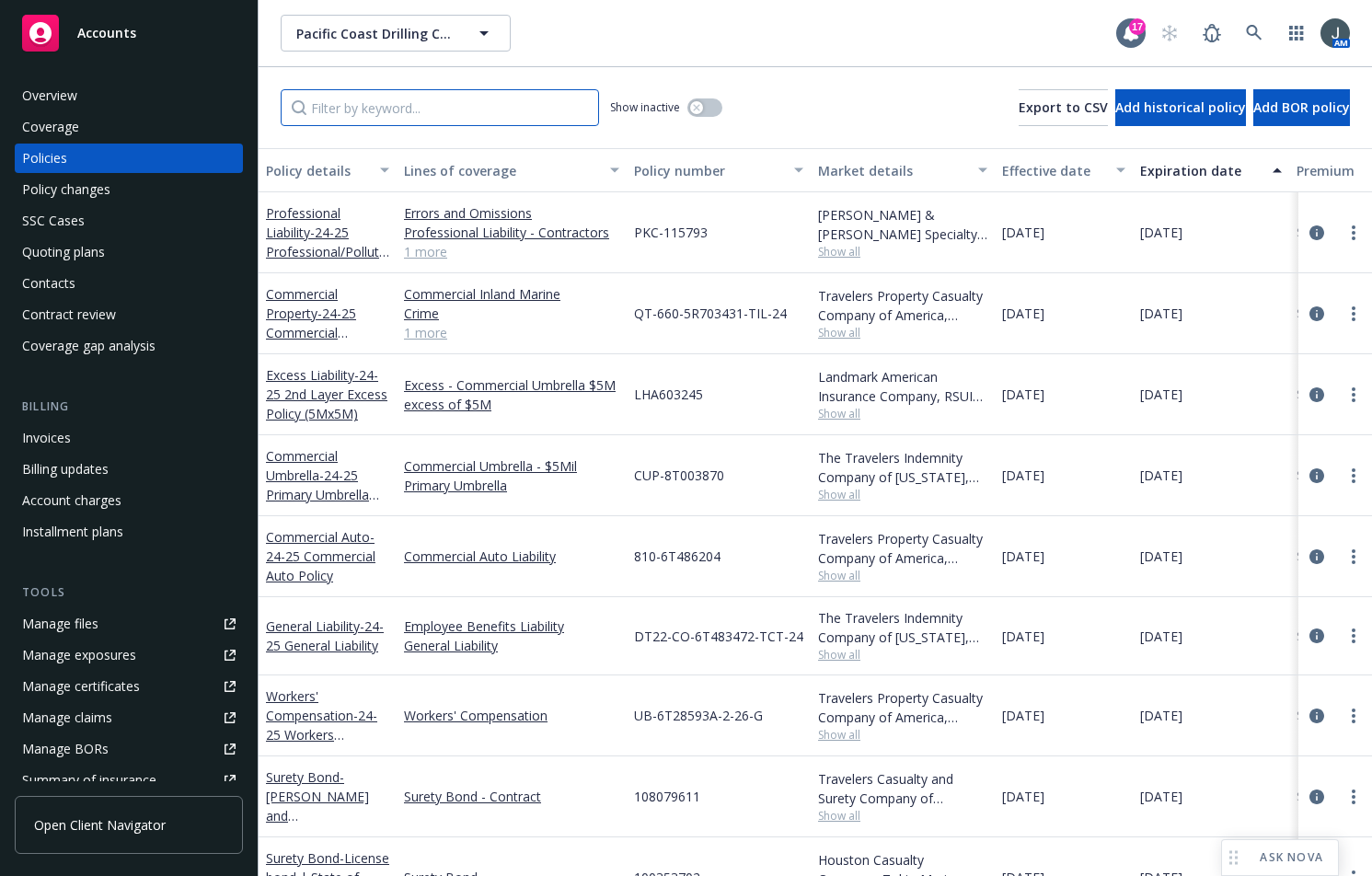 click at bounding box center [440, 108] 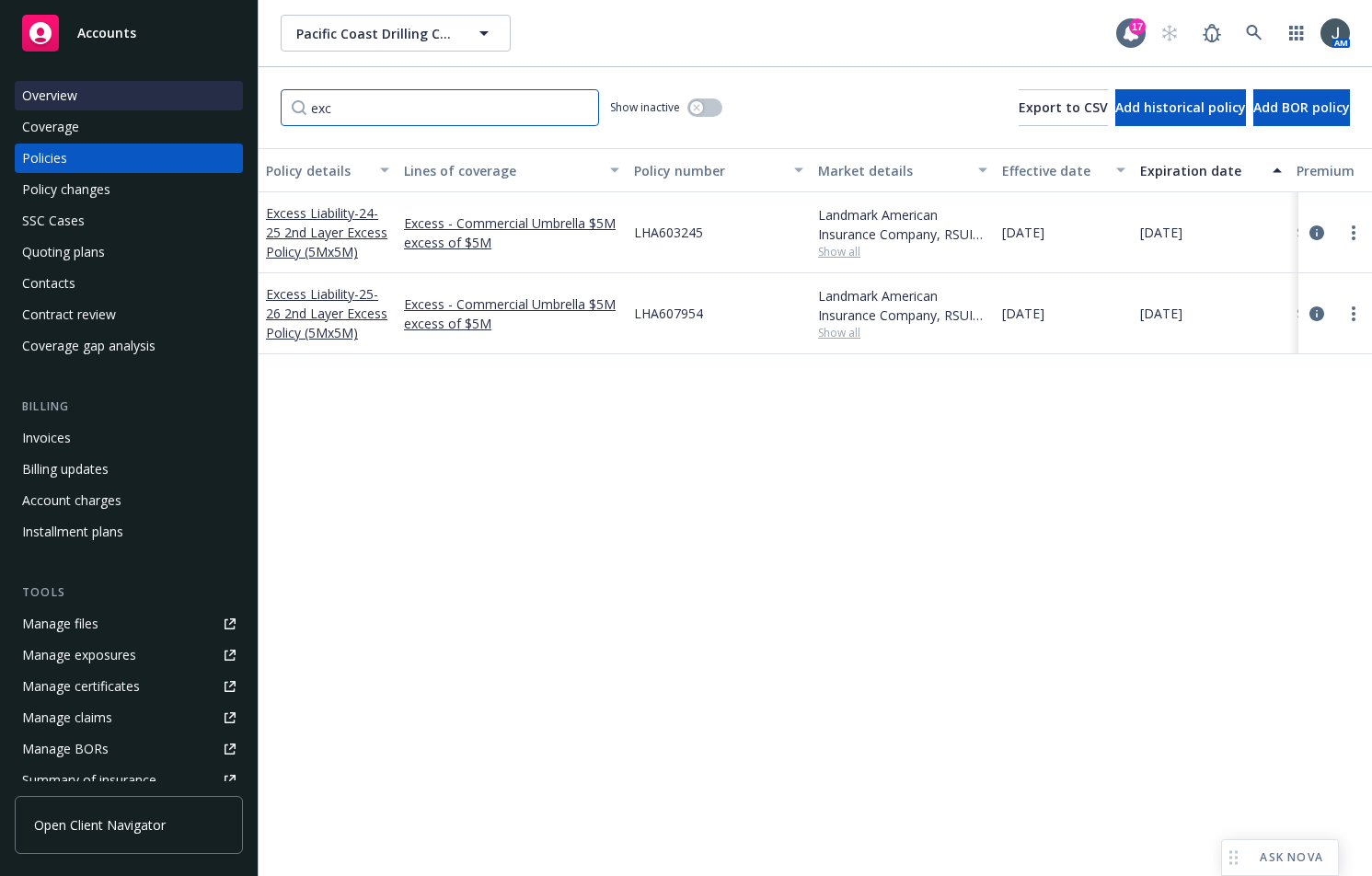 drag, startPoint x: 375, startPoint y: 97, endPoint x: 203, endPoint y: 98, distance: 172.00291 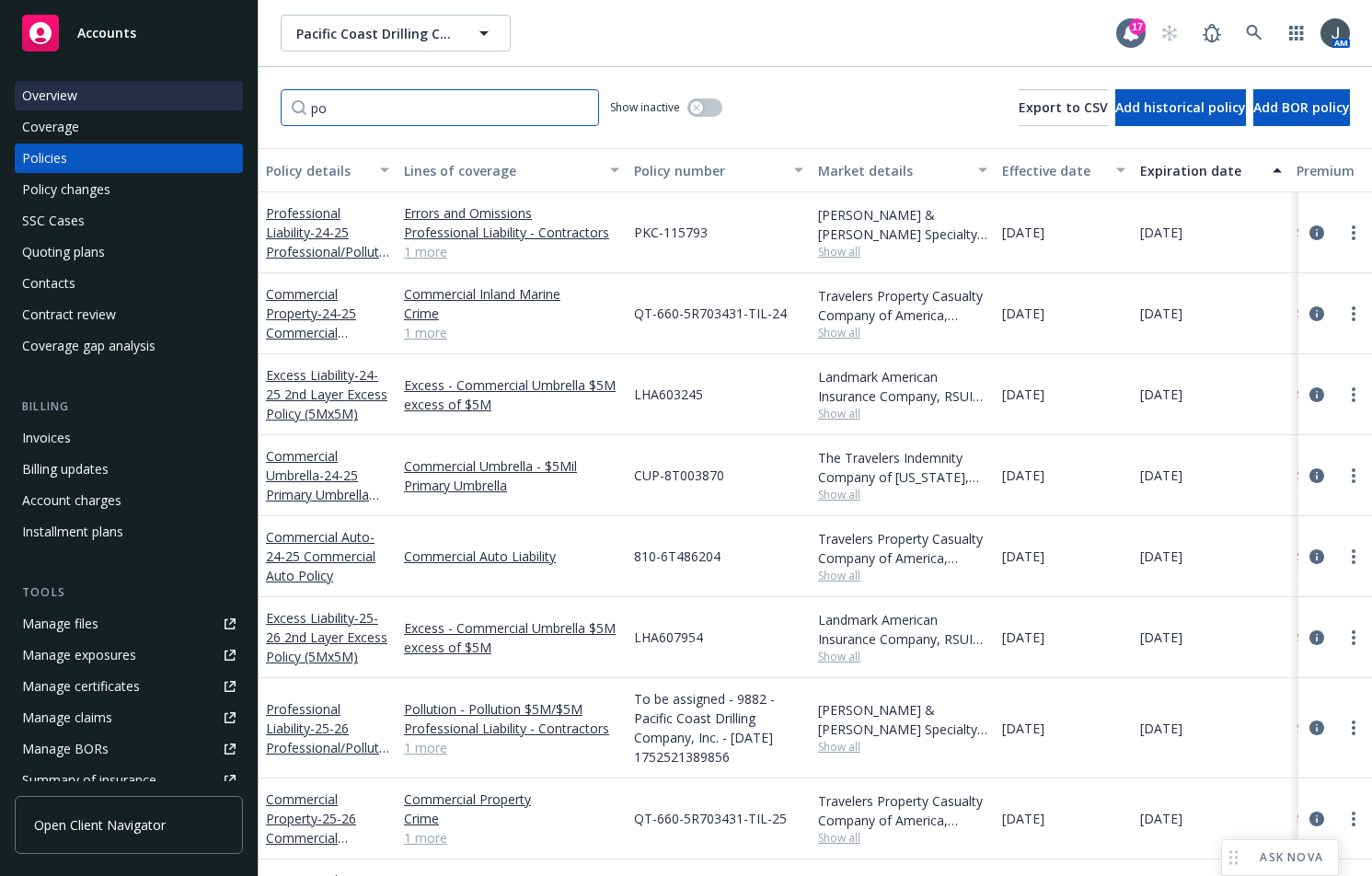type on "p" 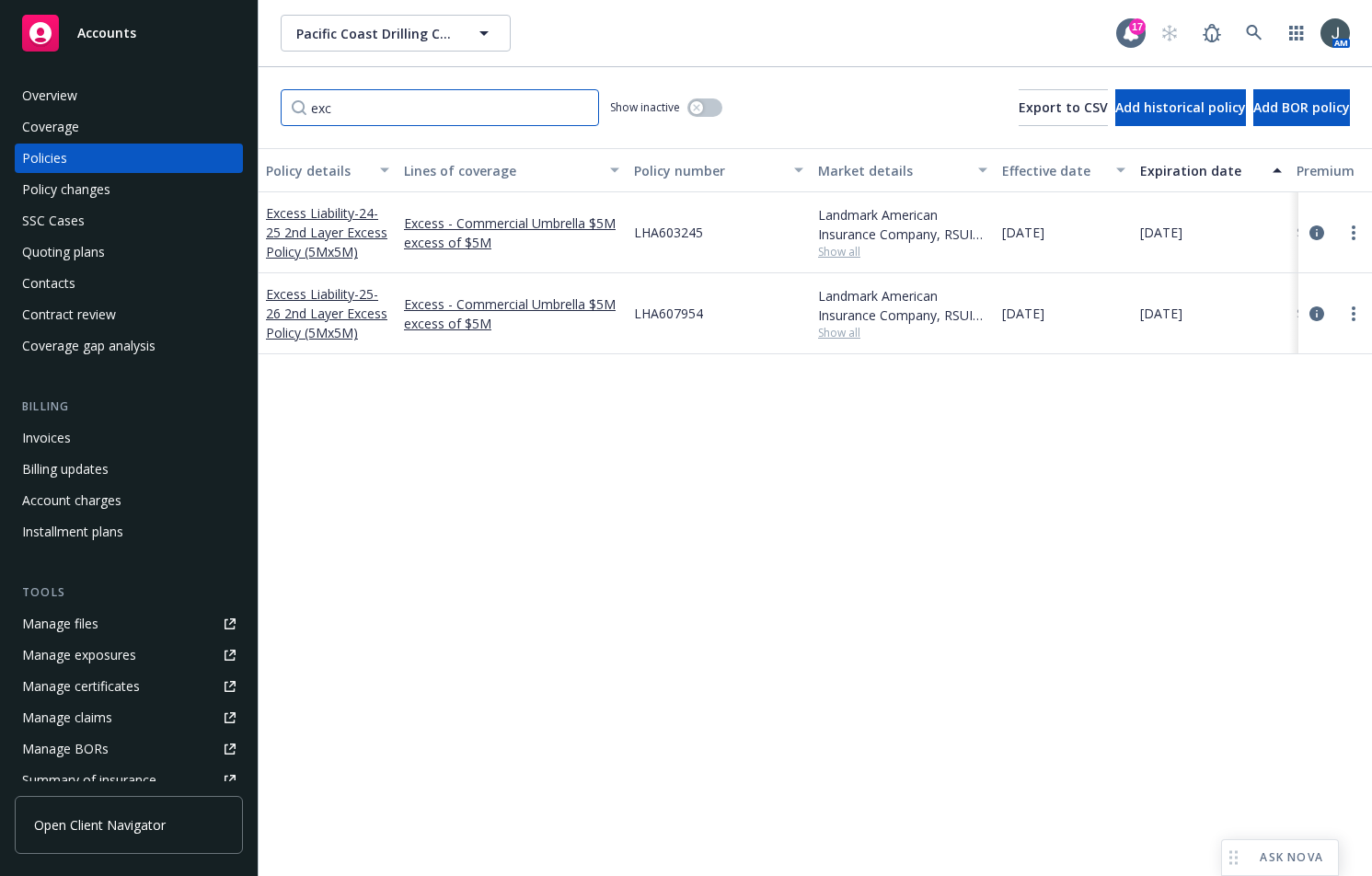 type on "exc" 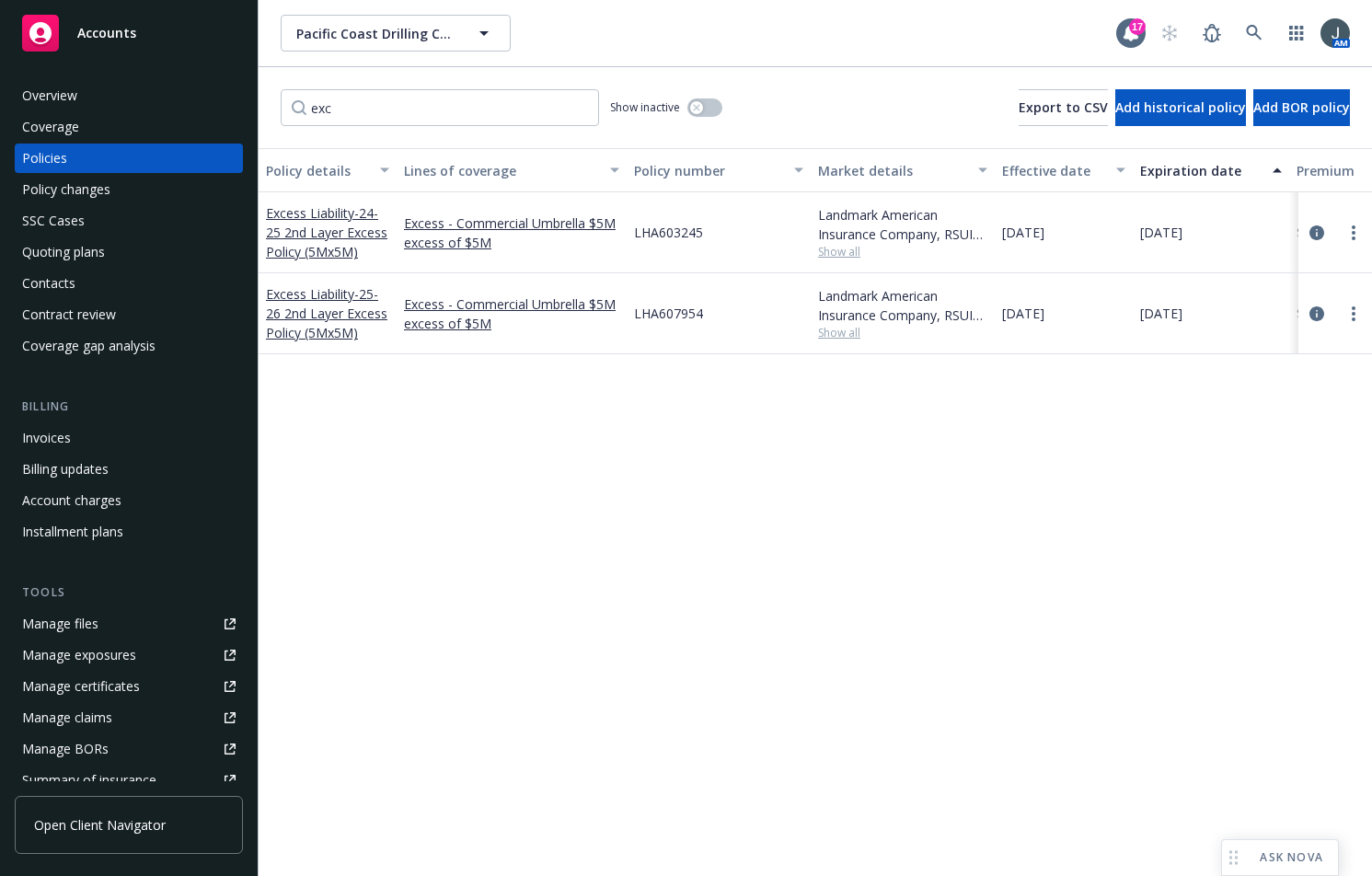 click on "Excess Liability  -  25-26 2nd Layer Excess Policy (5Mx5M)" at bounding box center (328, 313) 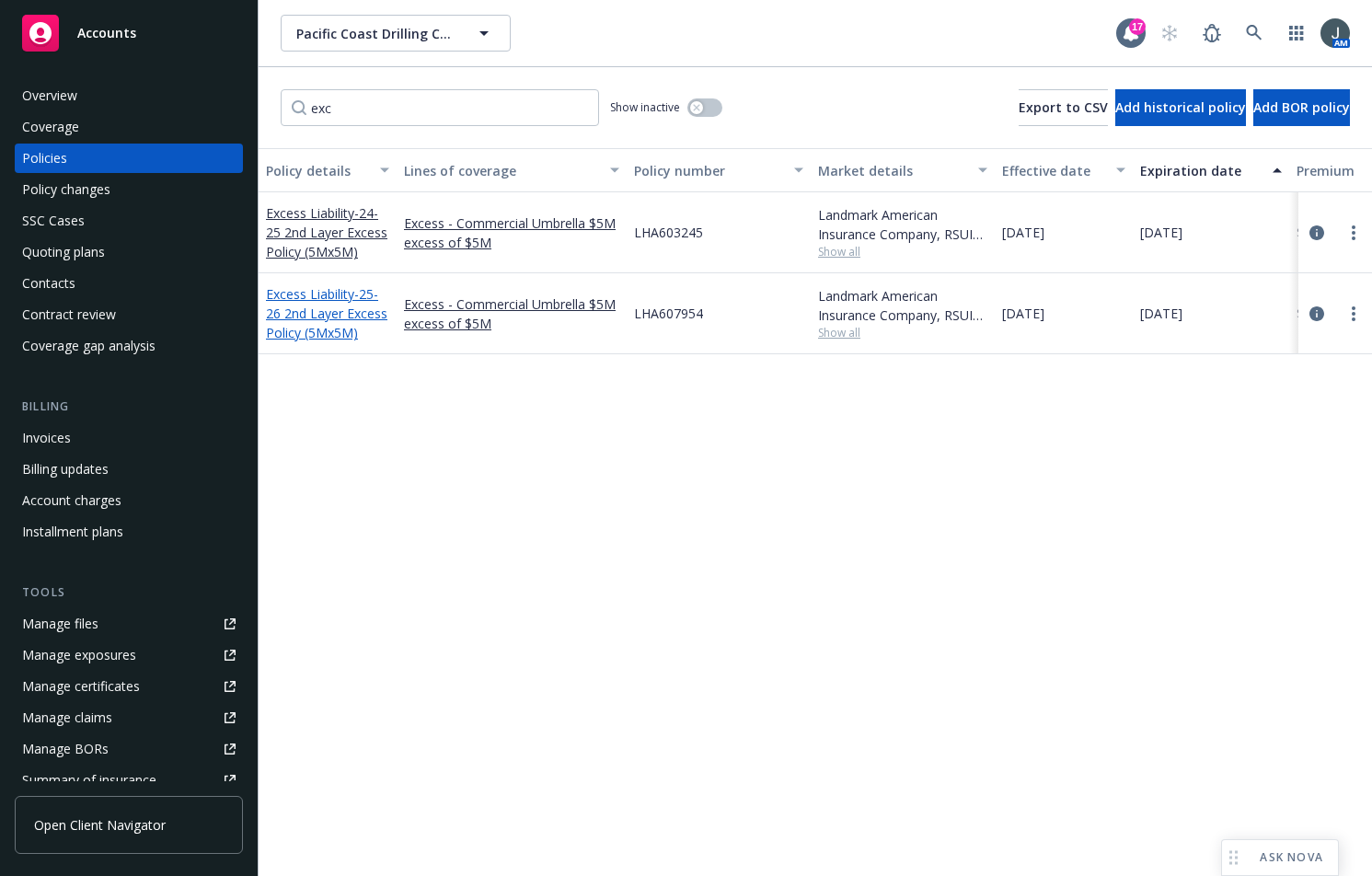 click on "-  25-26 2nd Layer Excess Policy (5Mx5M)" at bounding box center (327, 313) 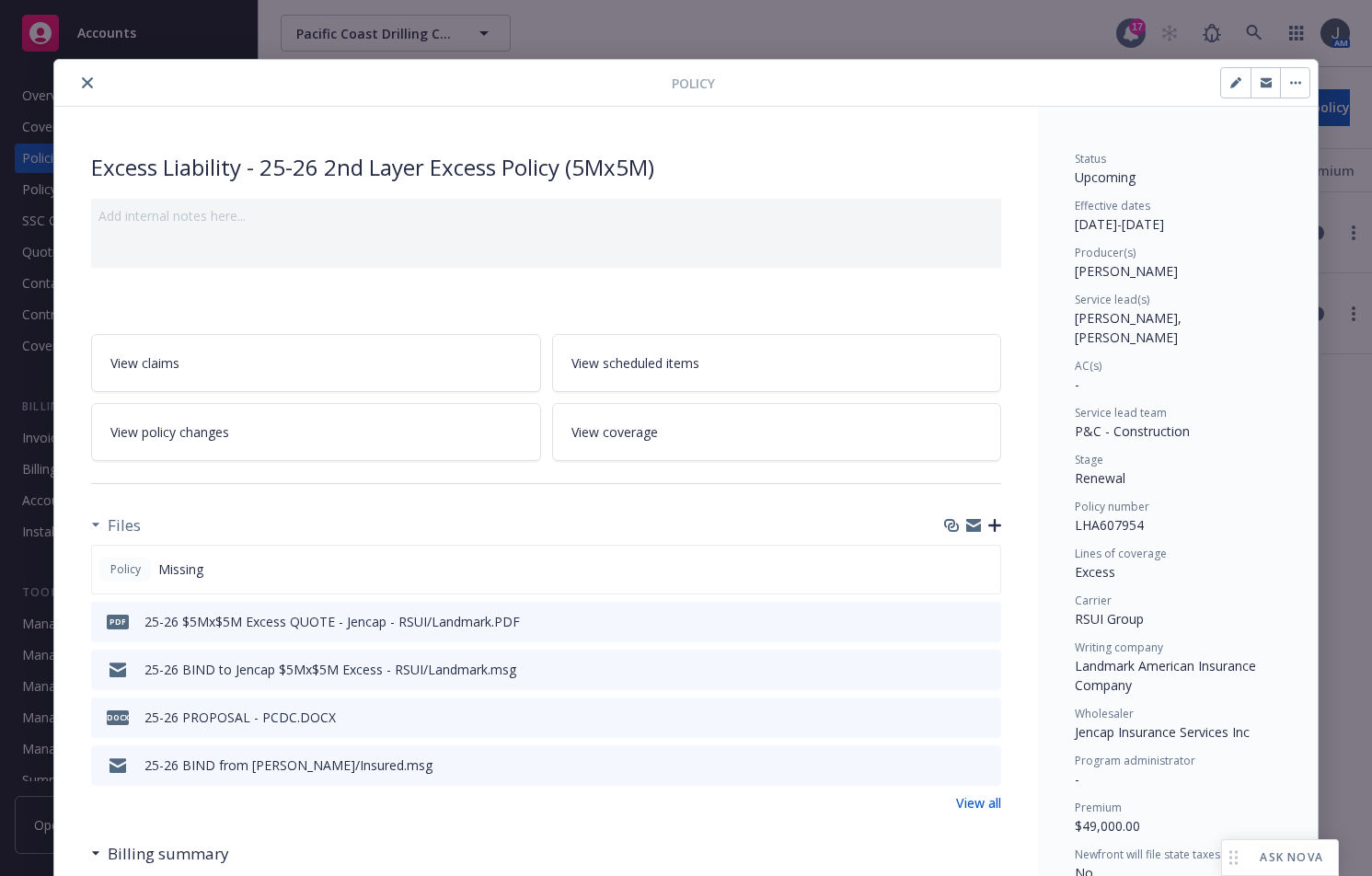 click 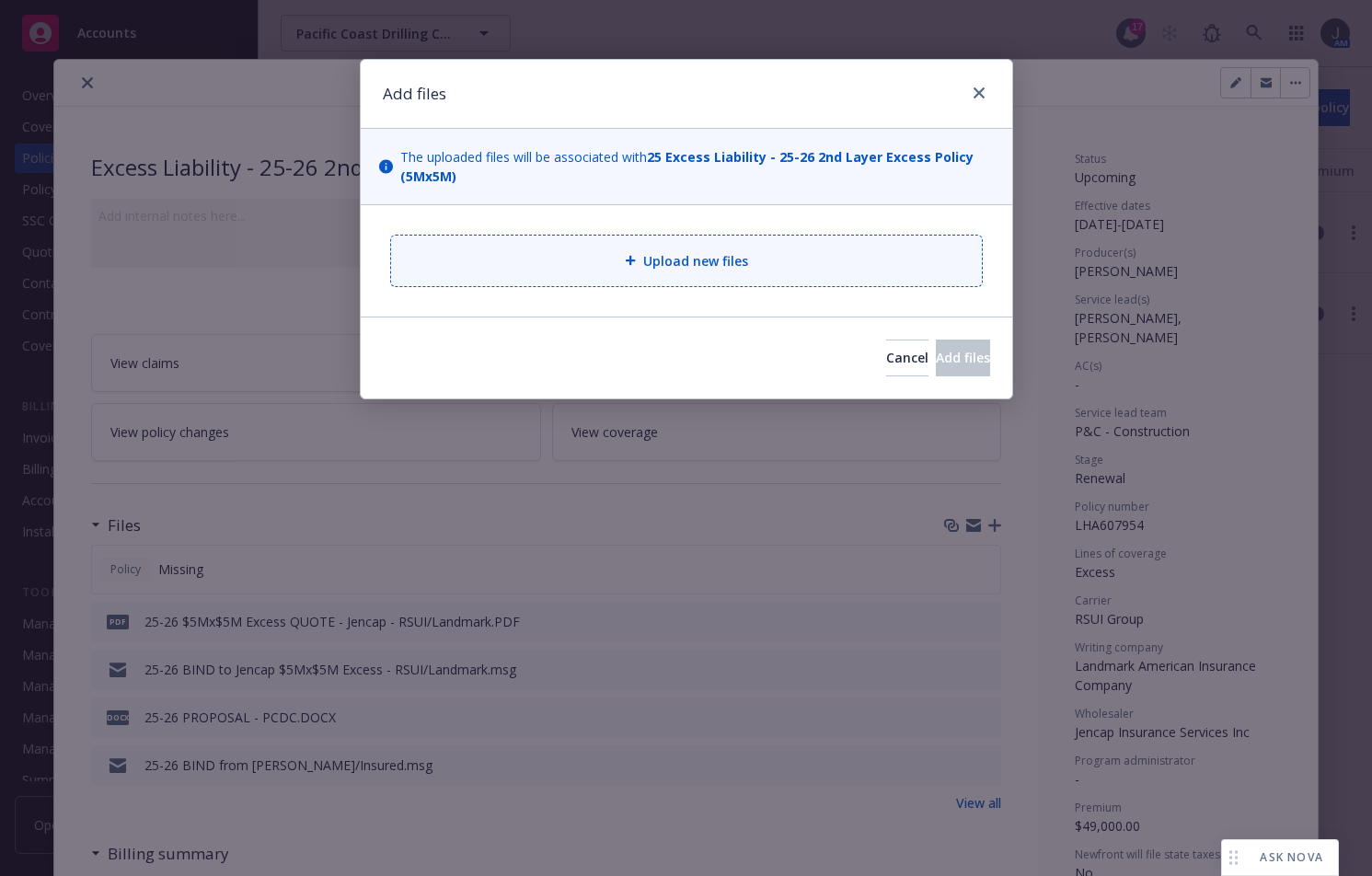 type on "x" 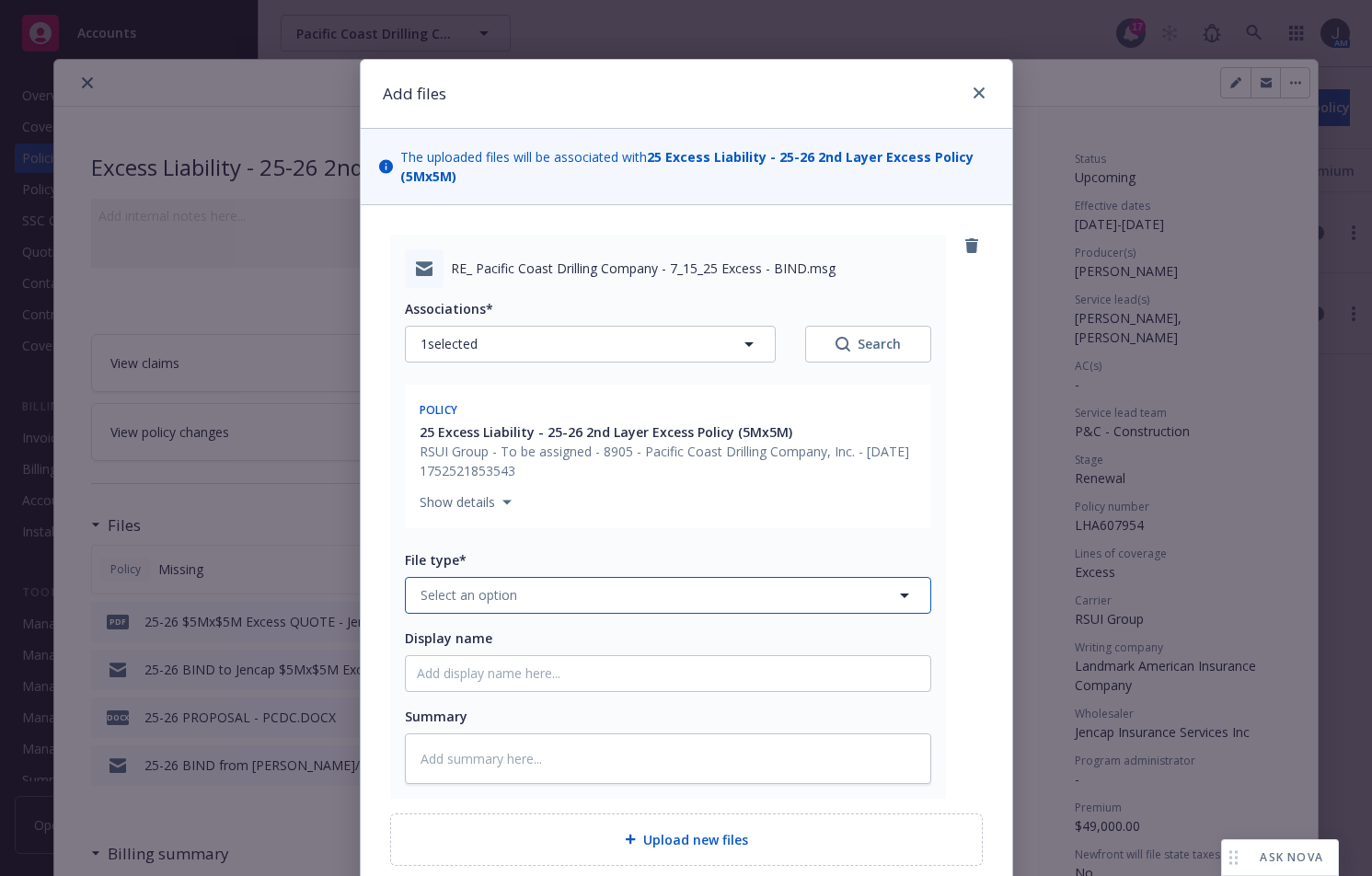 click on "Select an option" at bounding box center [468, 594] 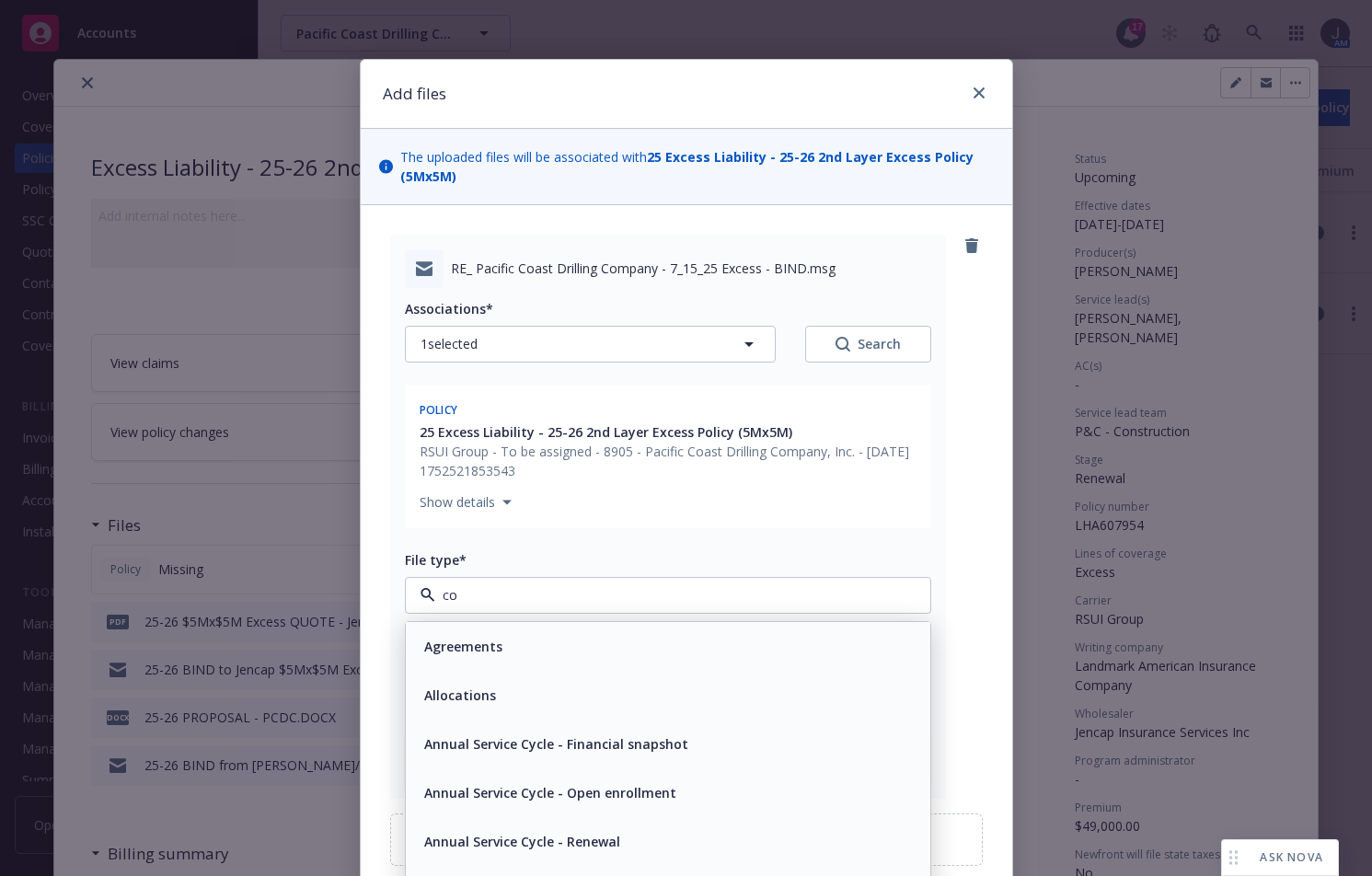 type on "con" 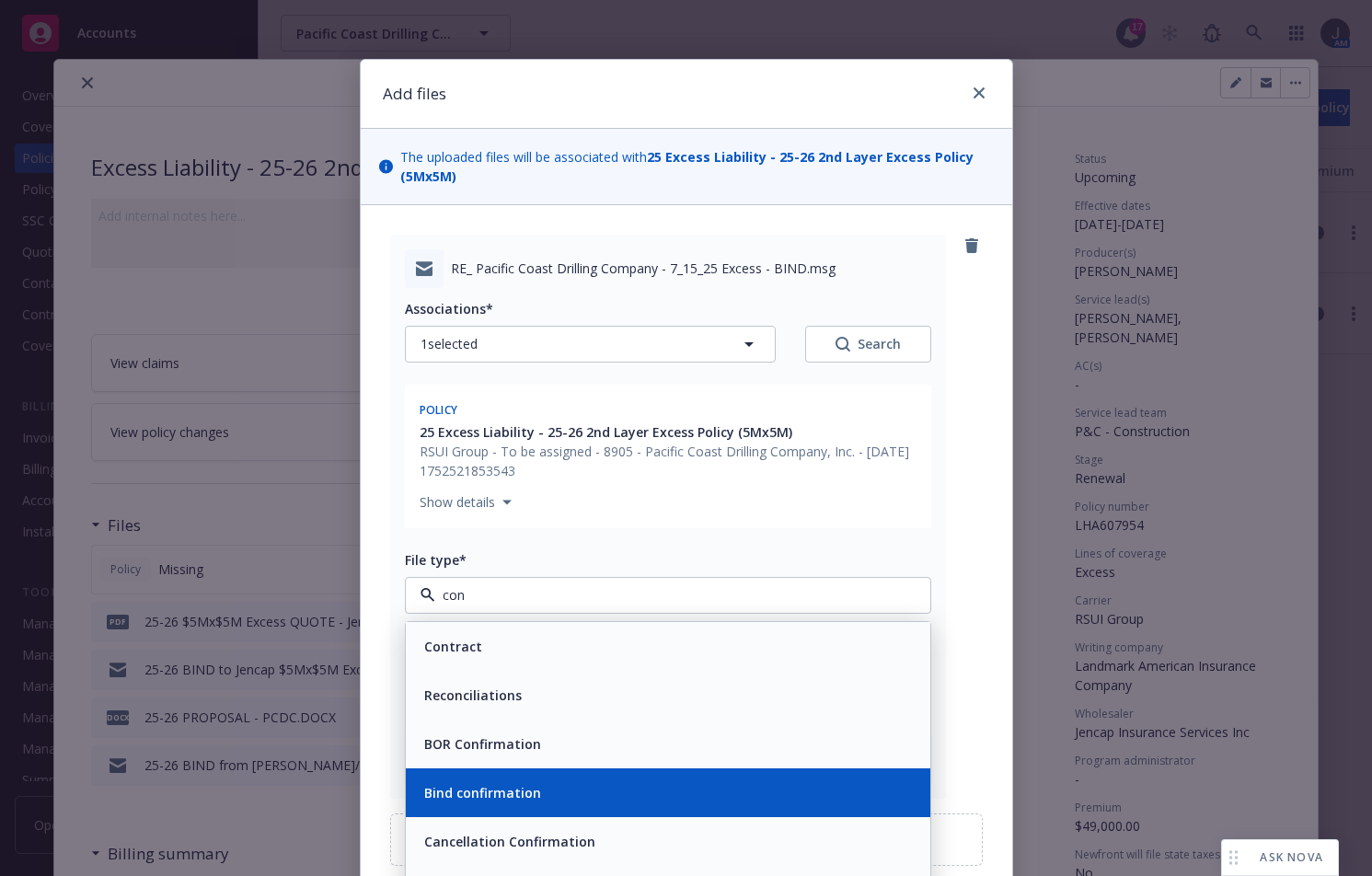 click on "Bind confirmation" at bounding box center [668, 792] 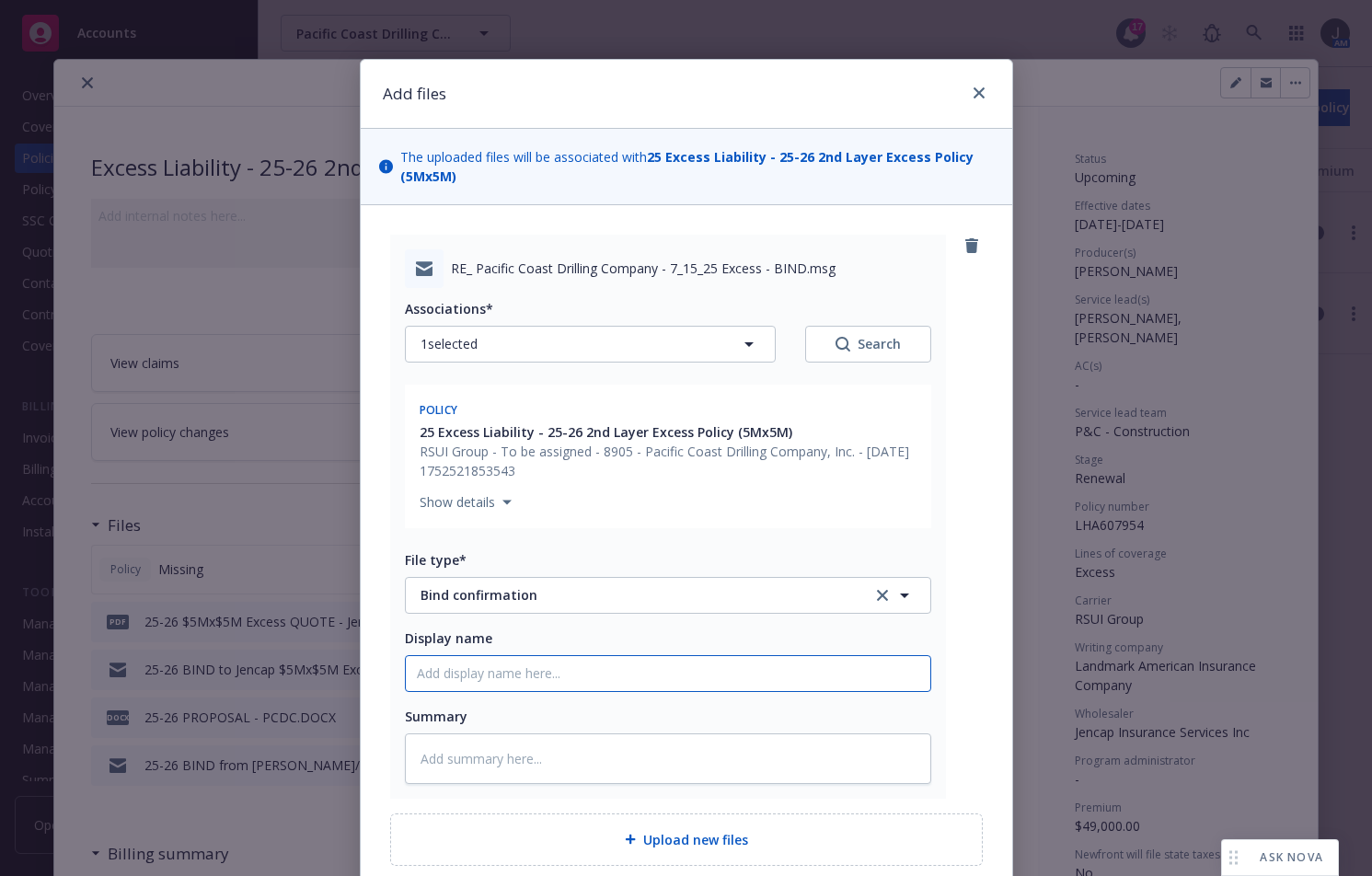 click on "Display name" at bounding box center (668, 674) 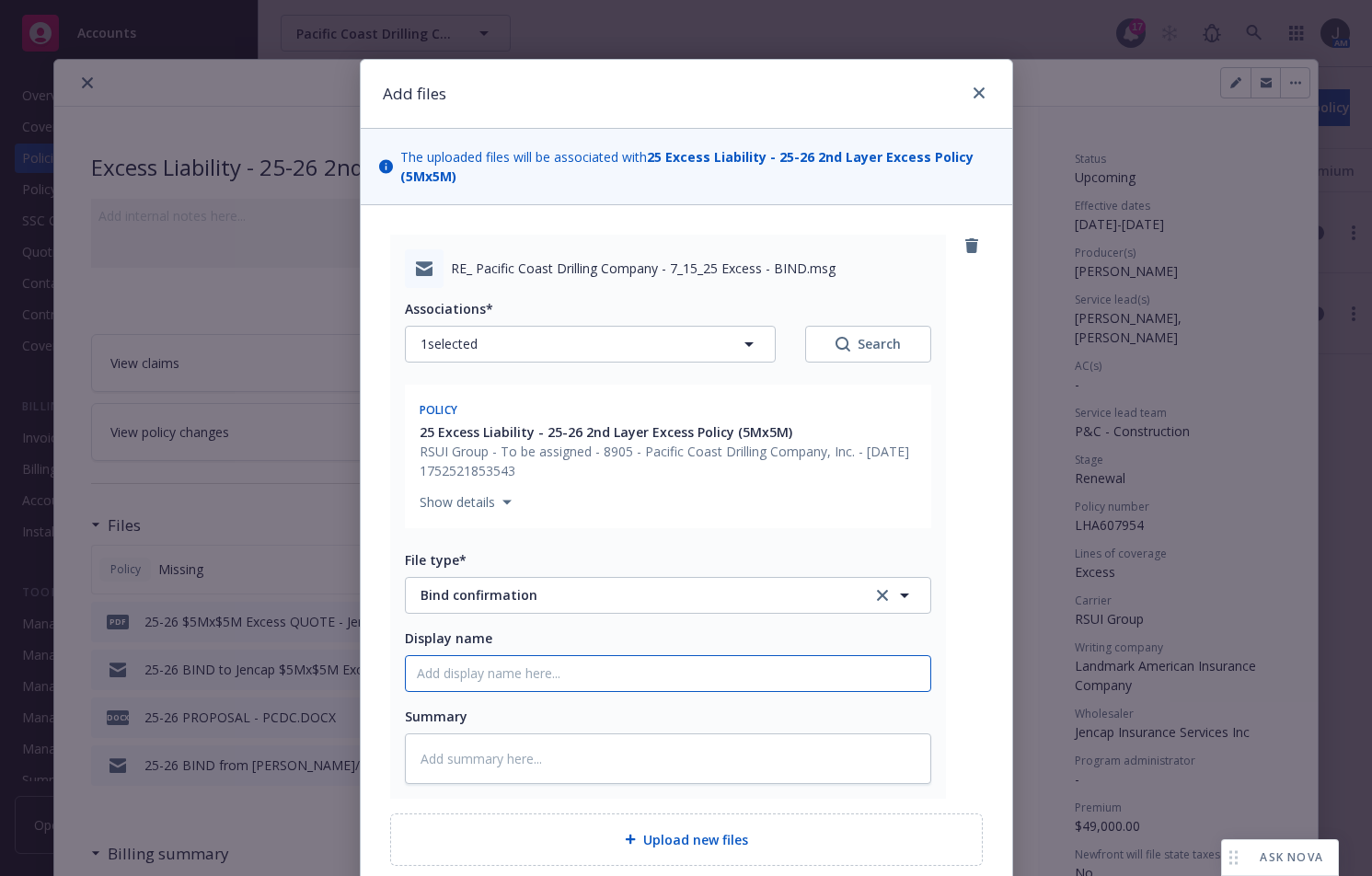 type on "x" 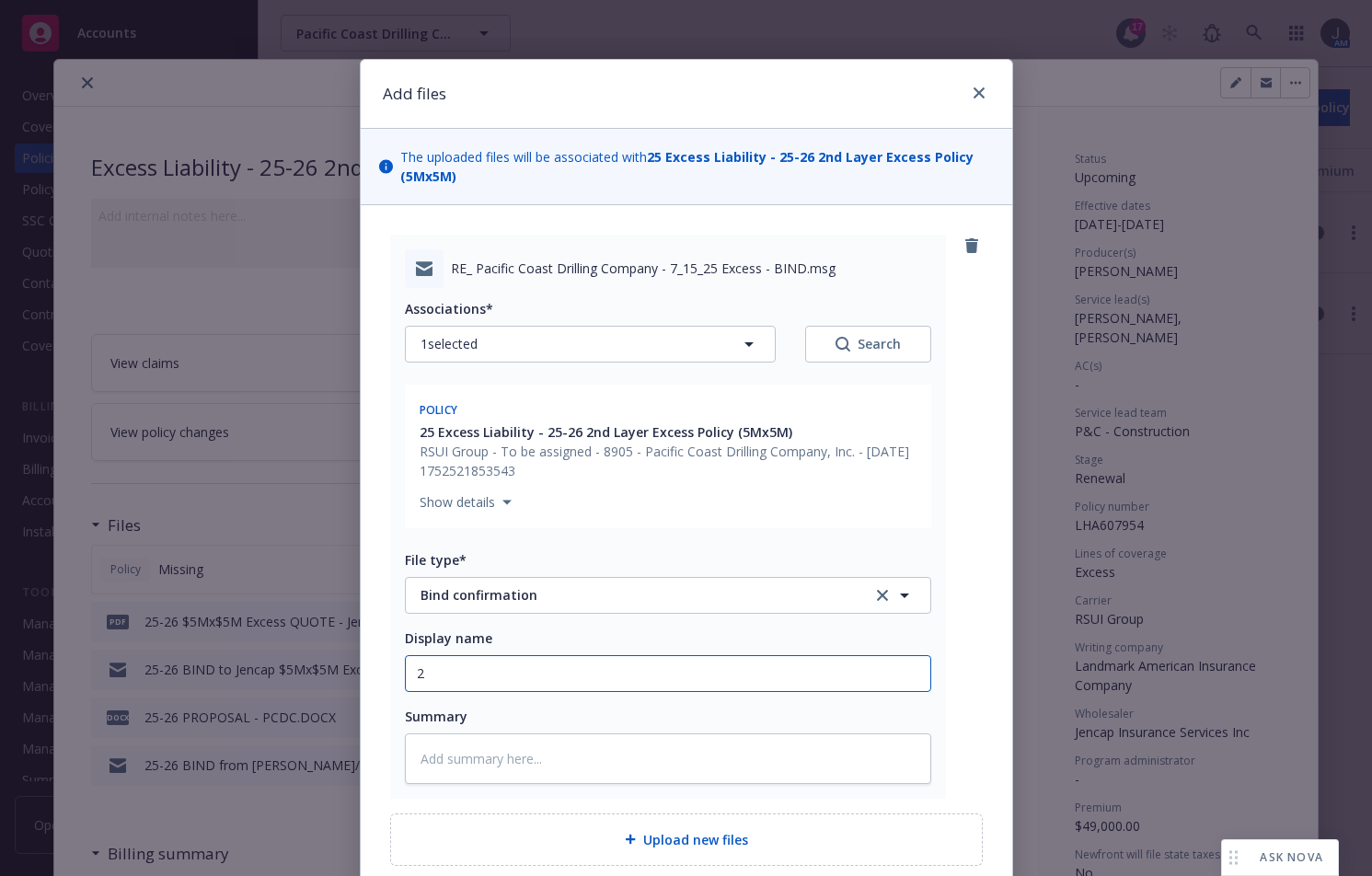 type on "x" 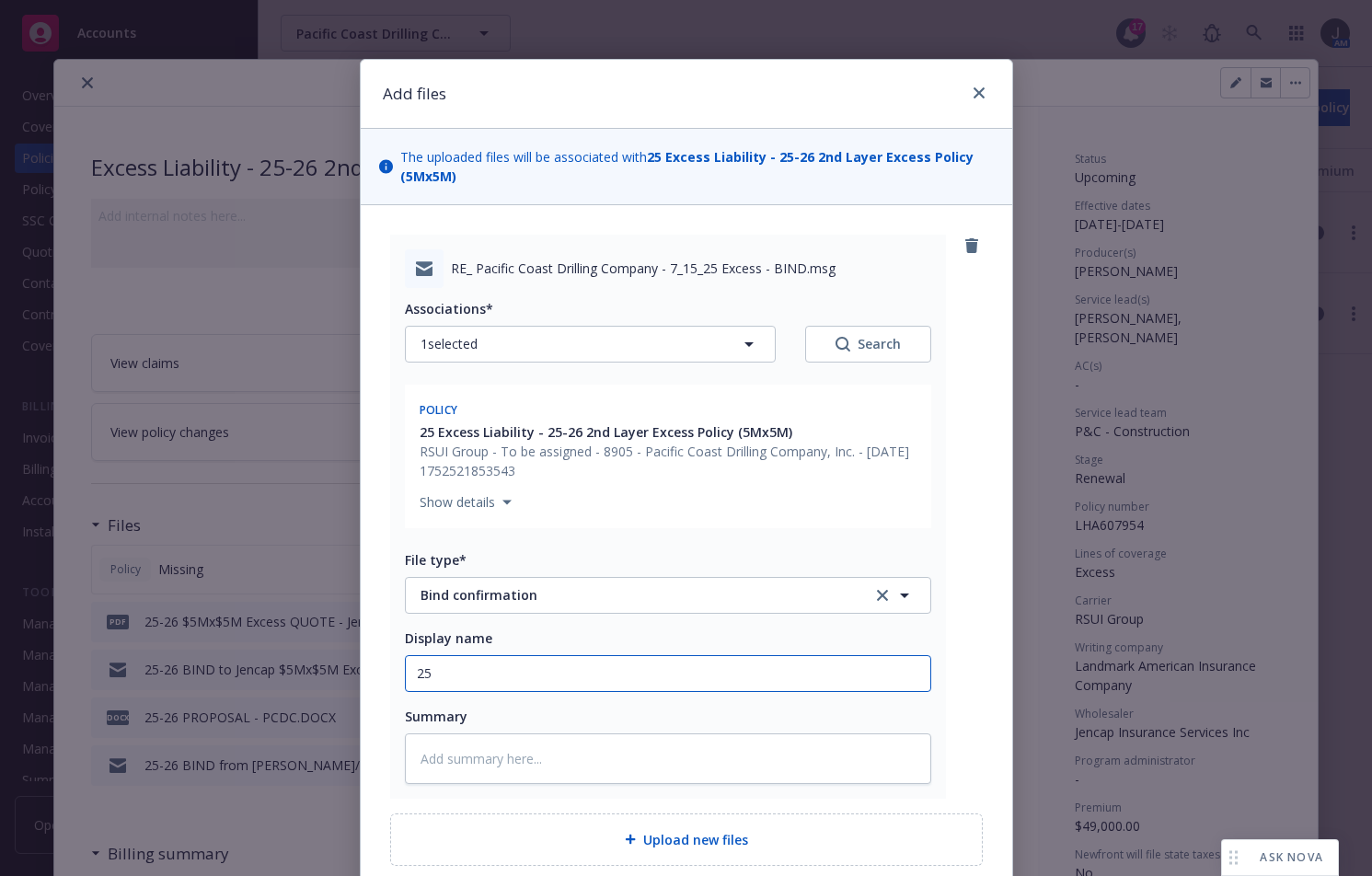 type on "x" 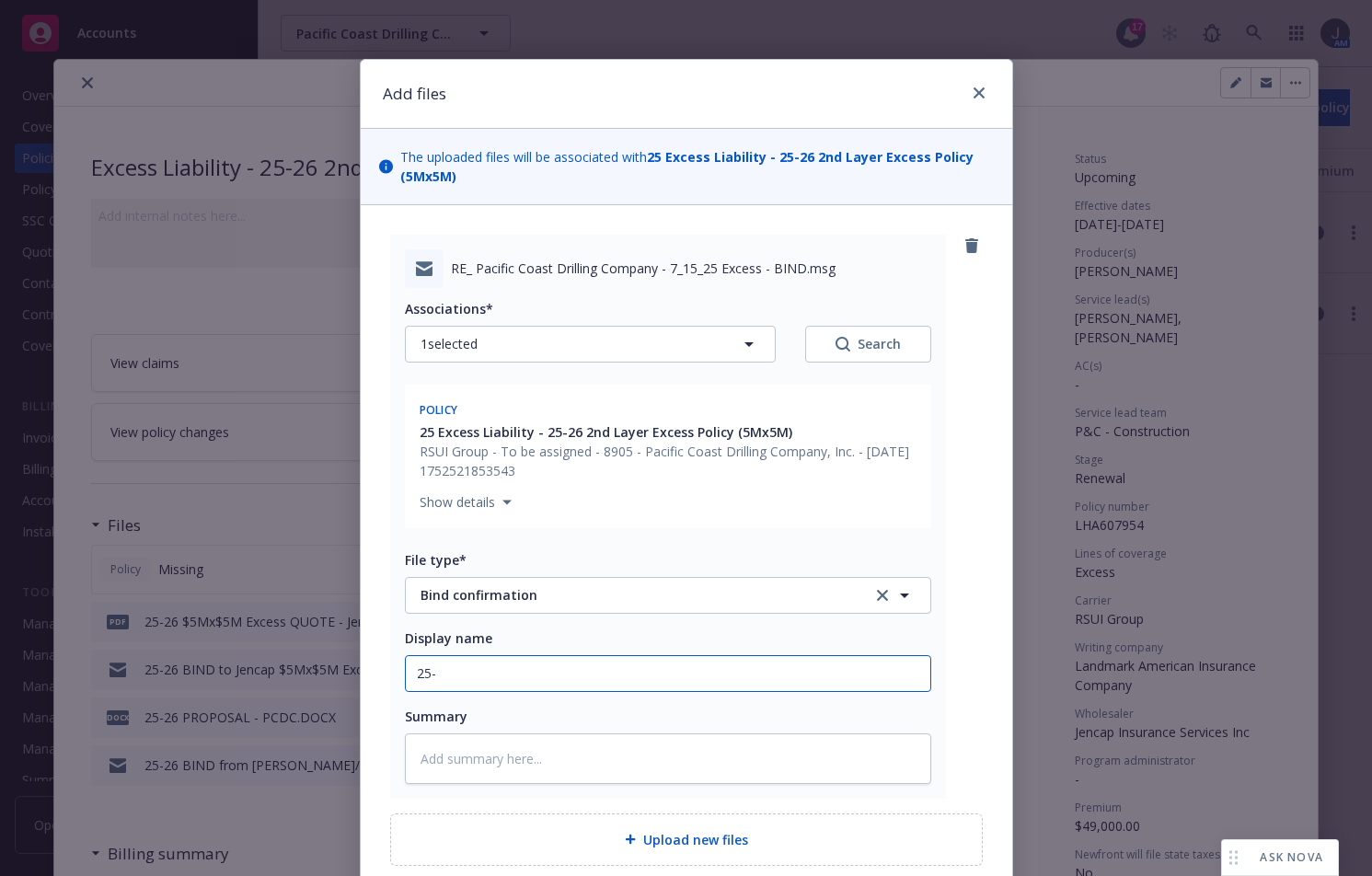 type on "x" 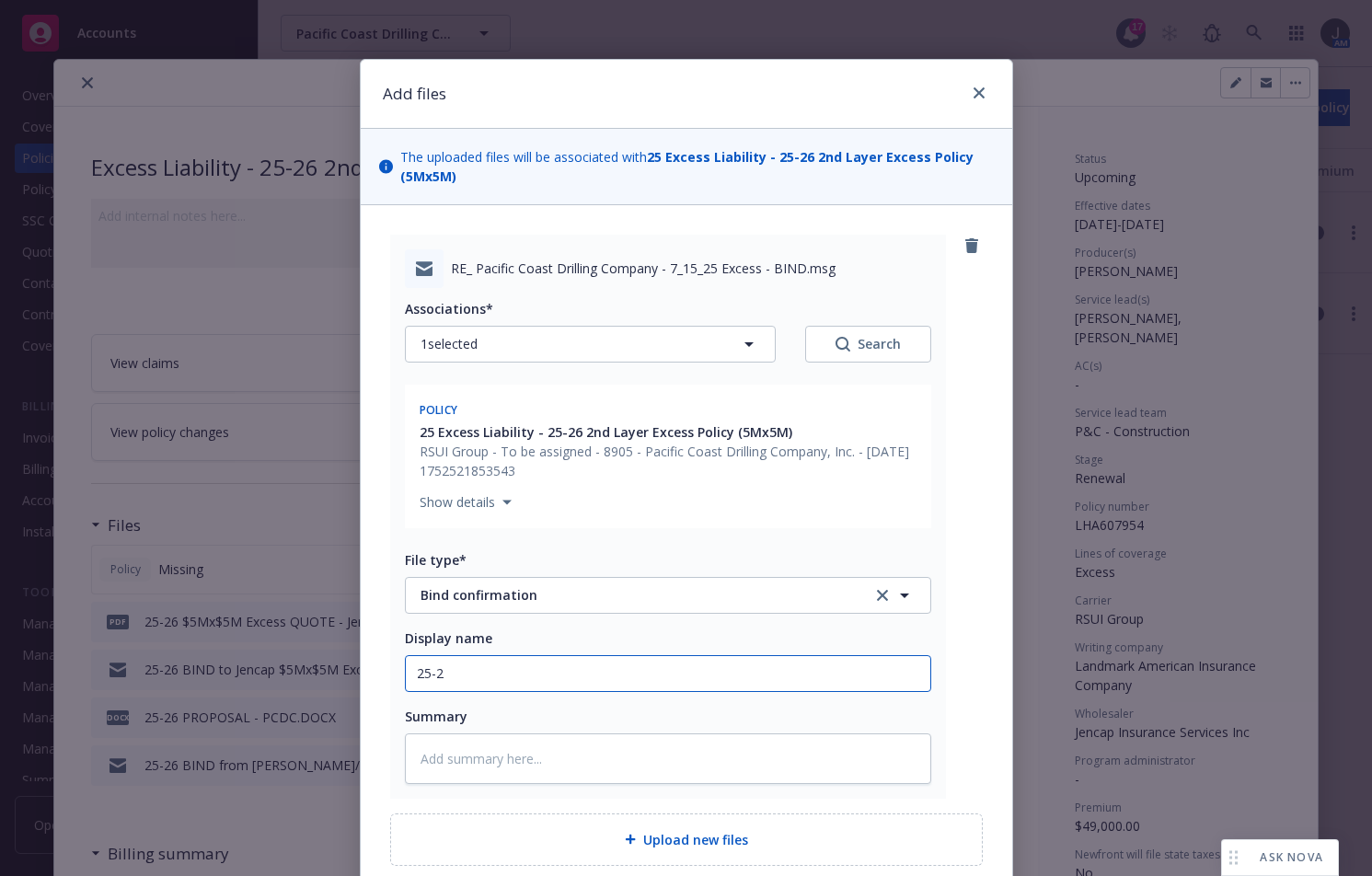 type on "x" 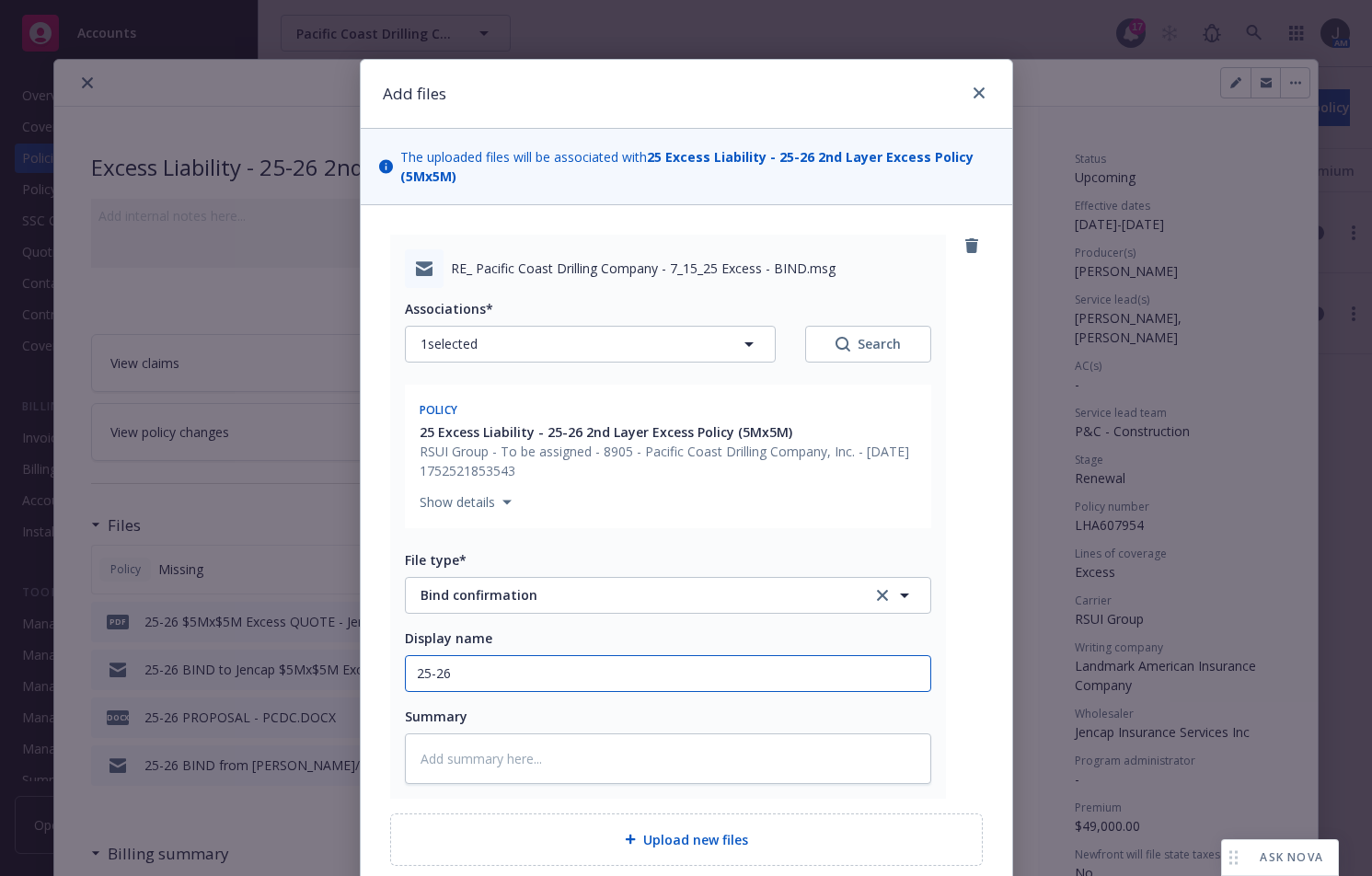type on "x" 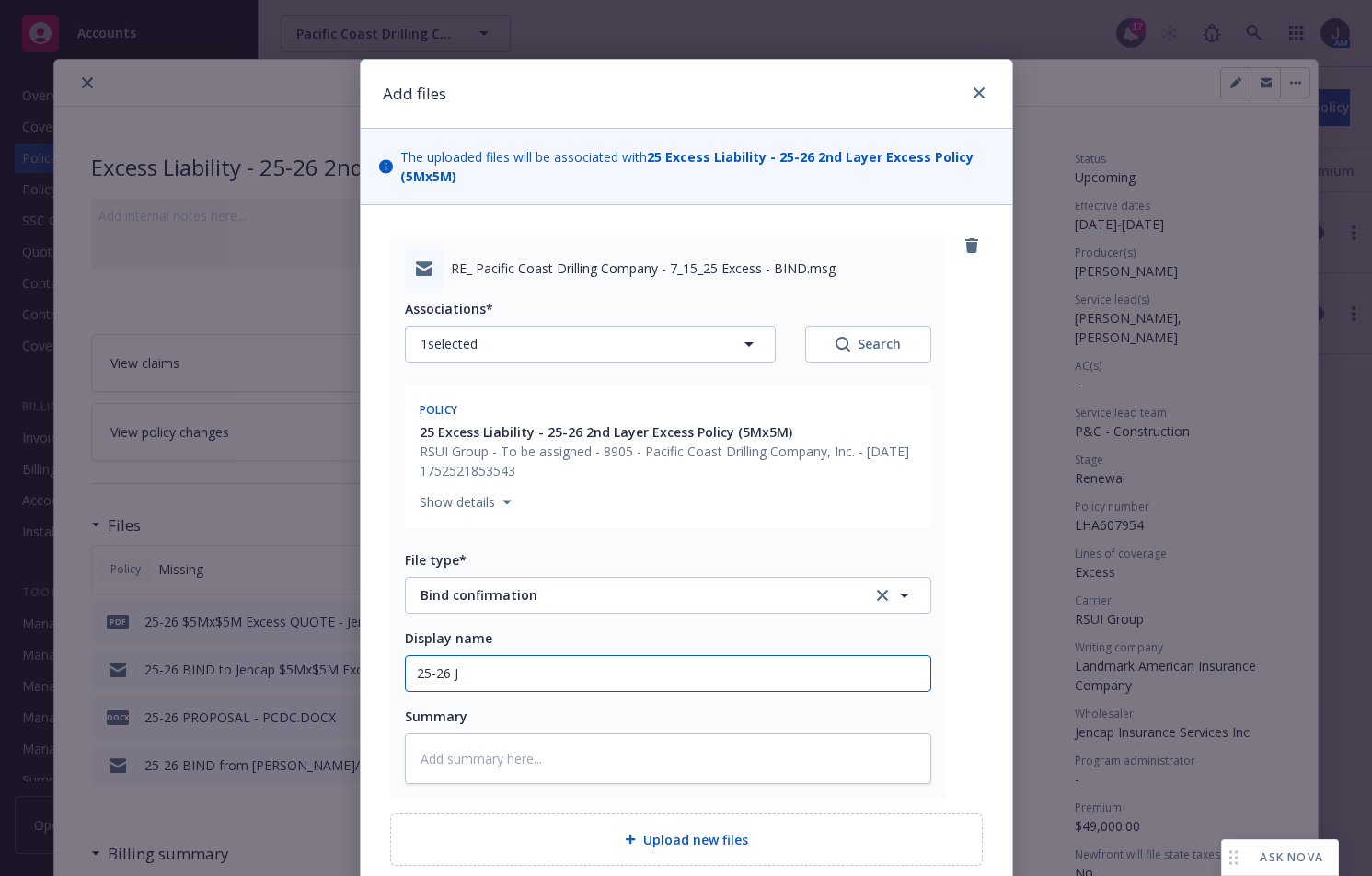 type on "x" 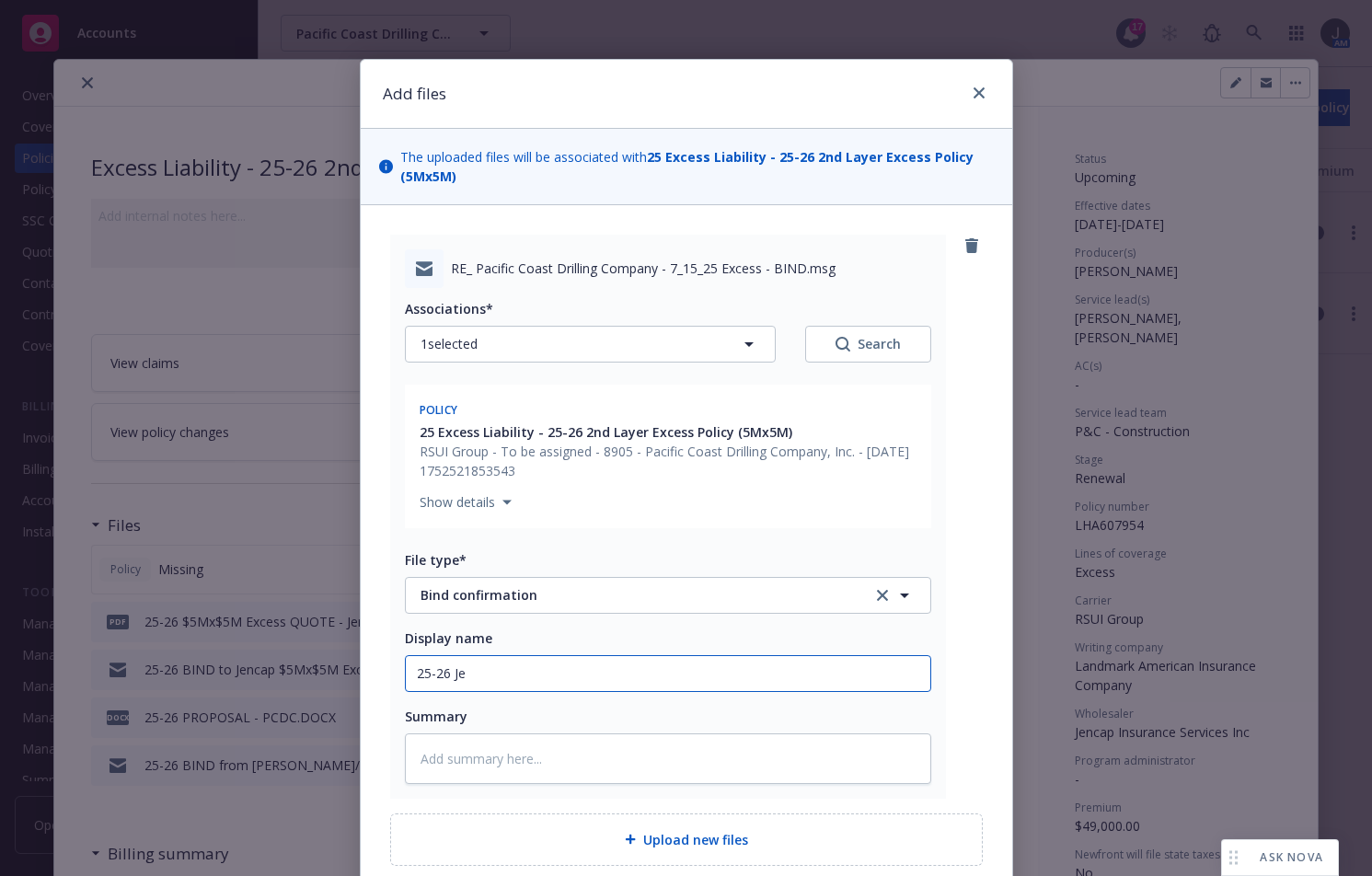 type on "25-26 Jen" 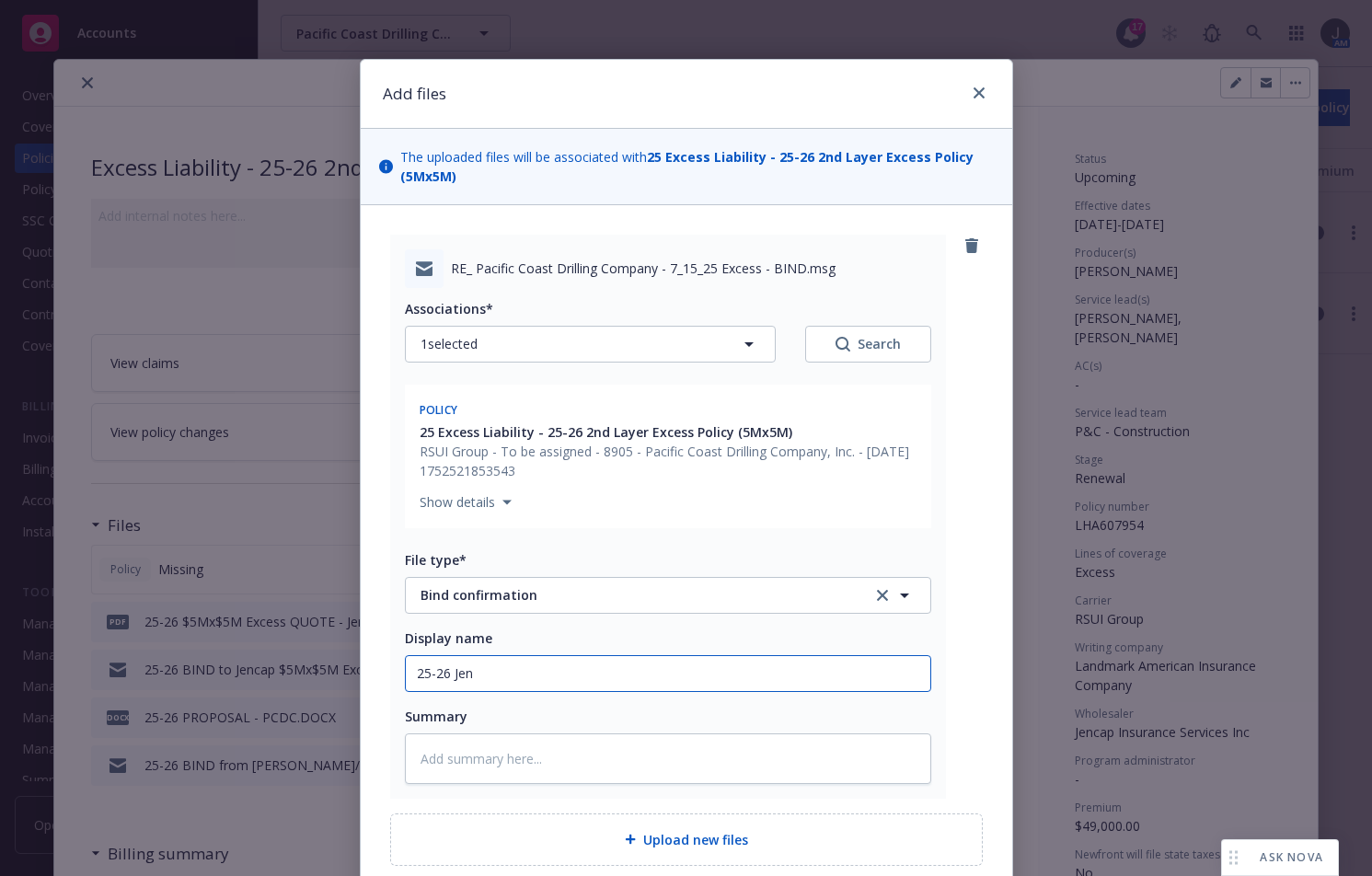 type on "x" 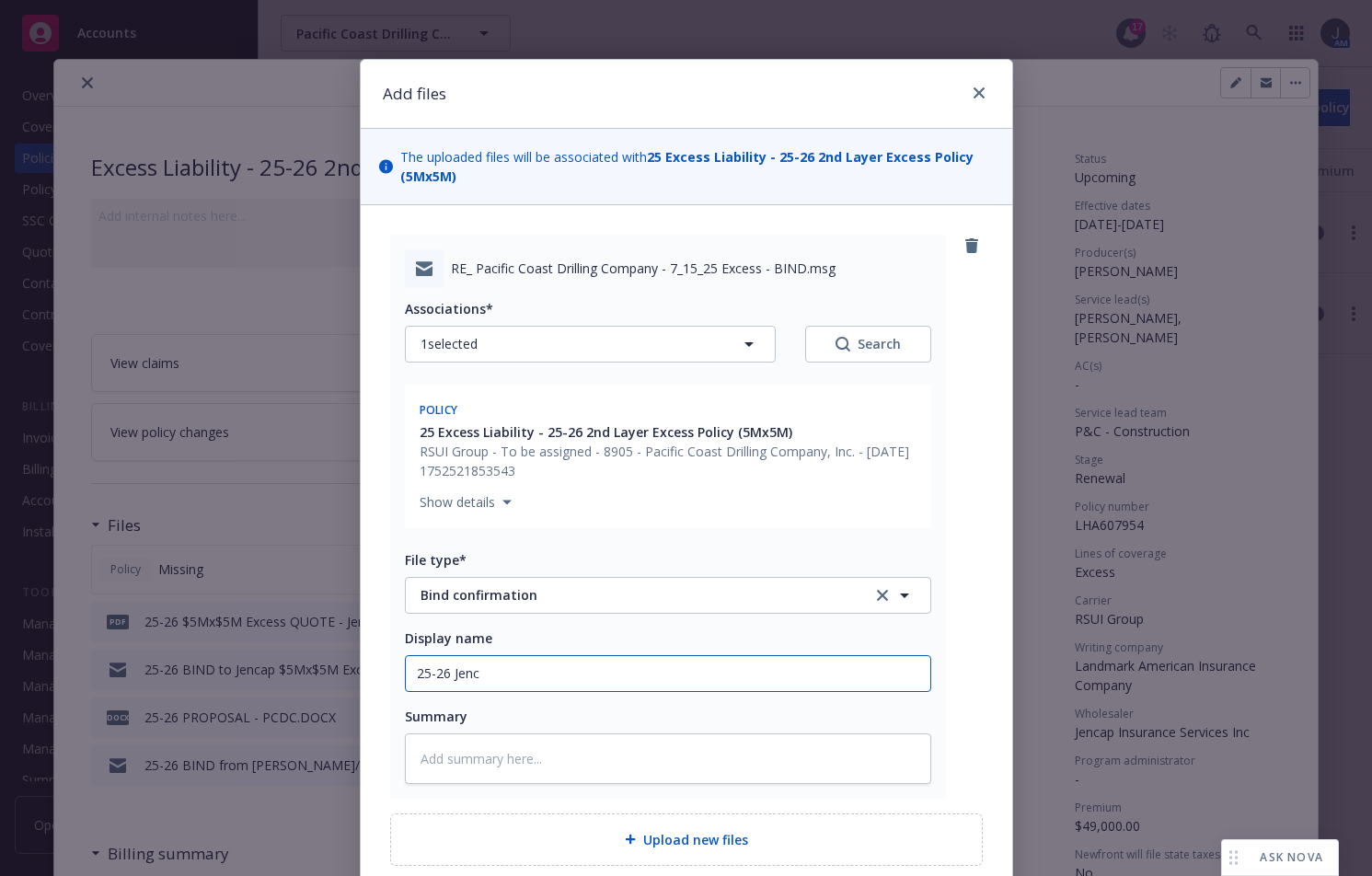 type on "25-26 Jenca" 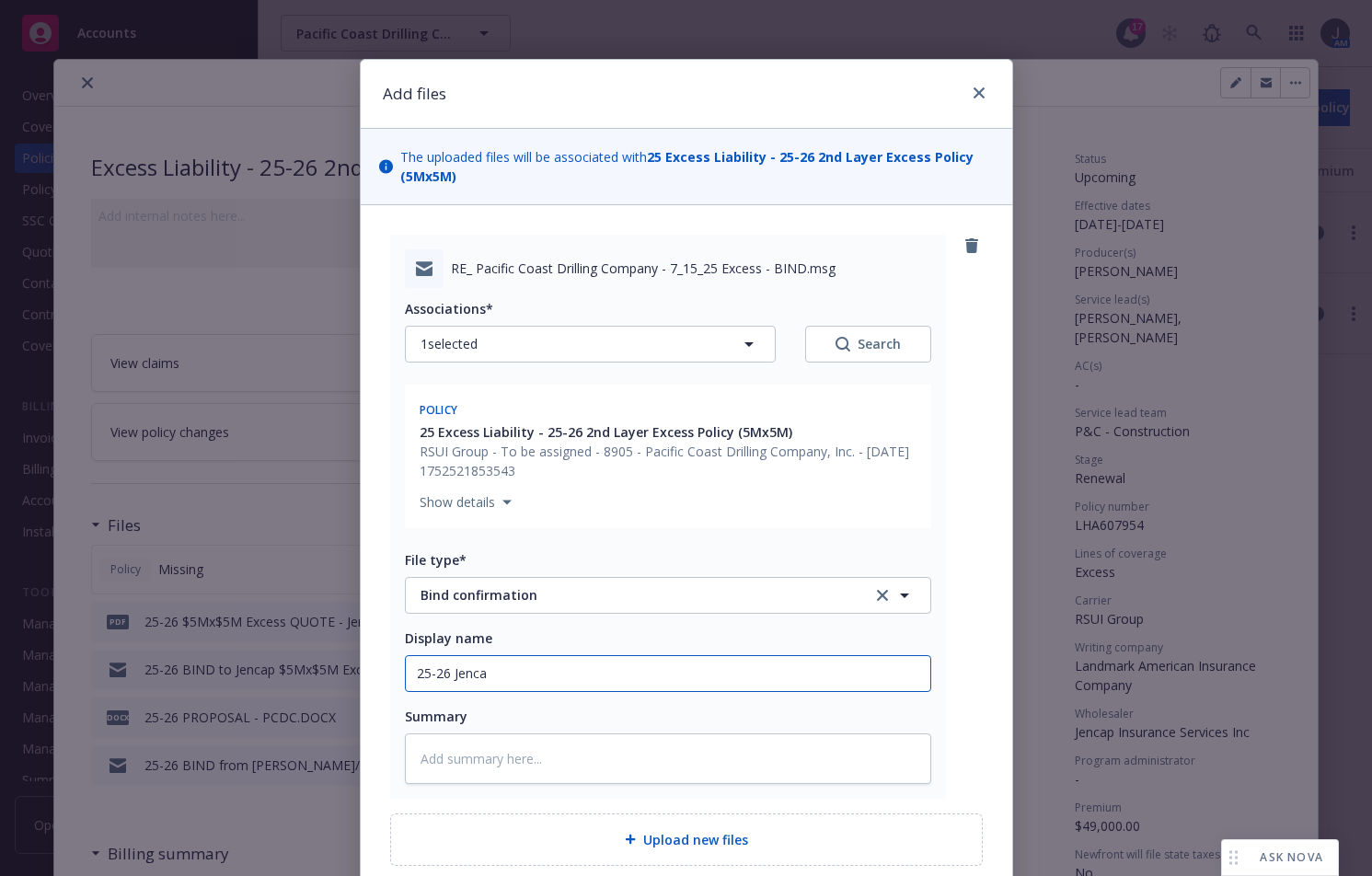 type on "x" 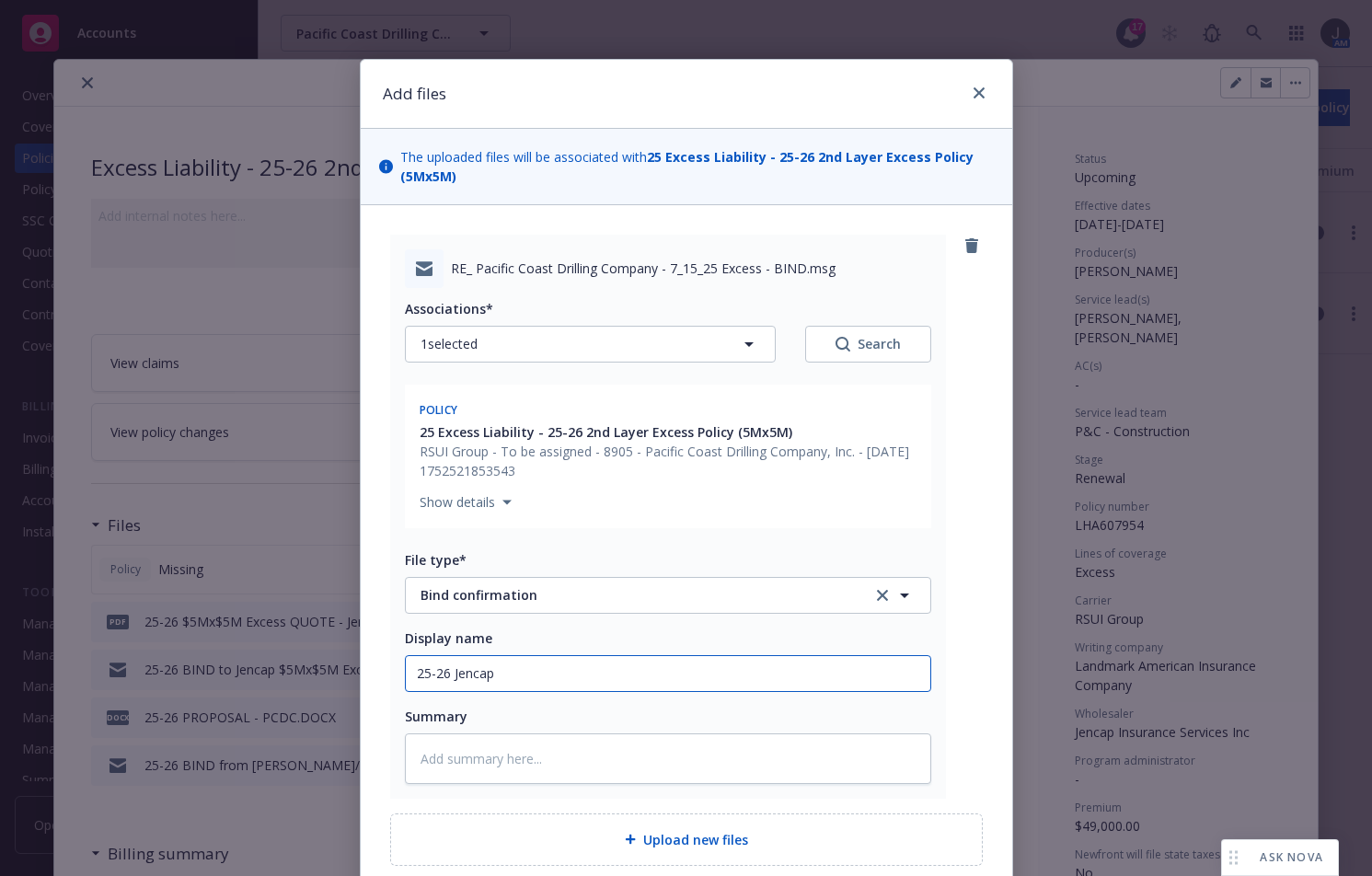 type on "x" 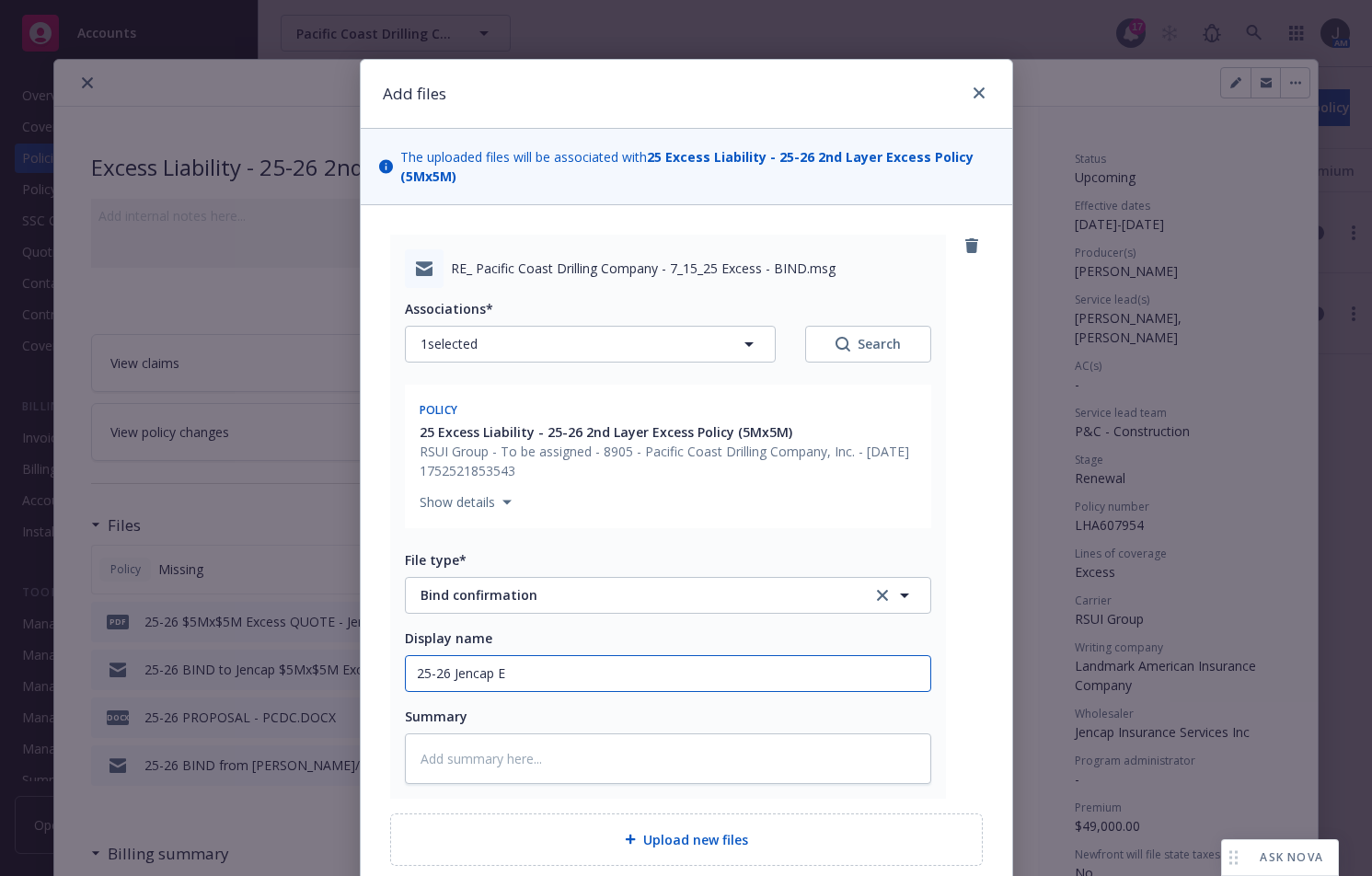 type on "x" 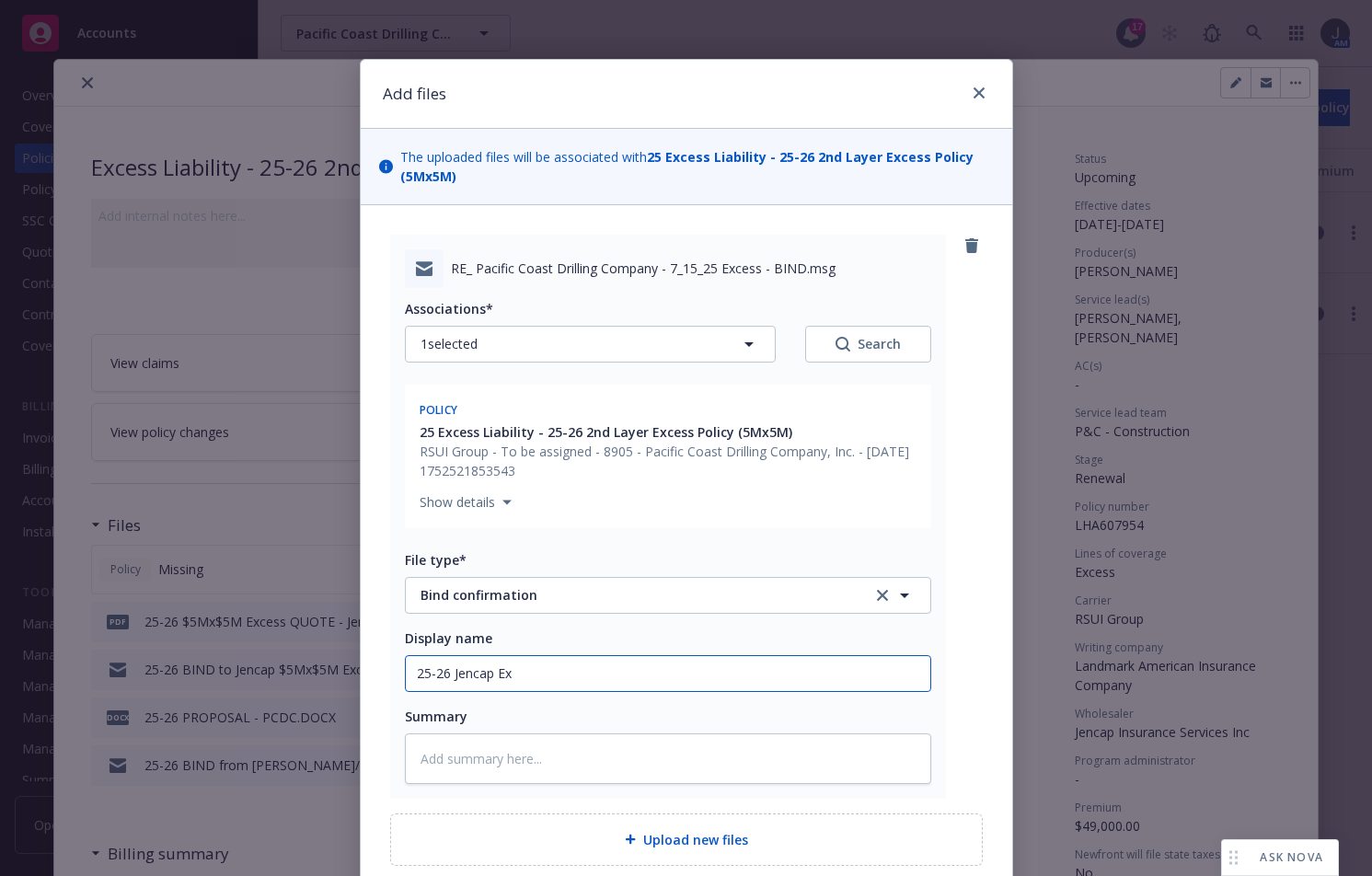 type on "x" 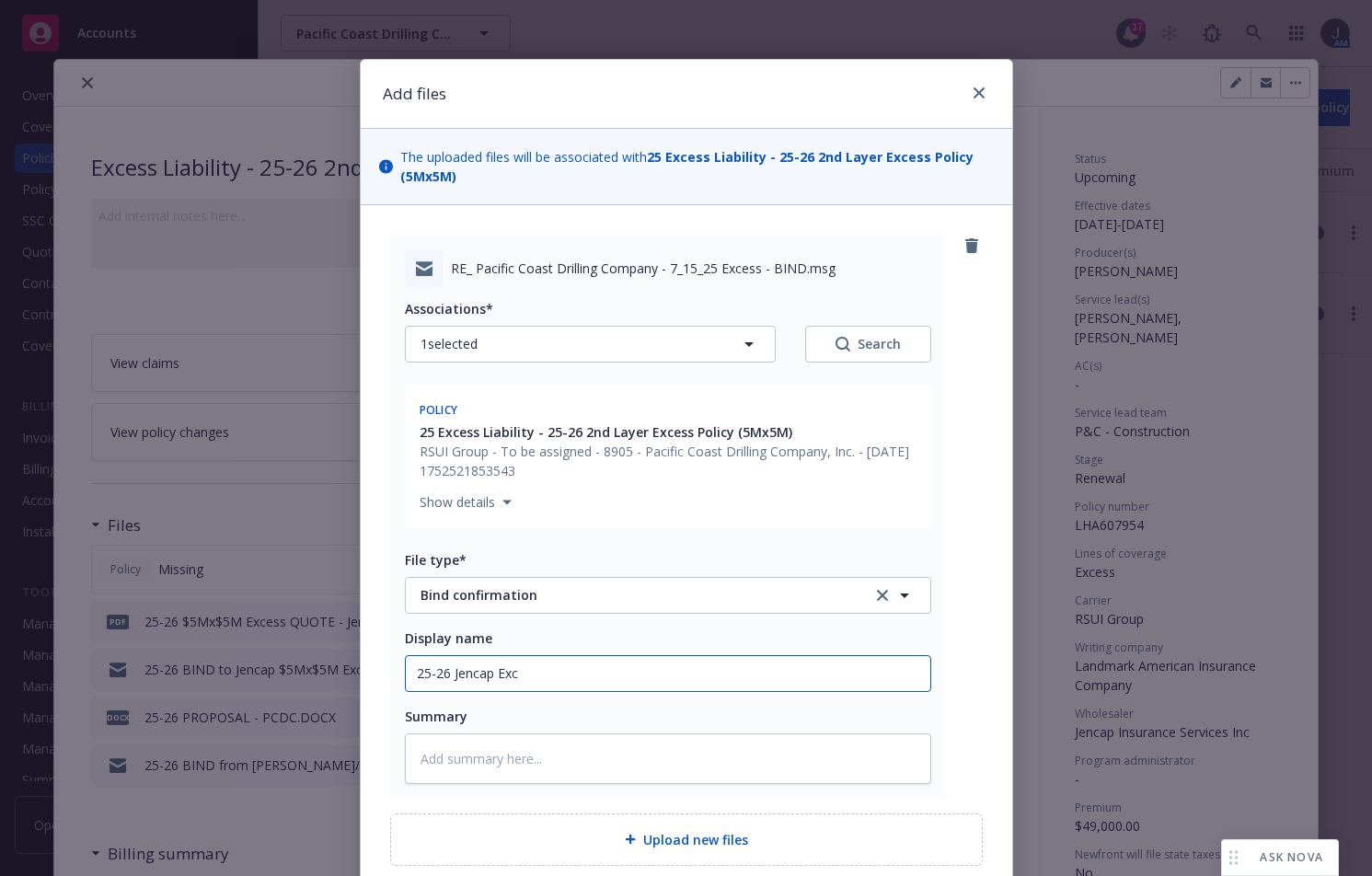 type on "x" 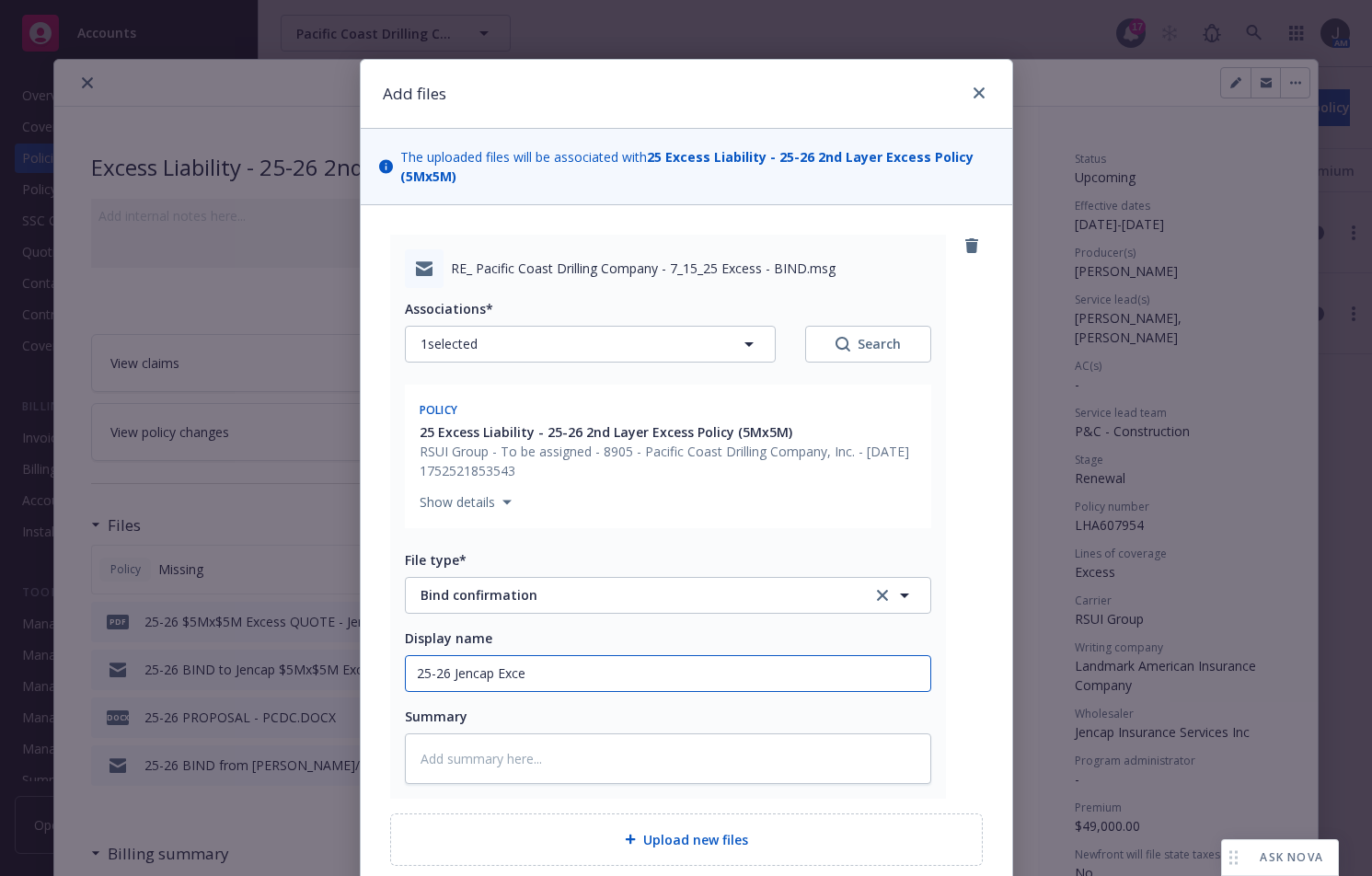 type on "x" 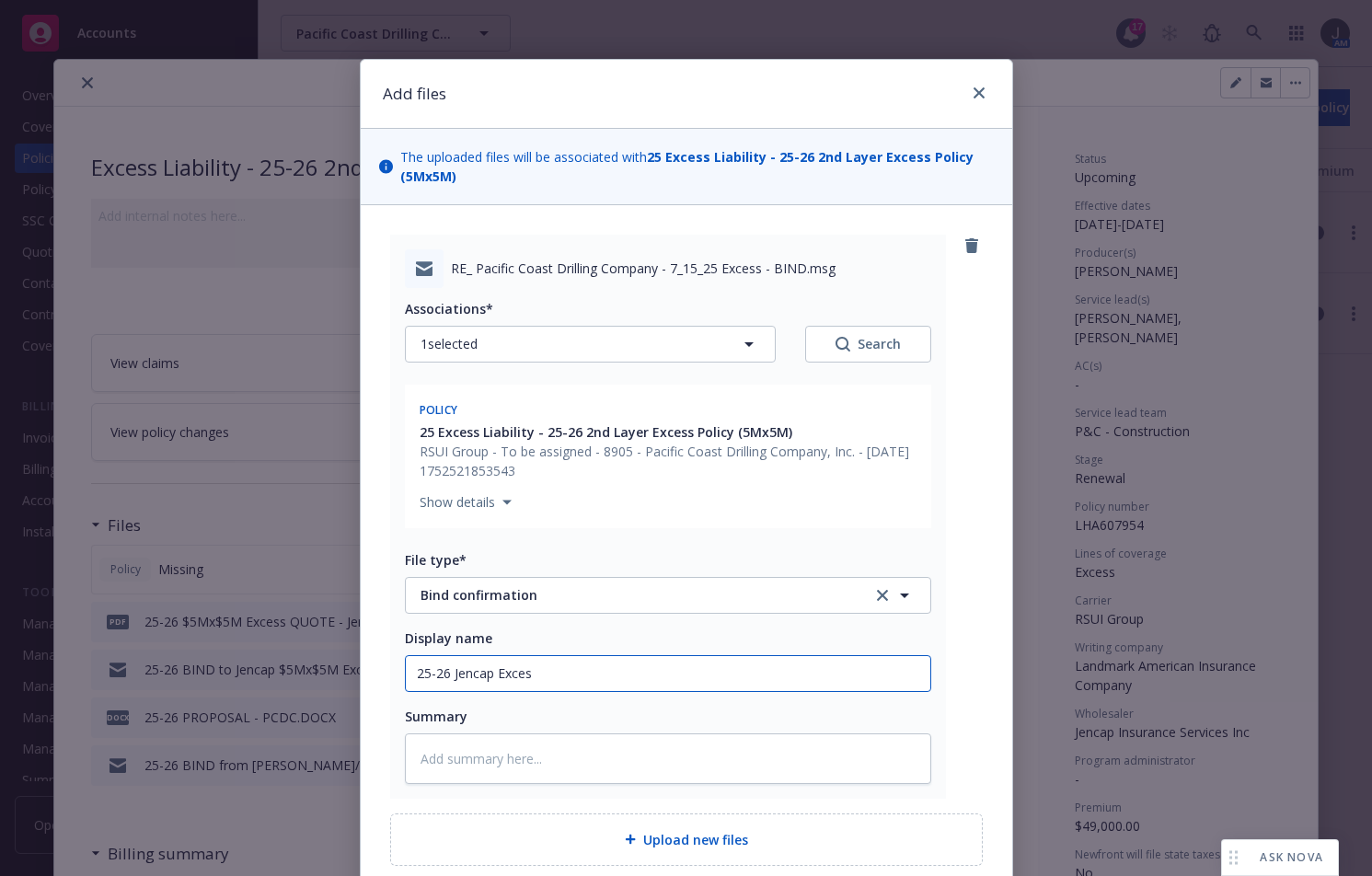 type on "x" 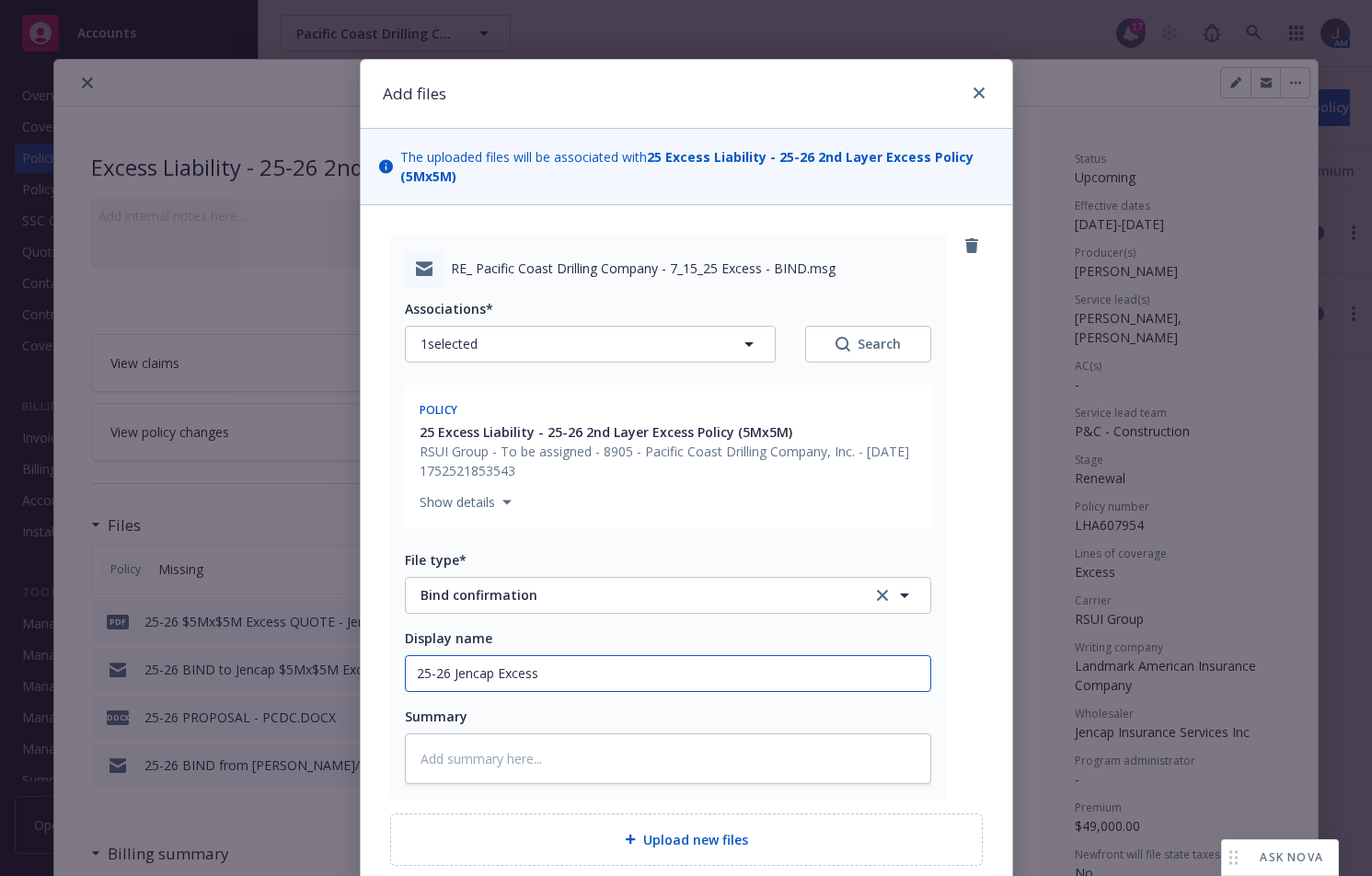 type on "x" 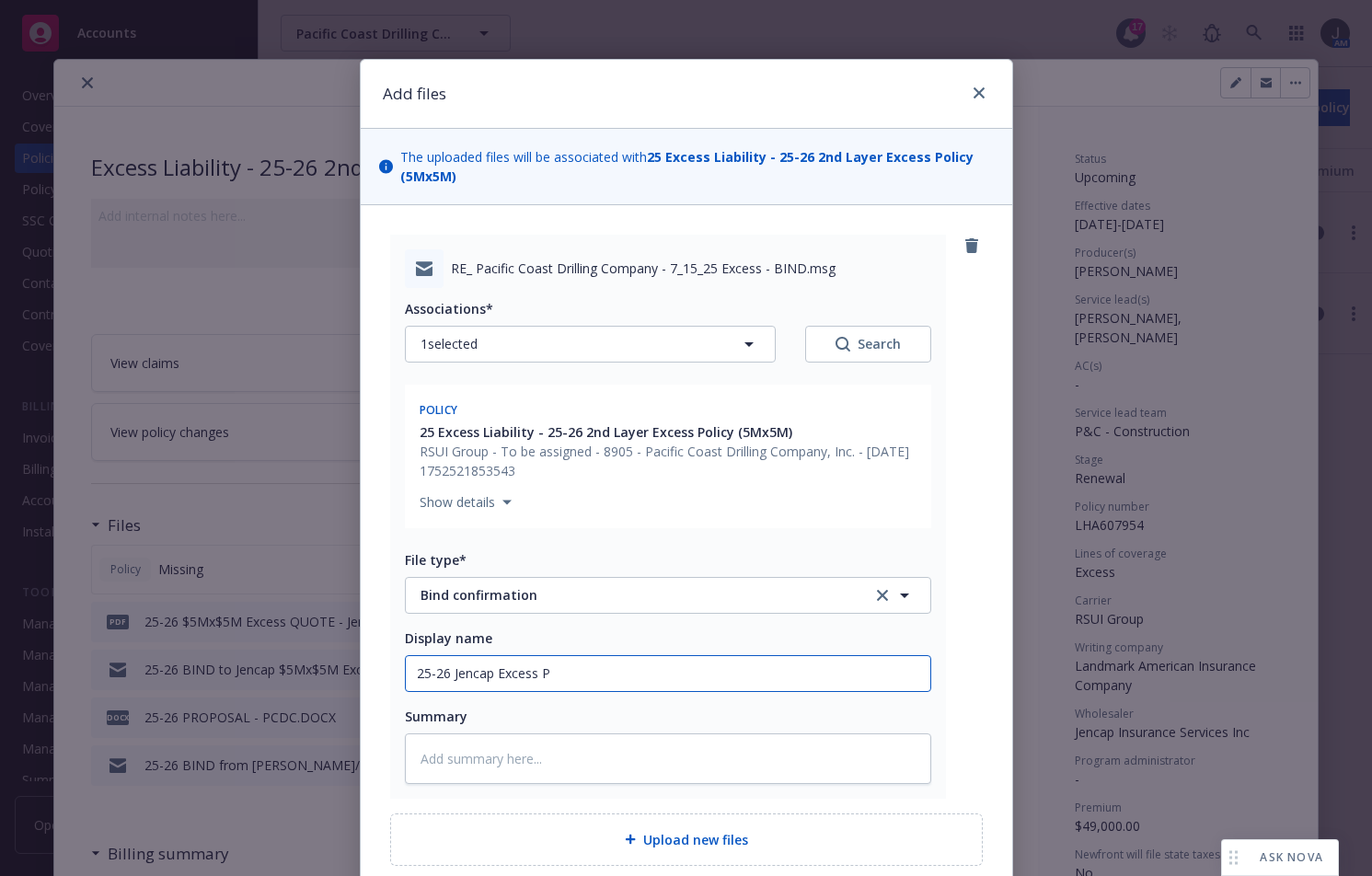type on "x" 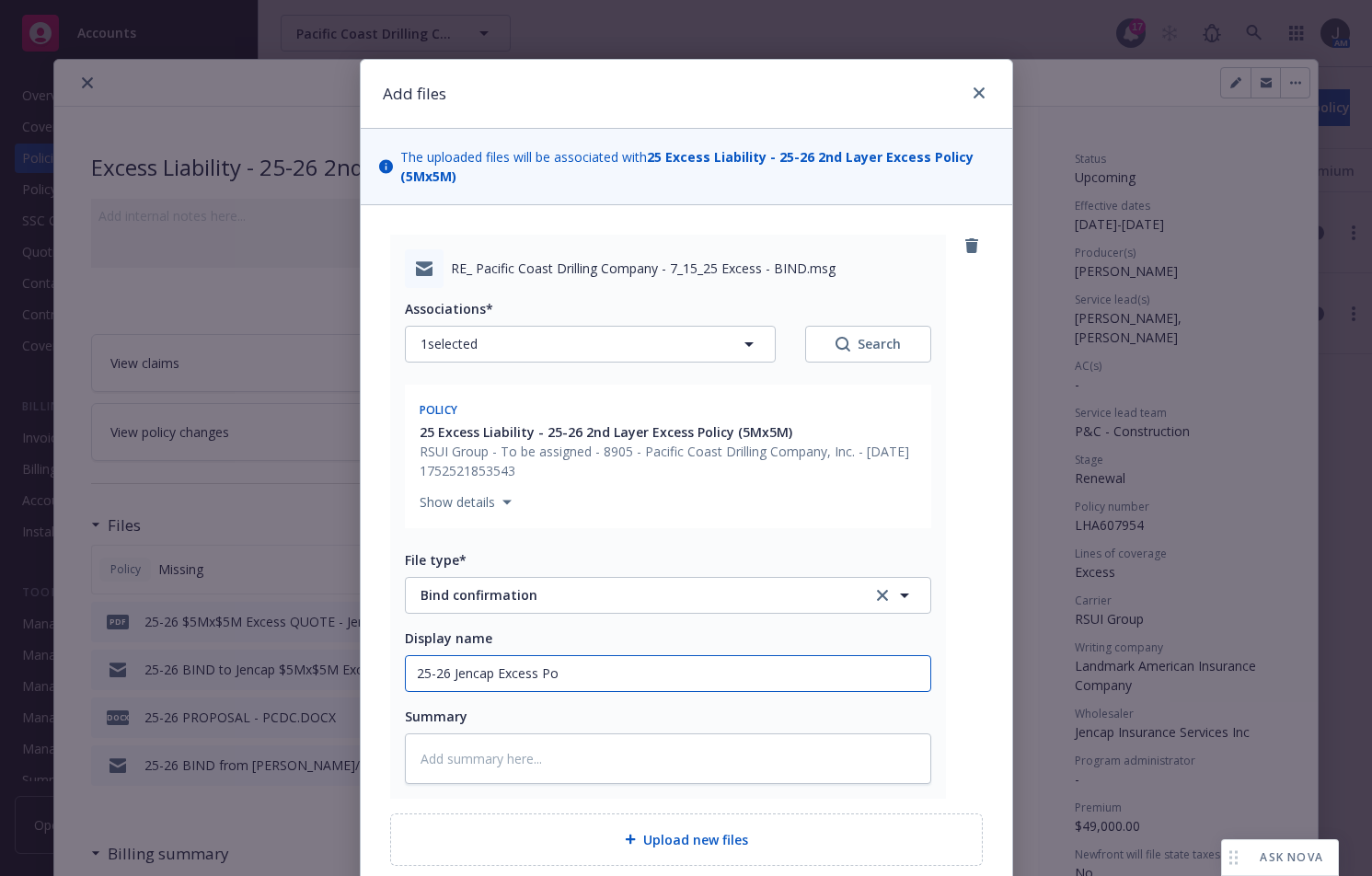 type on "x" 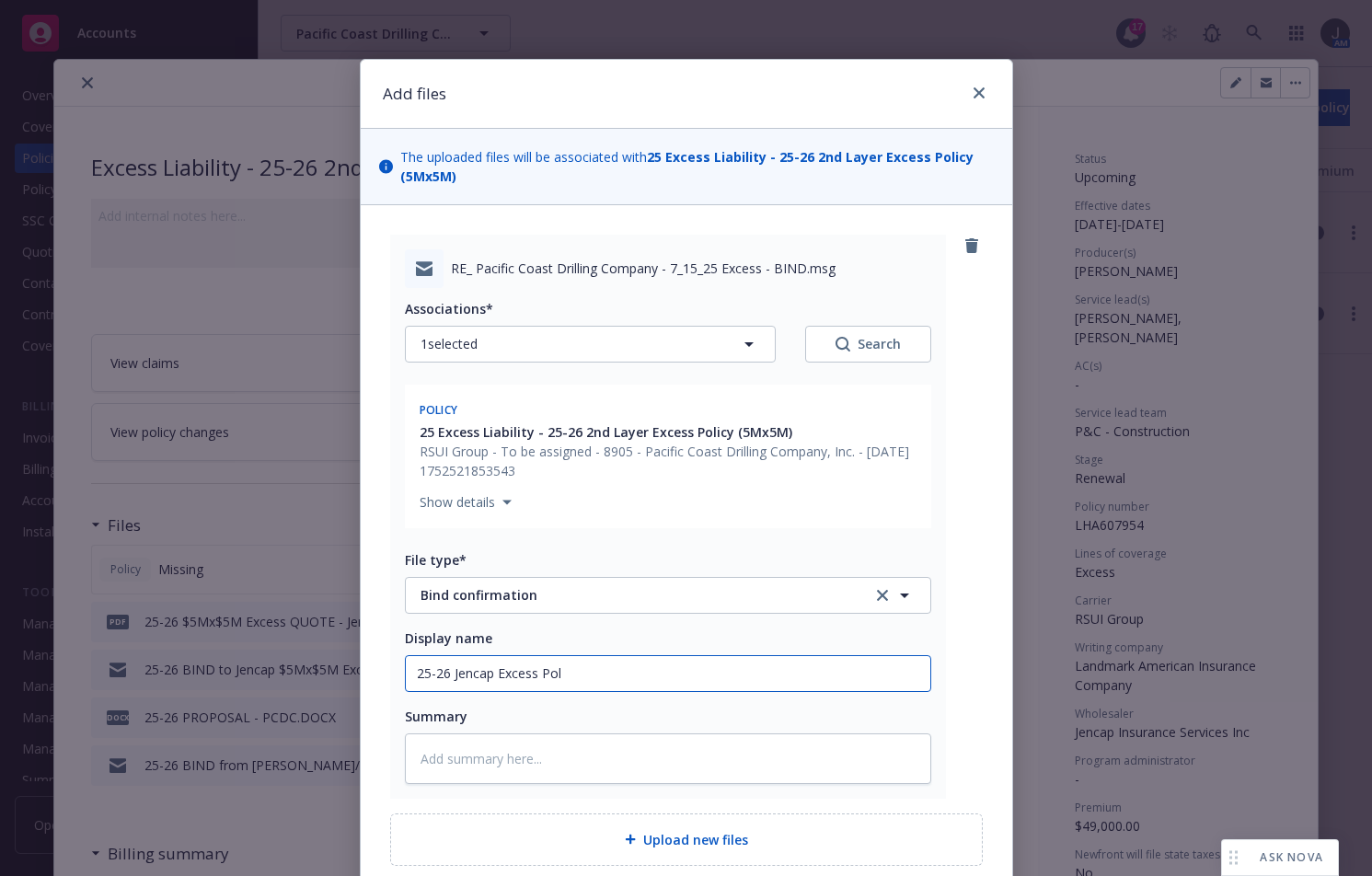 type on "x" 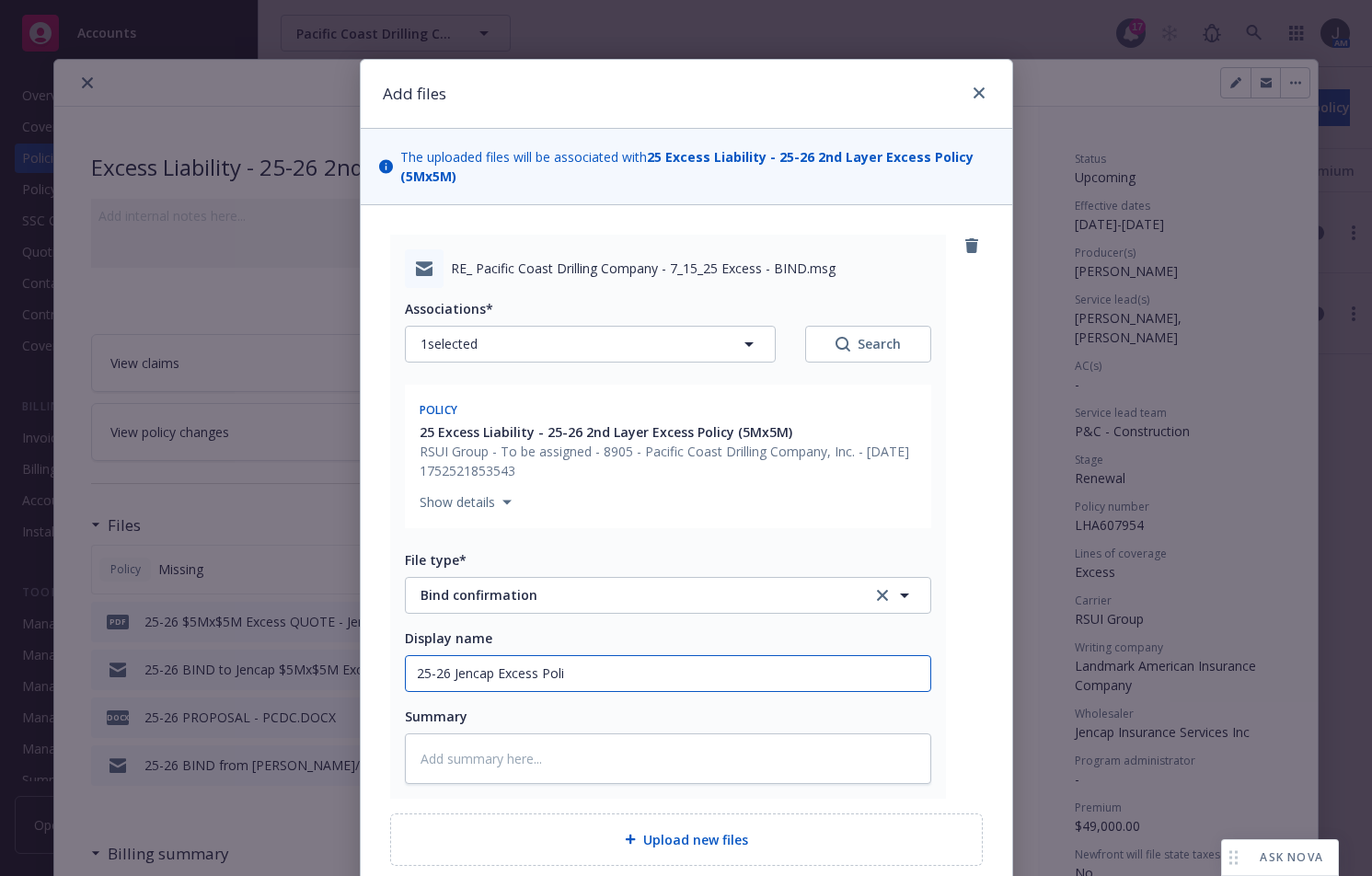 type on "x" 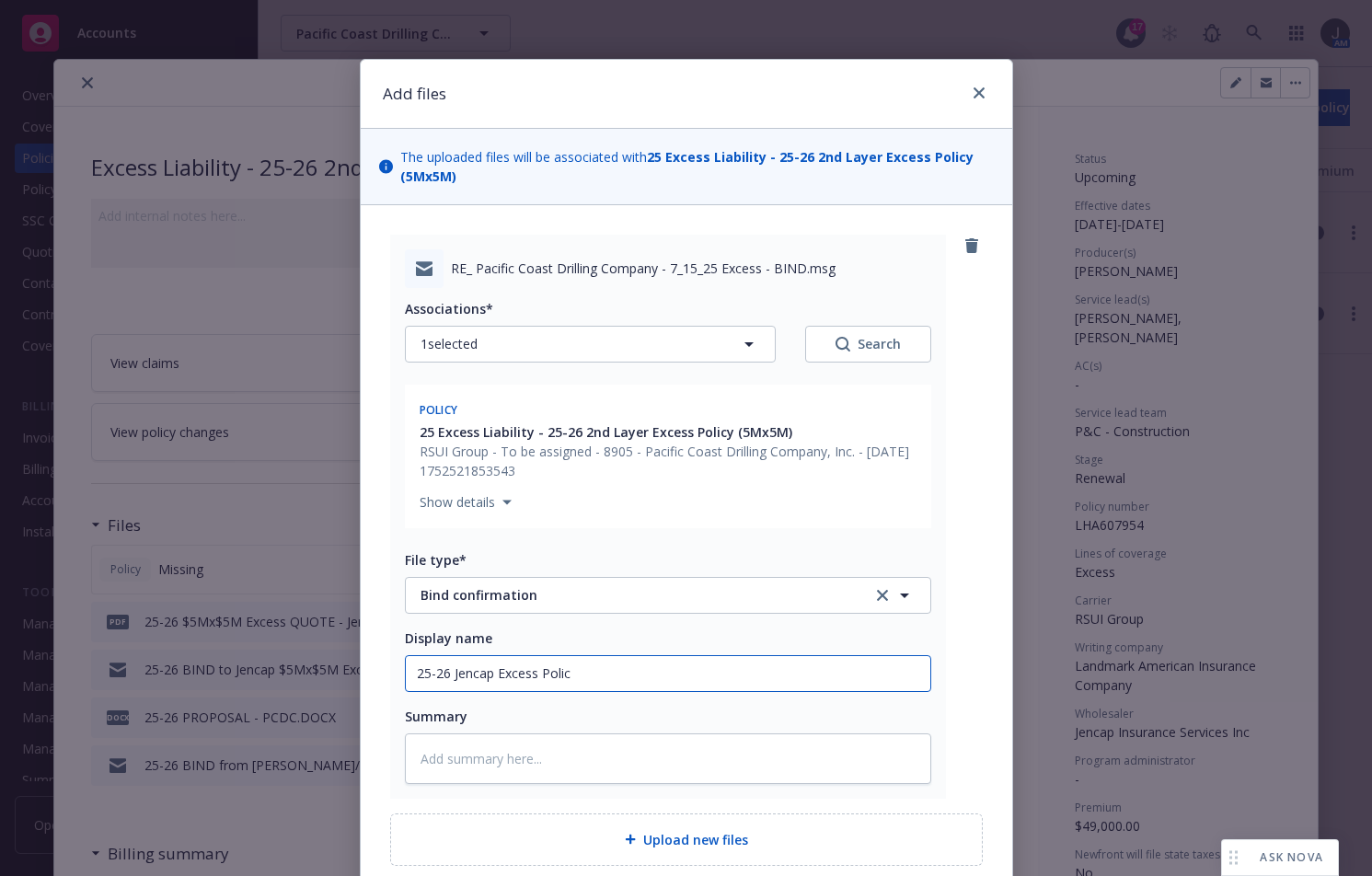 type on "x" 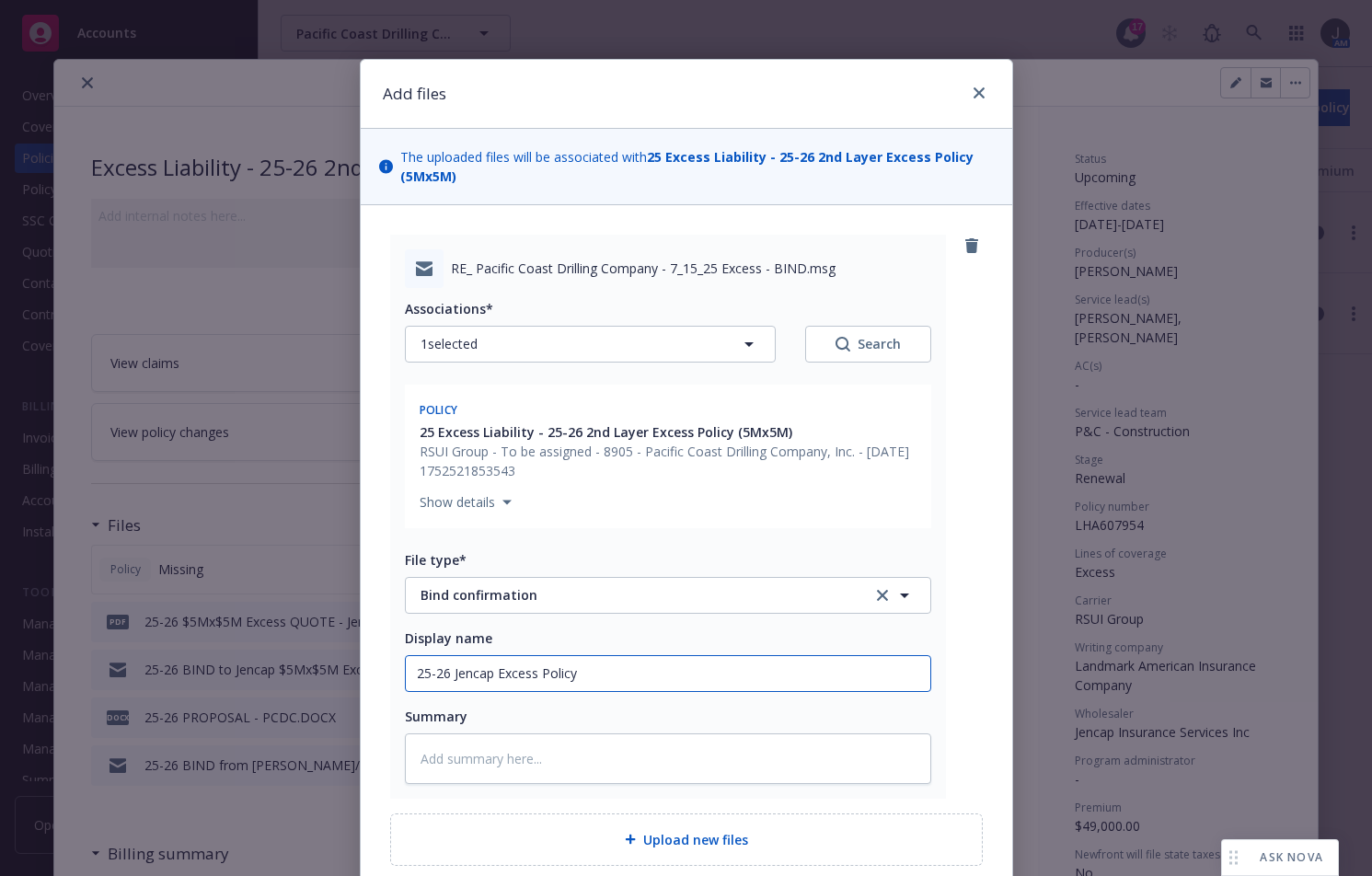 type on "x" 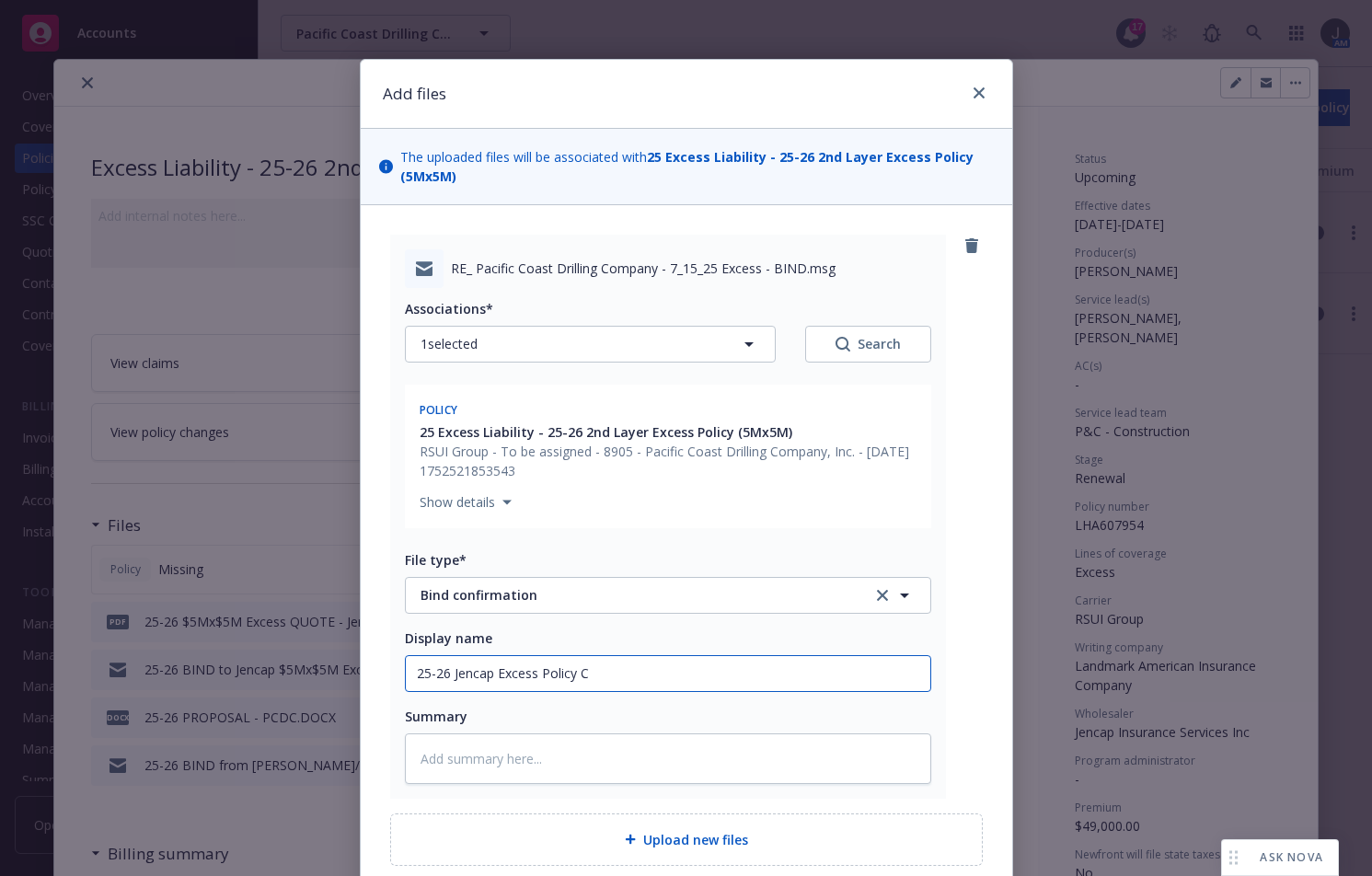 type on "x" 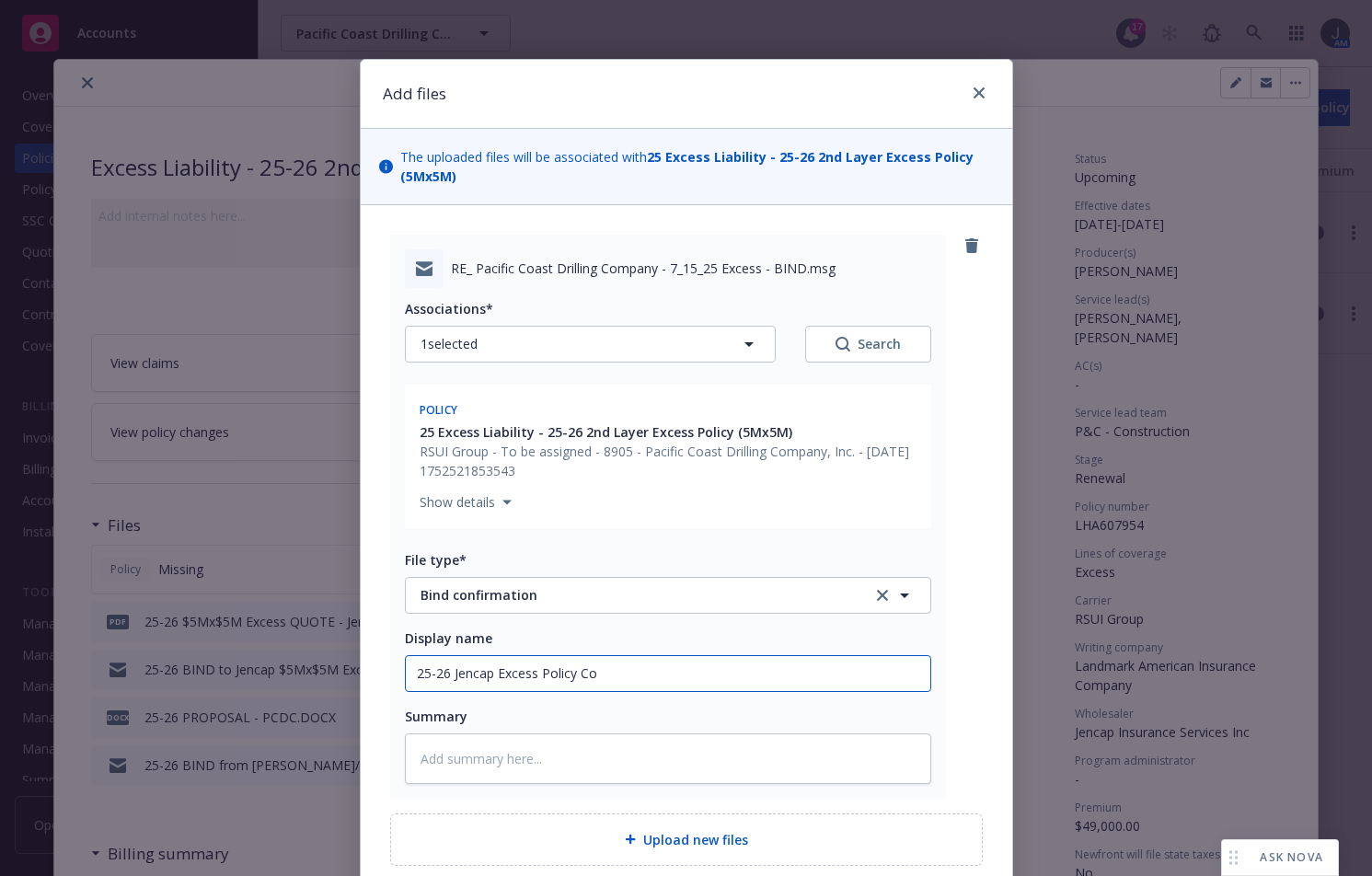 type on "x" 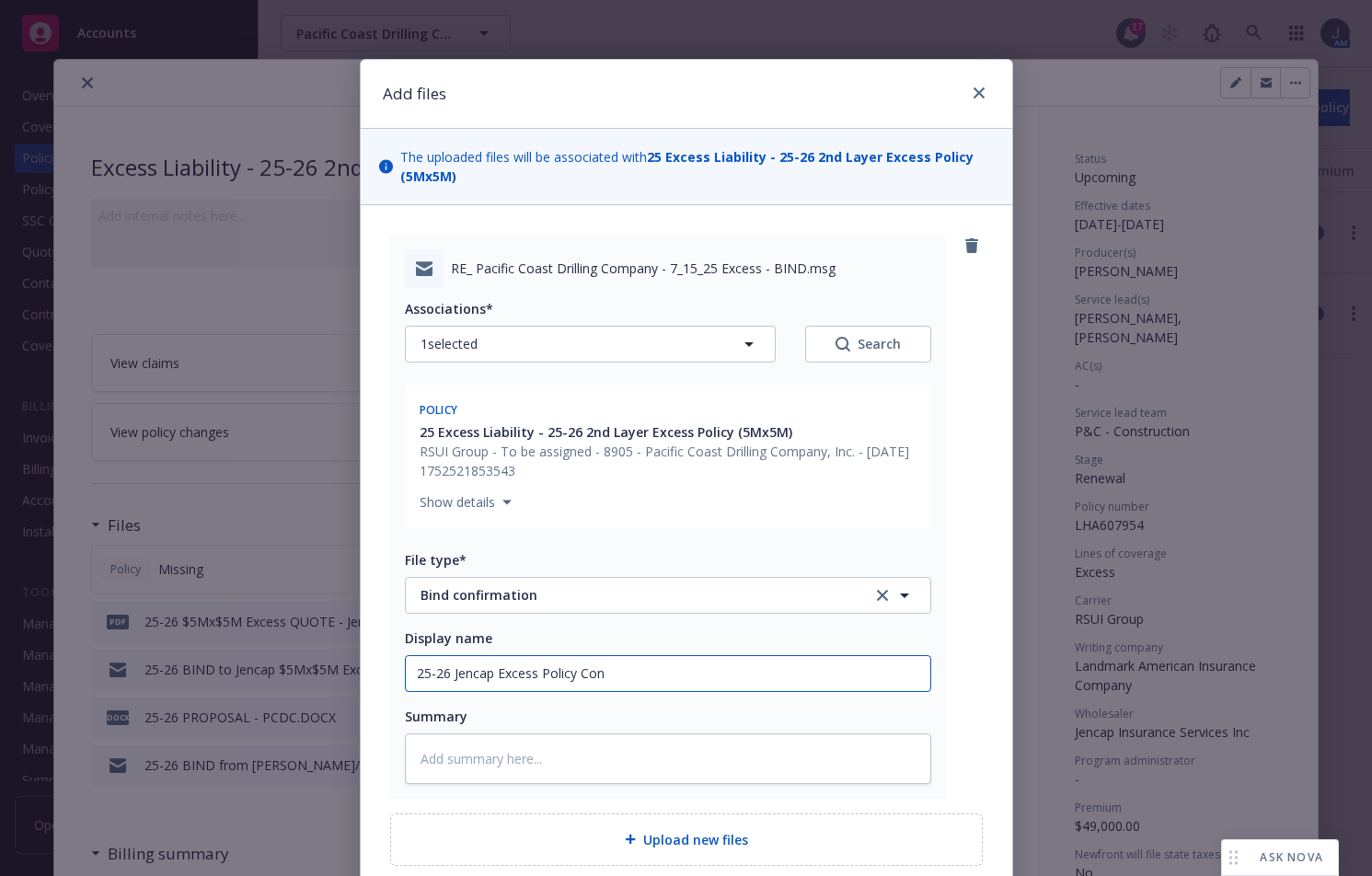 type on "x" 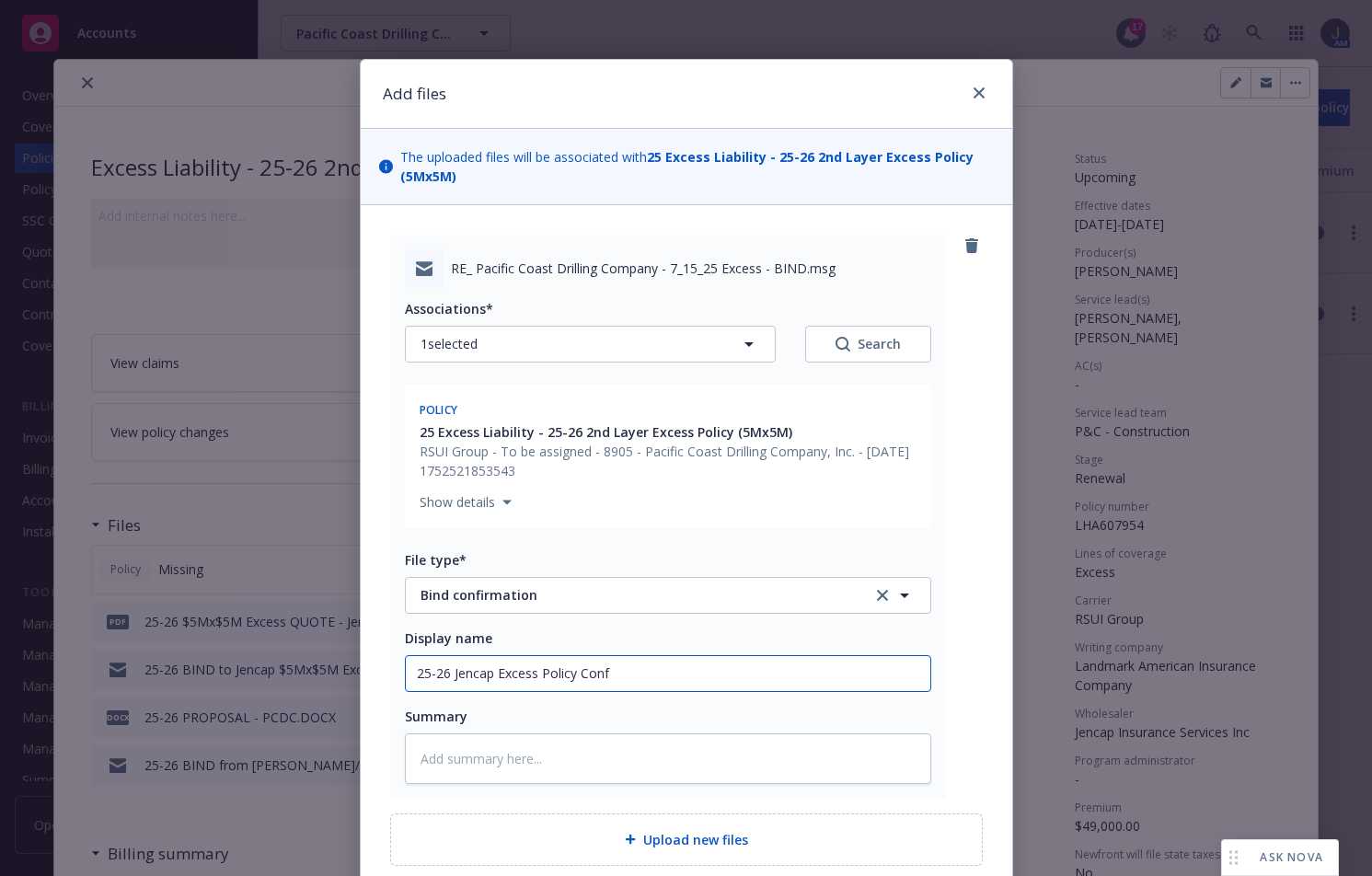 type on "x" 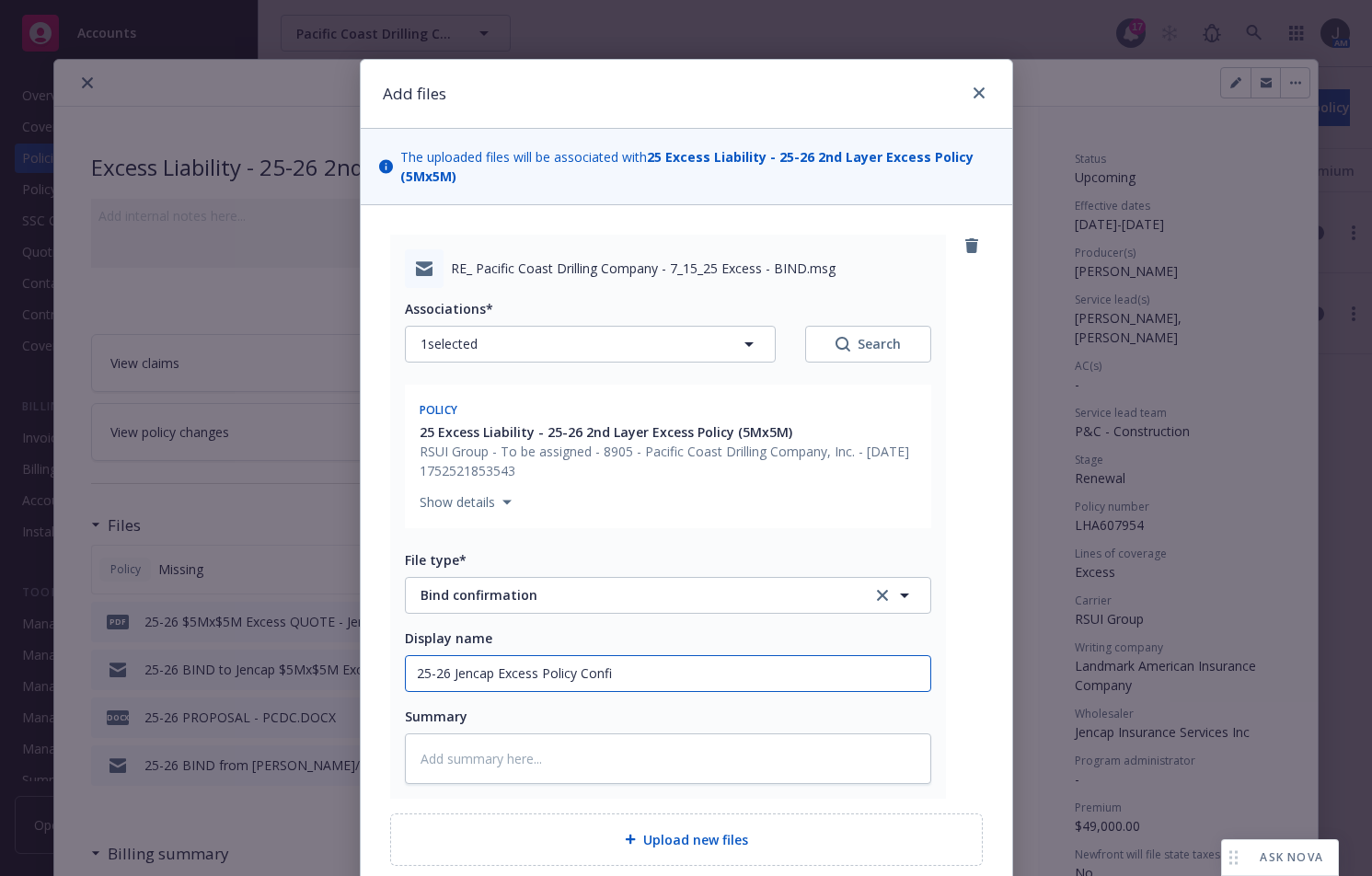 type on "x" 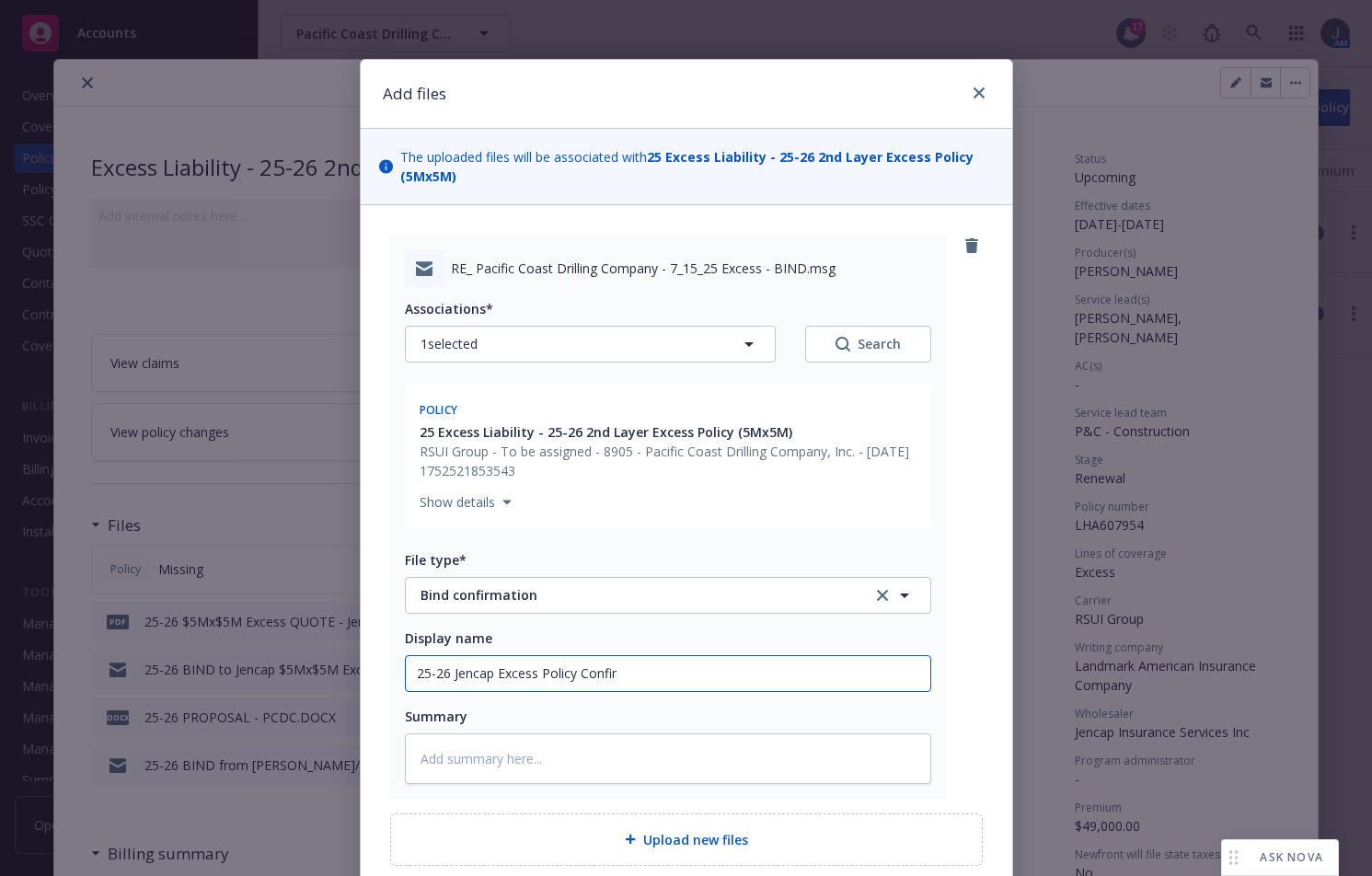 type on "x" 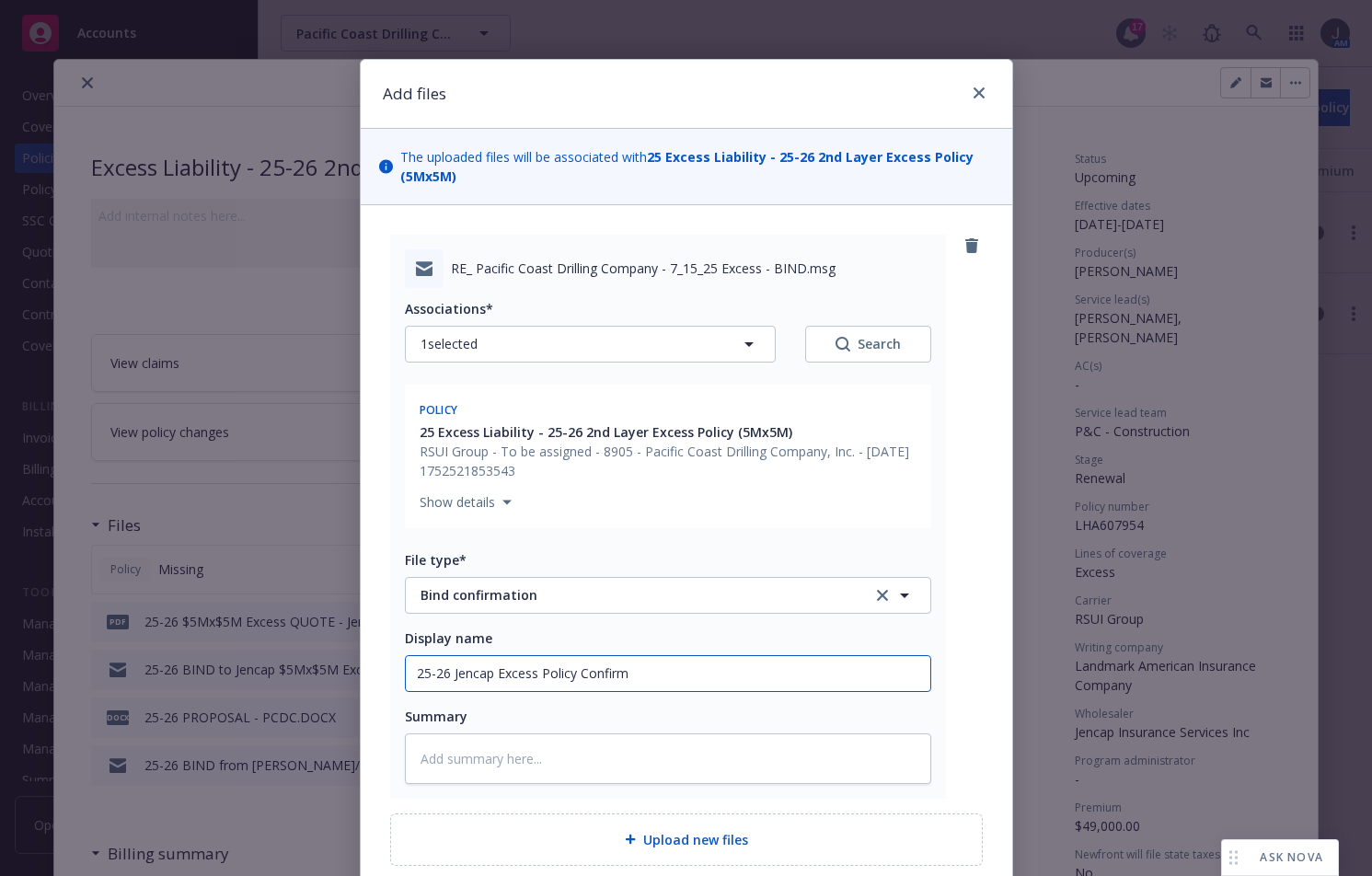 type on "x" 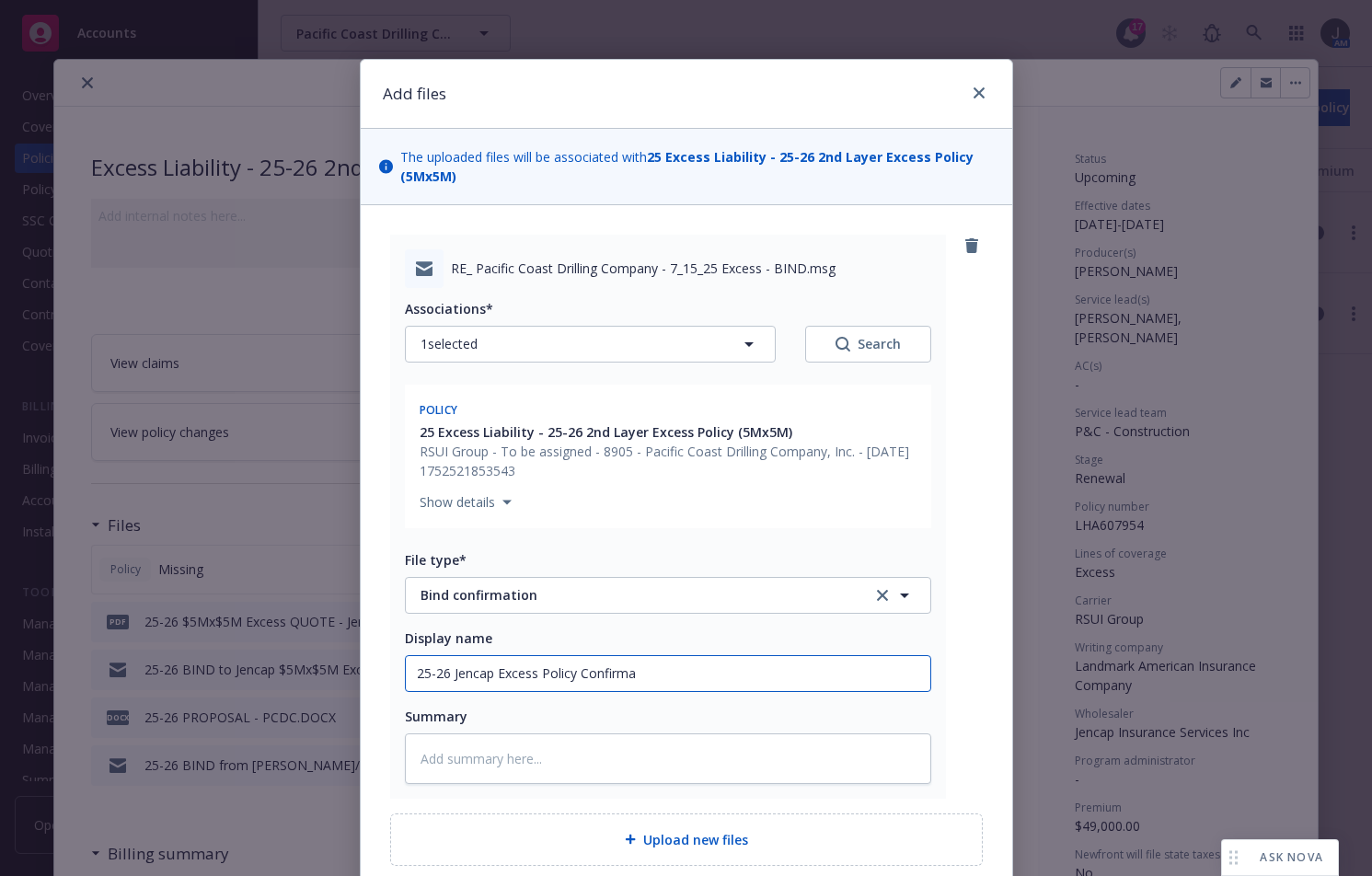 type on "x" 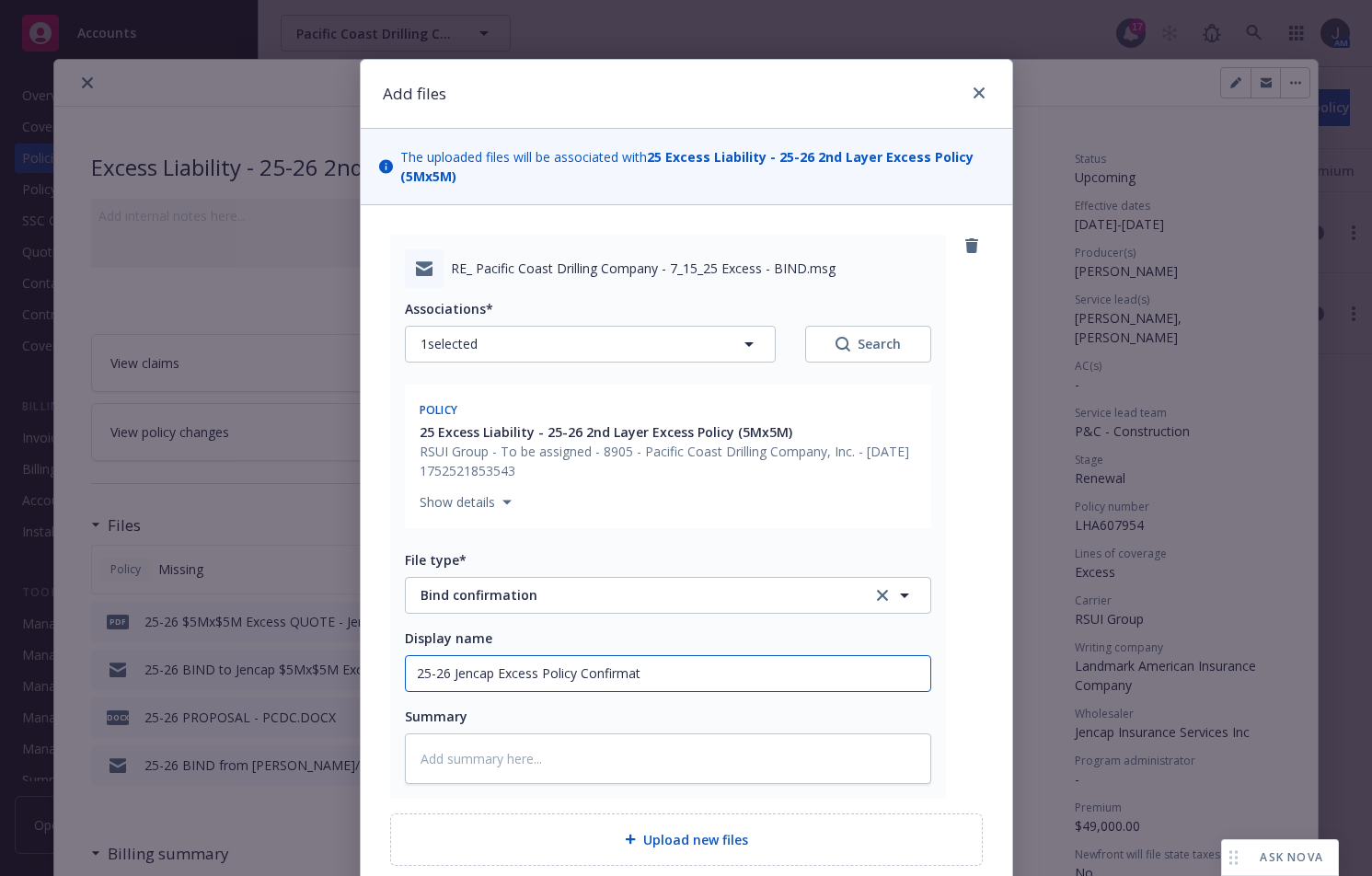 type on "x" 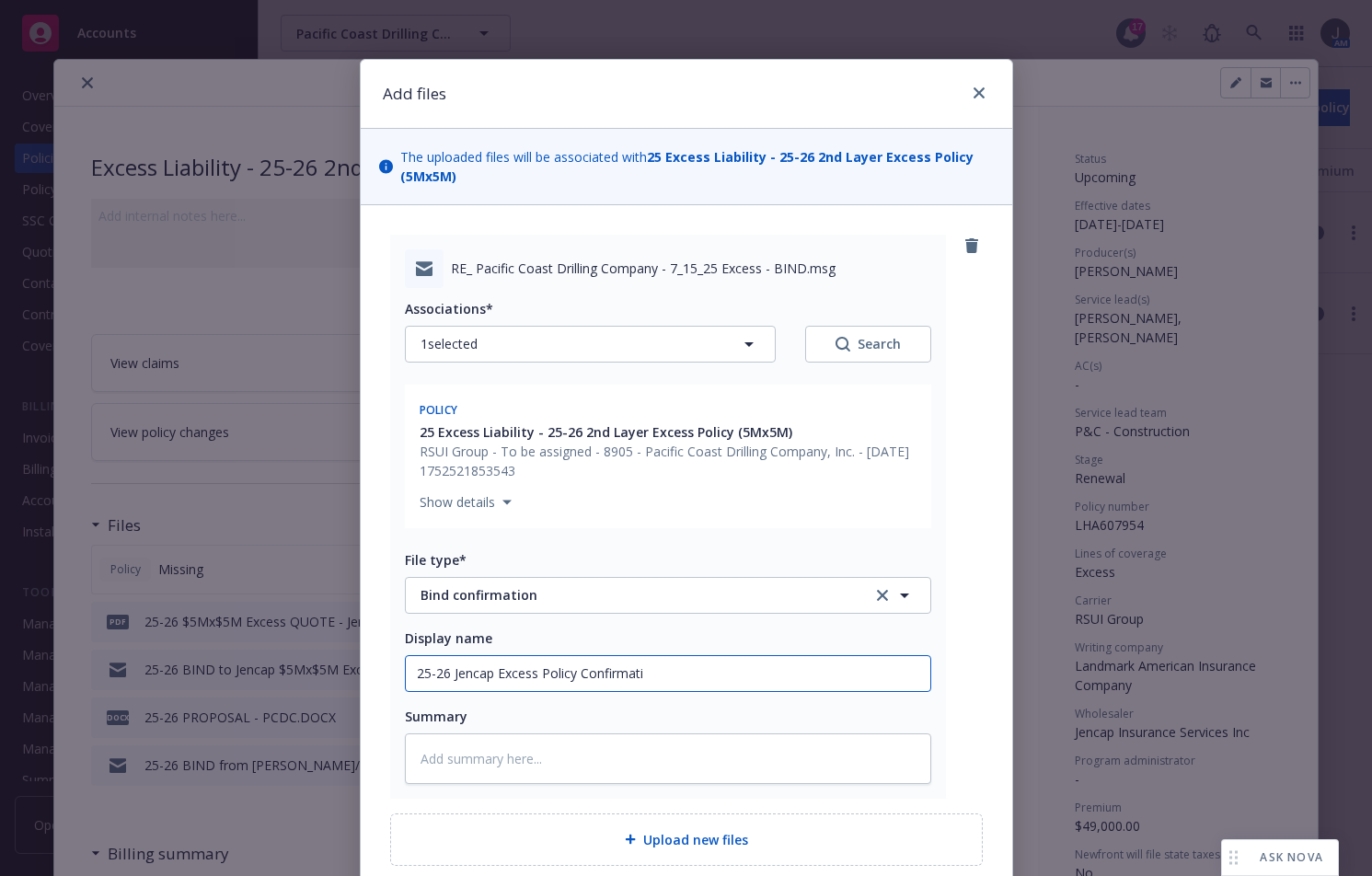 type on "25-26 Jencap Excess Policy Confirmatio" 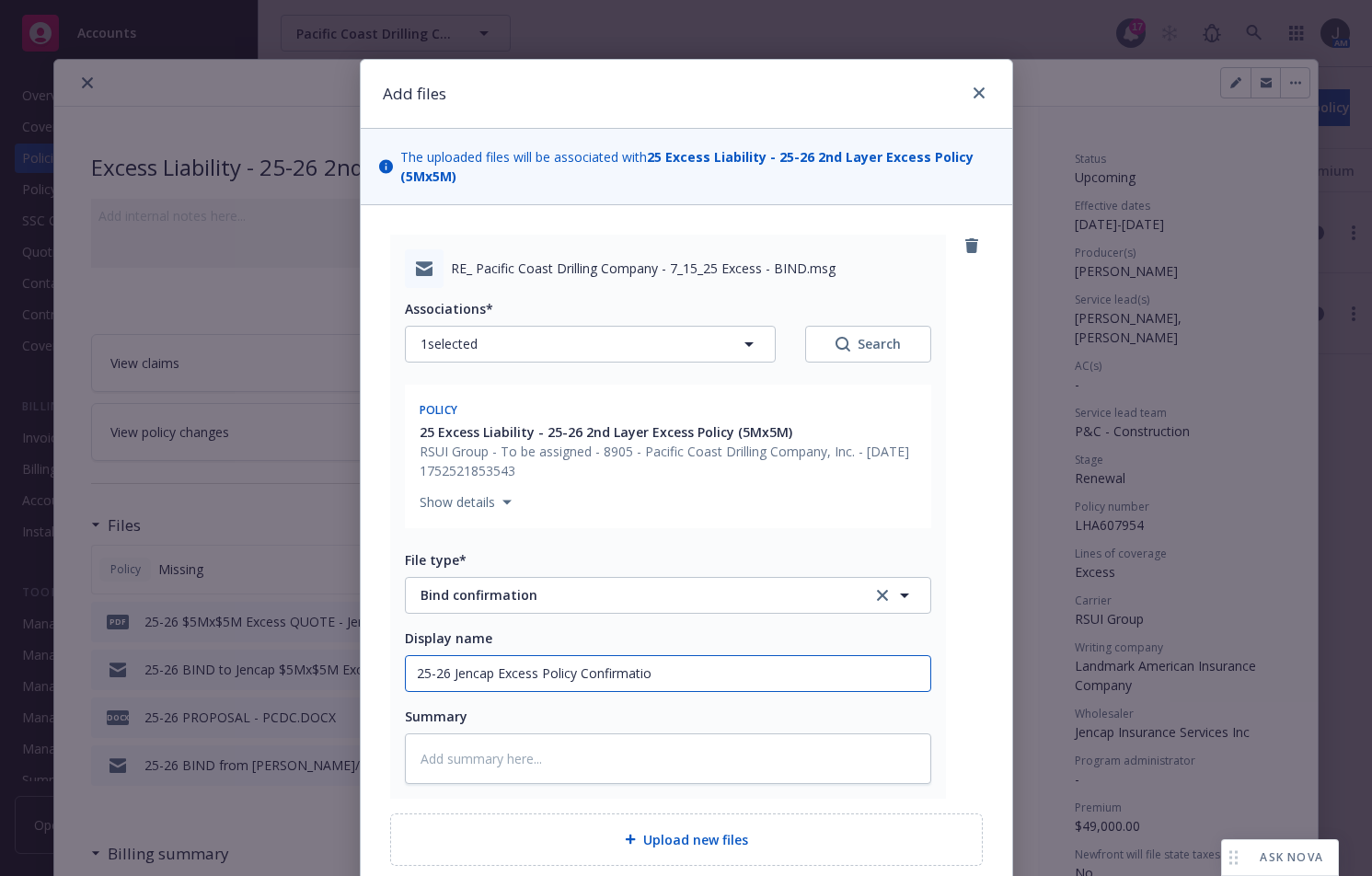 type on "x" 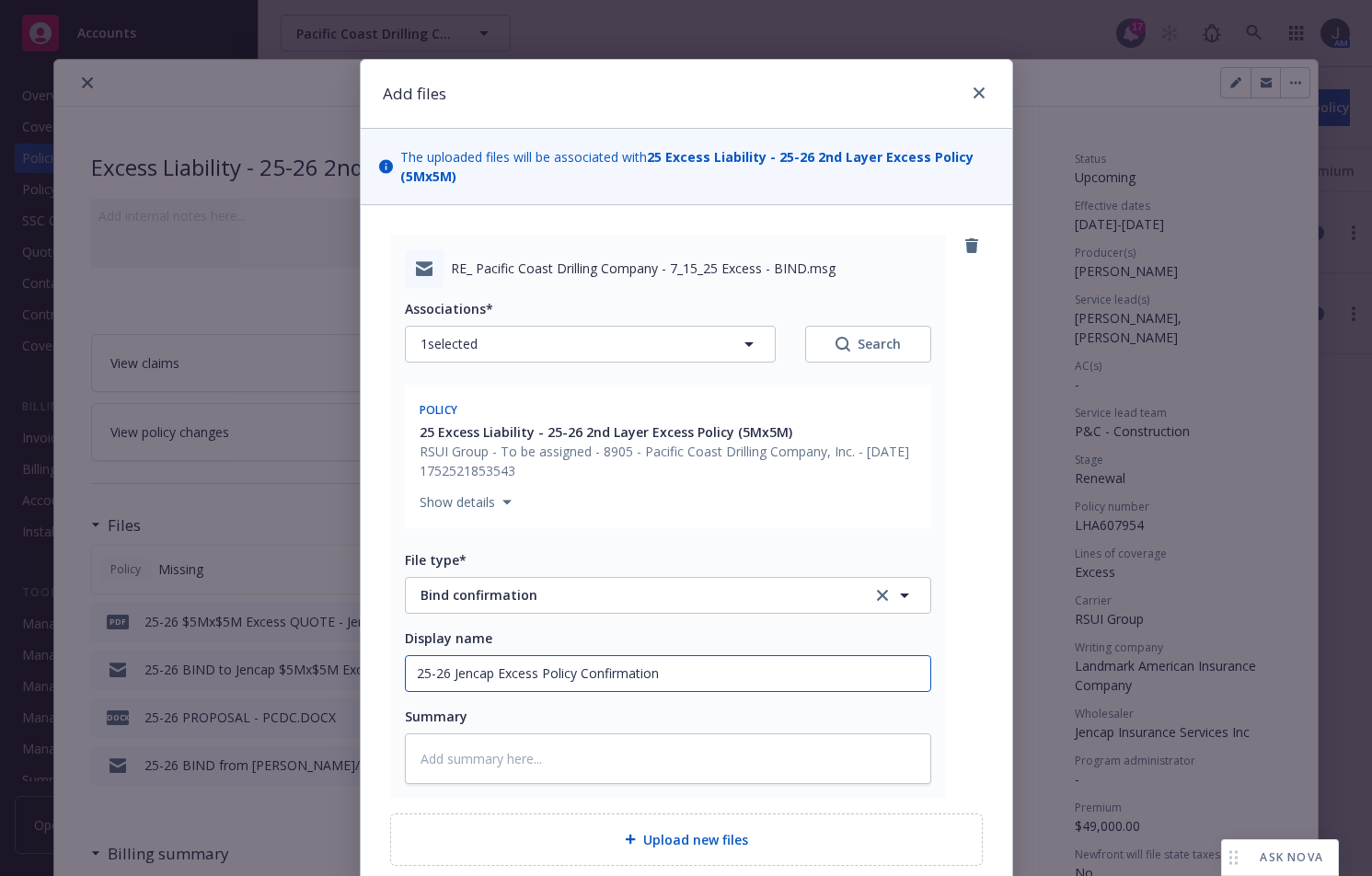 type on "x" 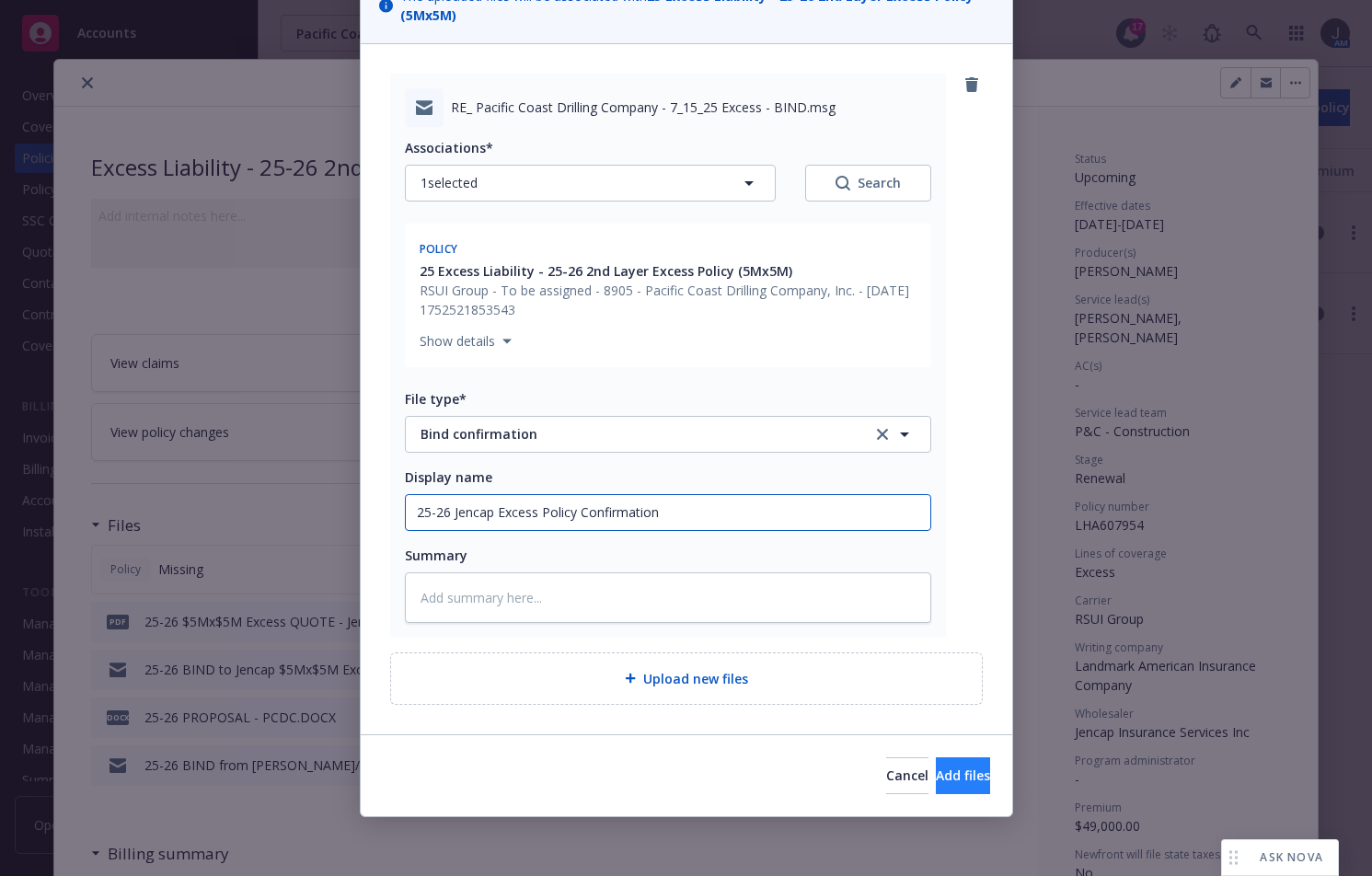 type on "25-26 Jencap Excess Policy Confirmation" 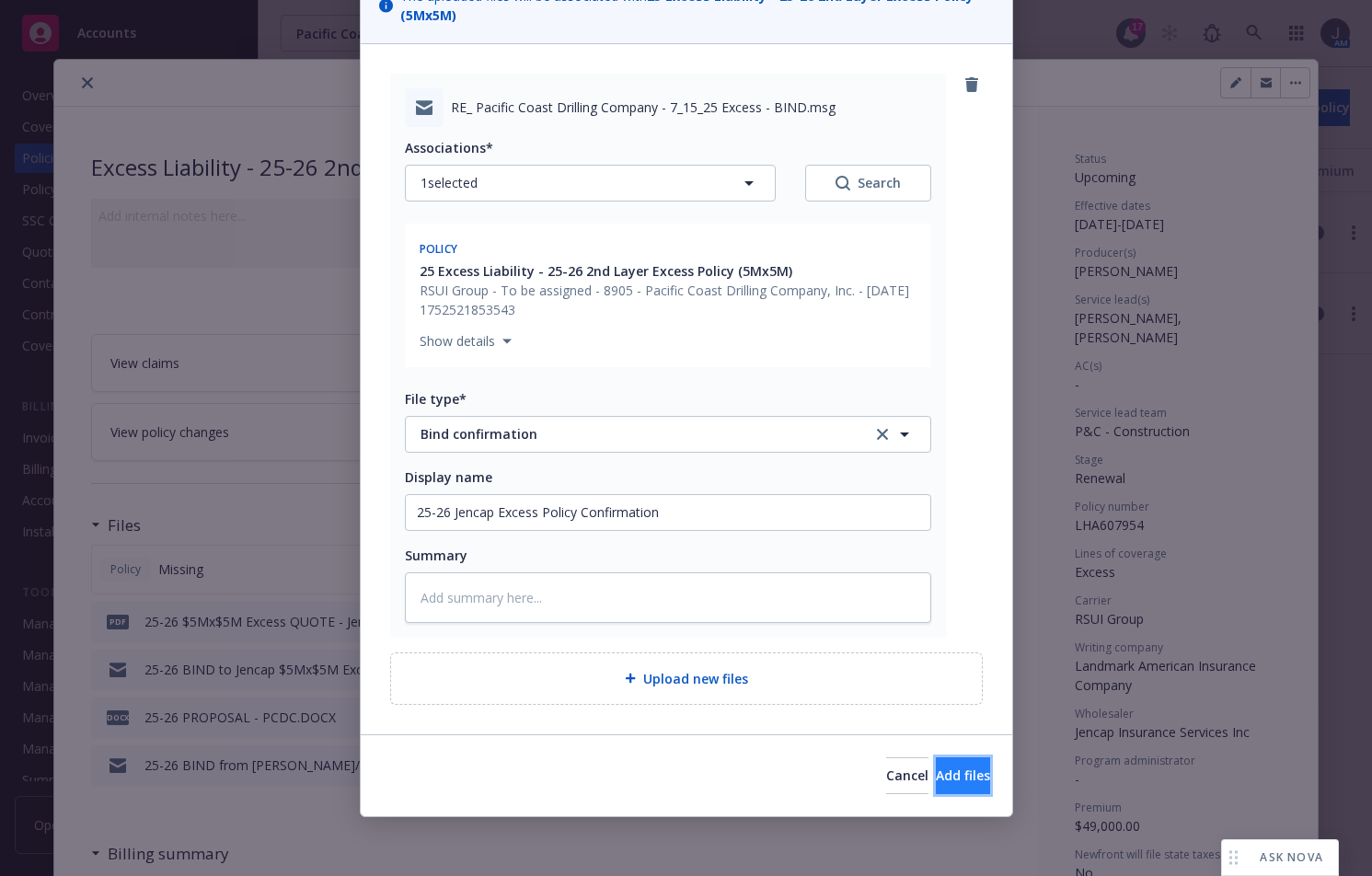 click on "Add files" at bounding box center (963, 776) 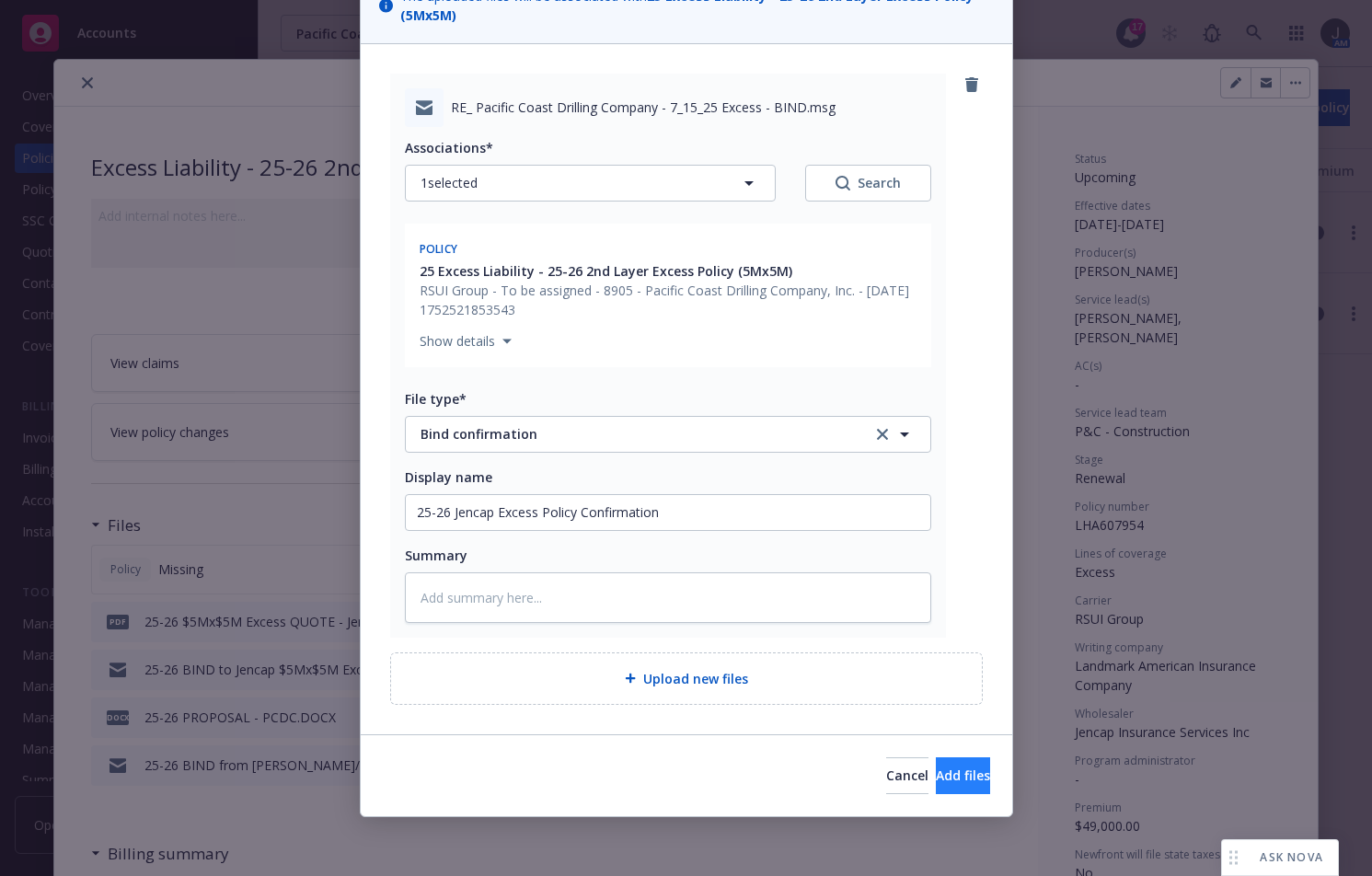 scroll, scrollTop: 94, scrollLeft: 0, axis: vertical 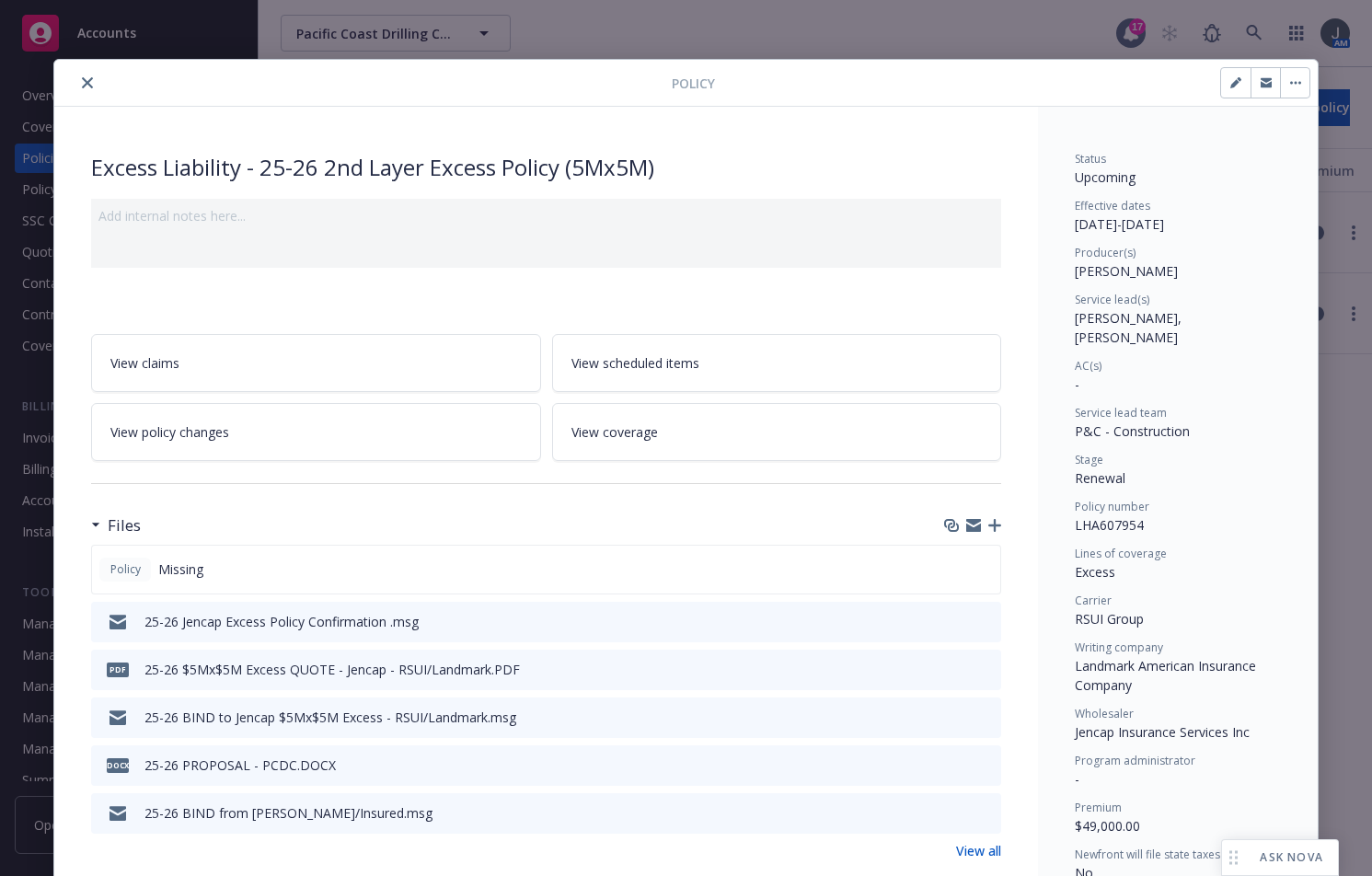 click on "Excess Liability   - 25-26 2nd Layer Excess Policy (5Mx5M) Add internal notes here... View claims View scheduled items View policy changes View coverage Files Policy Missing 25-26 Jencap Excess Policy Confirmation .msg PDF 25-26 $5Mx$5M Excess QUOTE - Jencap - RSUI/Landmark.PDF 25-26 BIND to Jencap $5Mx$5M Excess - RSUI/Landmark.msg DOCX 25-26 PROPOSAL - PCDC.DOCX 25-26 BIND from [PERSON_NAME]/Insured.msg View all Billing summary Billing summary includes policy changes. View the policy start billing summary on the   policy start page . Amount ($) Premium $49,000.00 Surplus lines [US_STATE] tax $1,470.00 Surplus lines [US_STATE] fee $88.20 Misc taxes & fees $0.00 Carrier policy fee $0.00 Newfront fee / rebate $0.00 Wholesale fee $0.00 Inspection fee $0.00 Total $50,558.20 Billing method Agency - Pay in full Auto invoicing settings Auto invoice creation is off Auto send invoice is off Current coverage Excess - Commercial Umbrella $5M excess of $5M Prior linked policies Excess Liability - #LHA603245 Active Excess" at bounding box center [546, 1100] 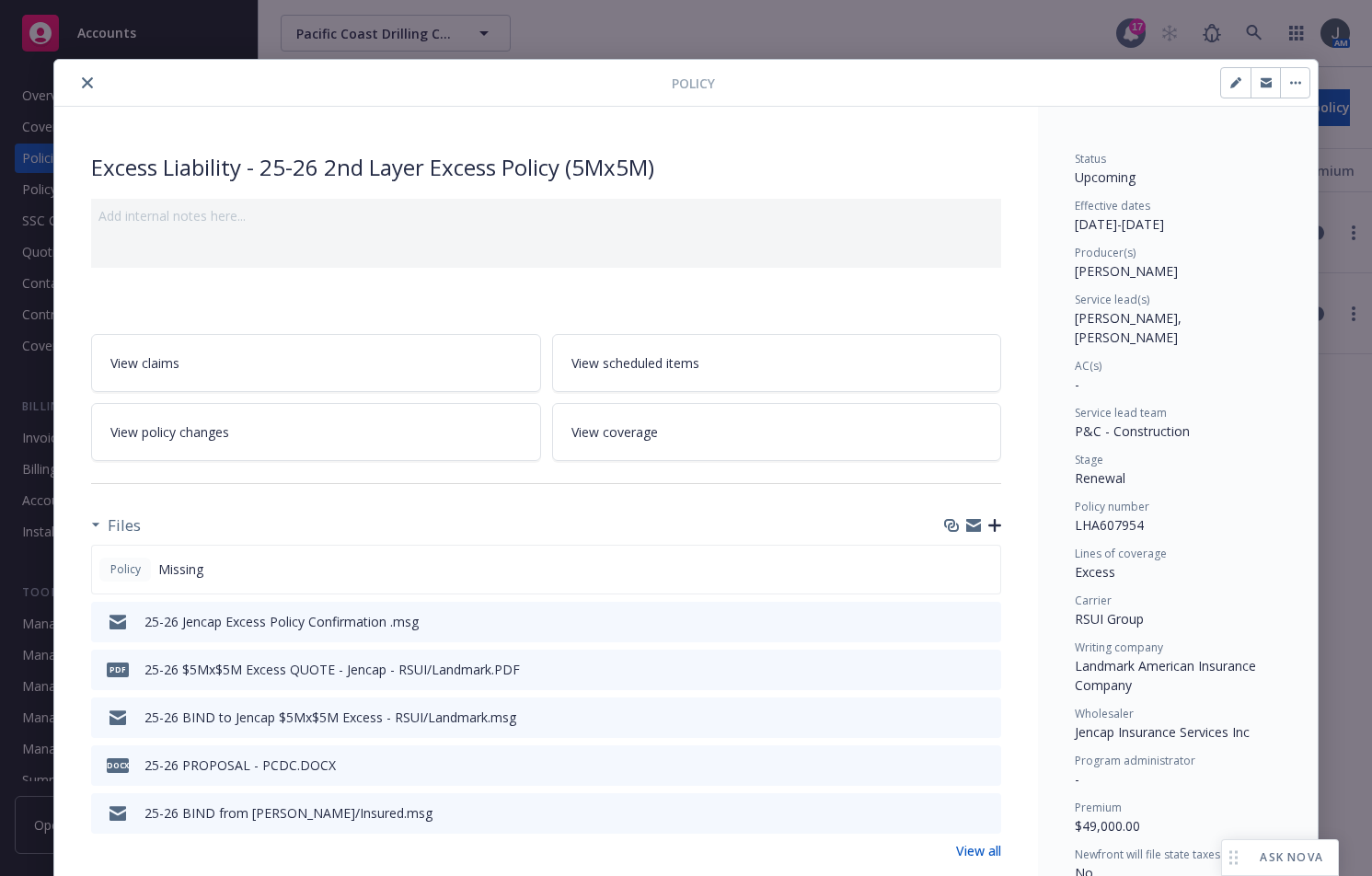 click 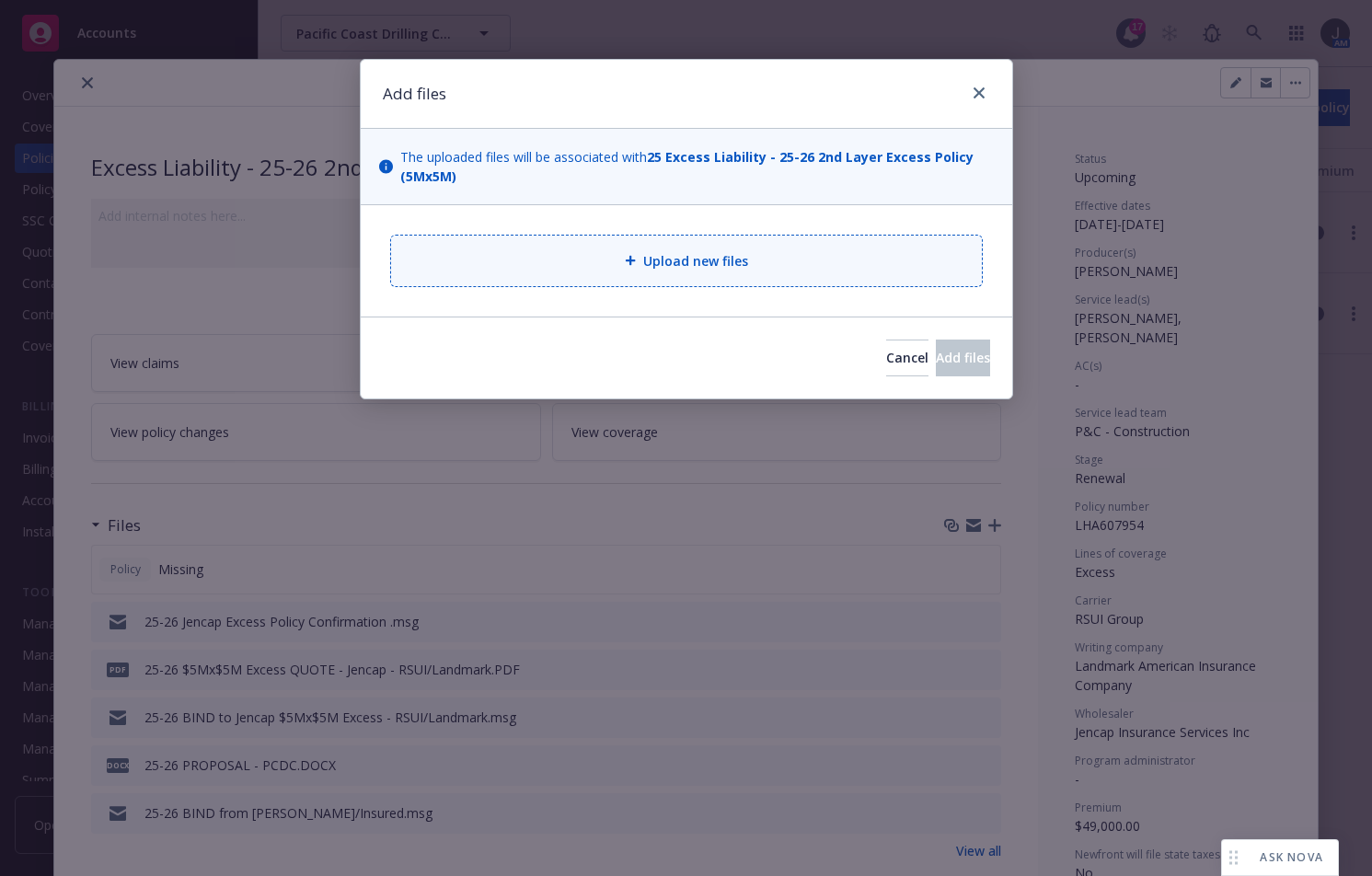 type on "x" 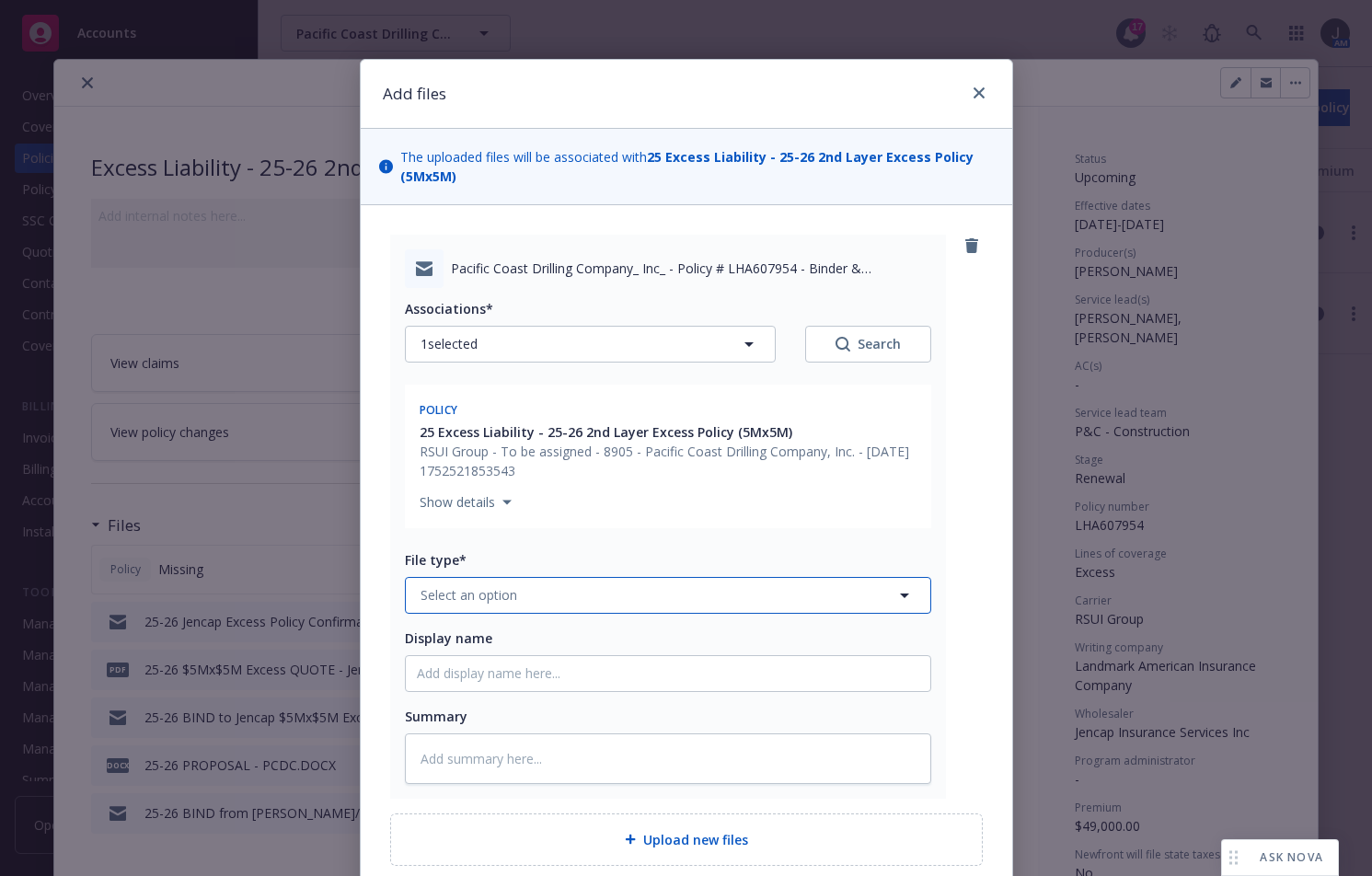 click on "Select an option" at bounding box center (468, 594) 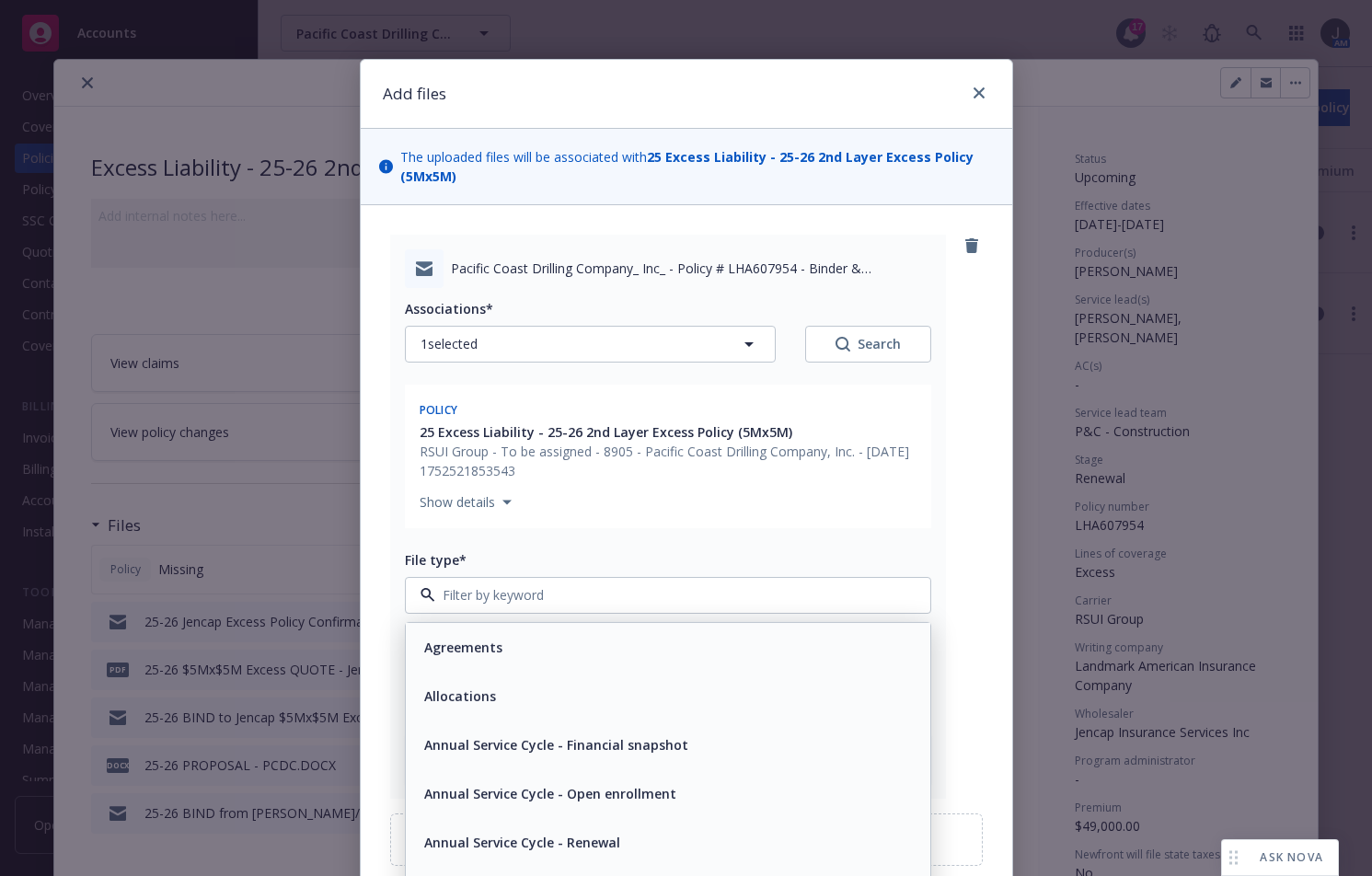 type on "b" 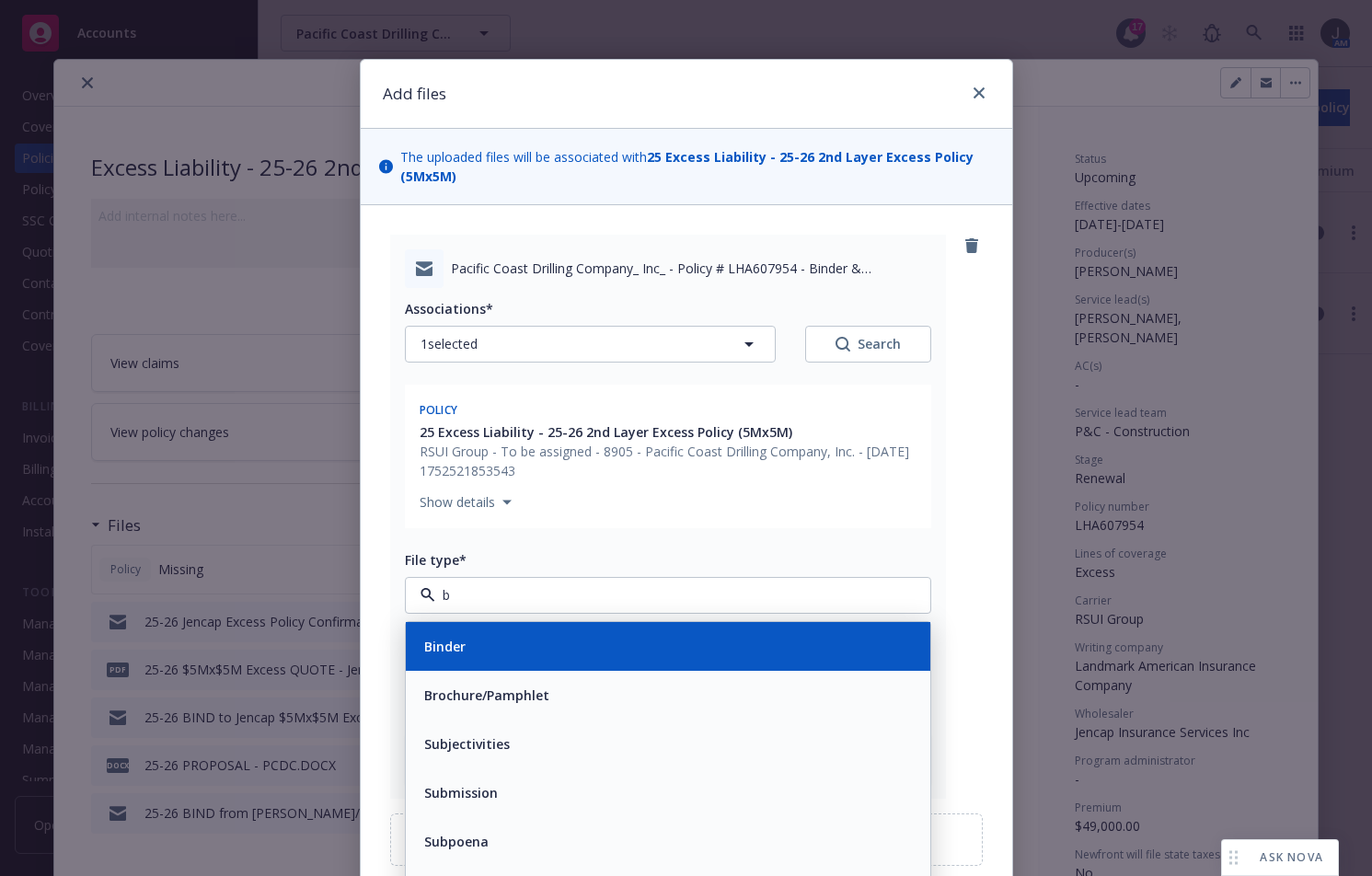 click on "Binder" at bounding box center (668, 646) 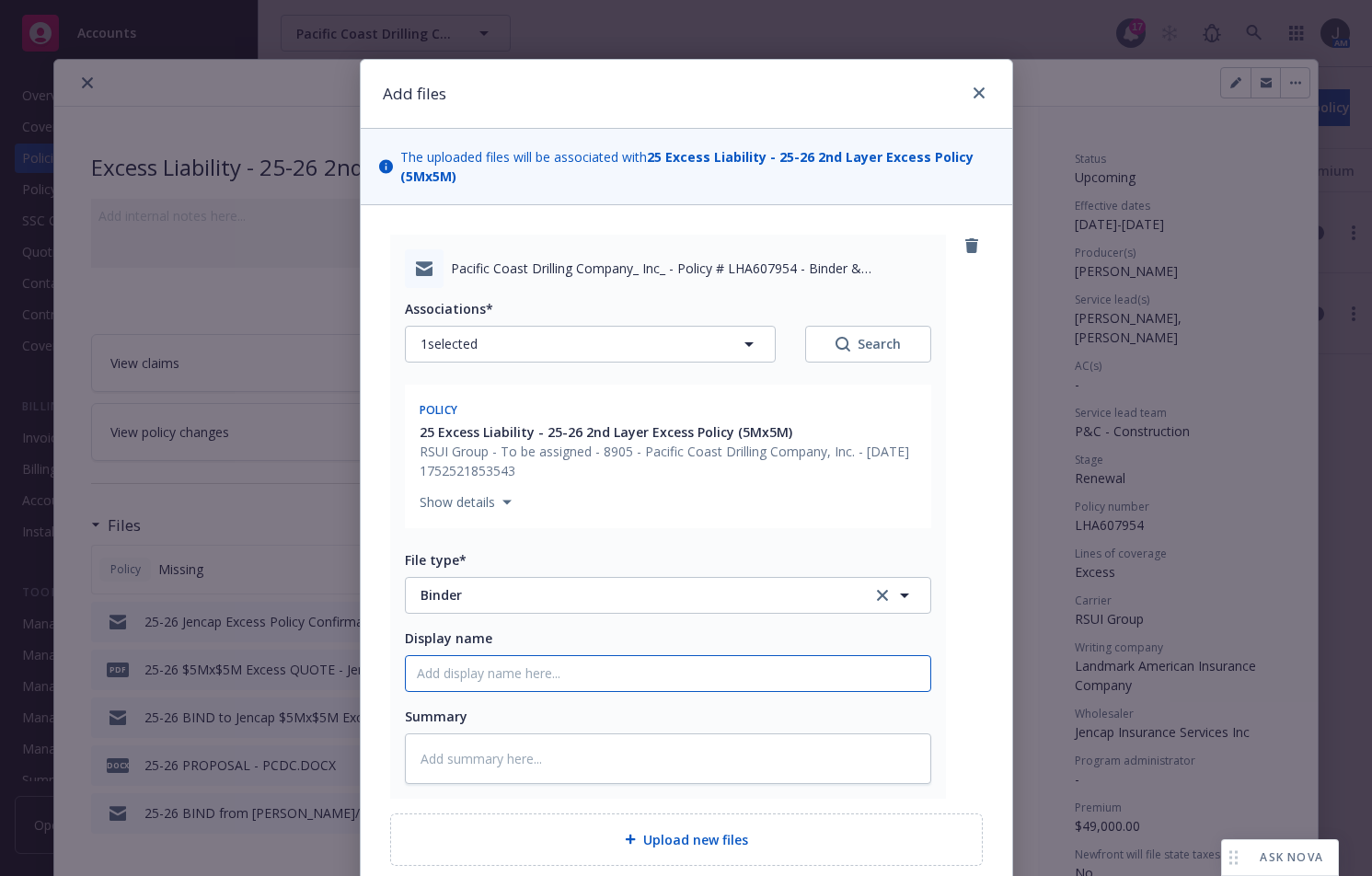 click on "Display name" at bounding box center [668, 674] 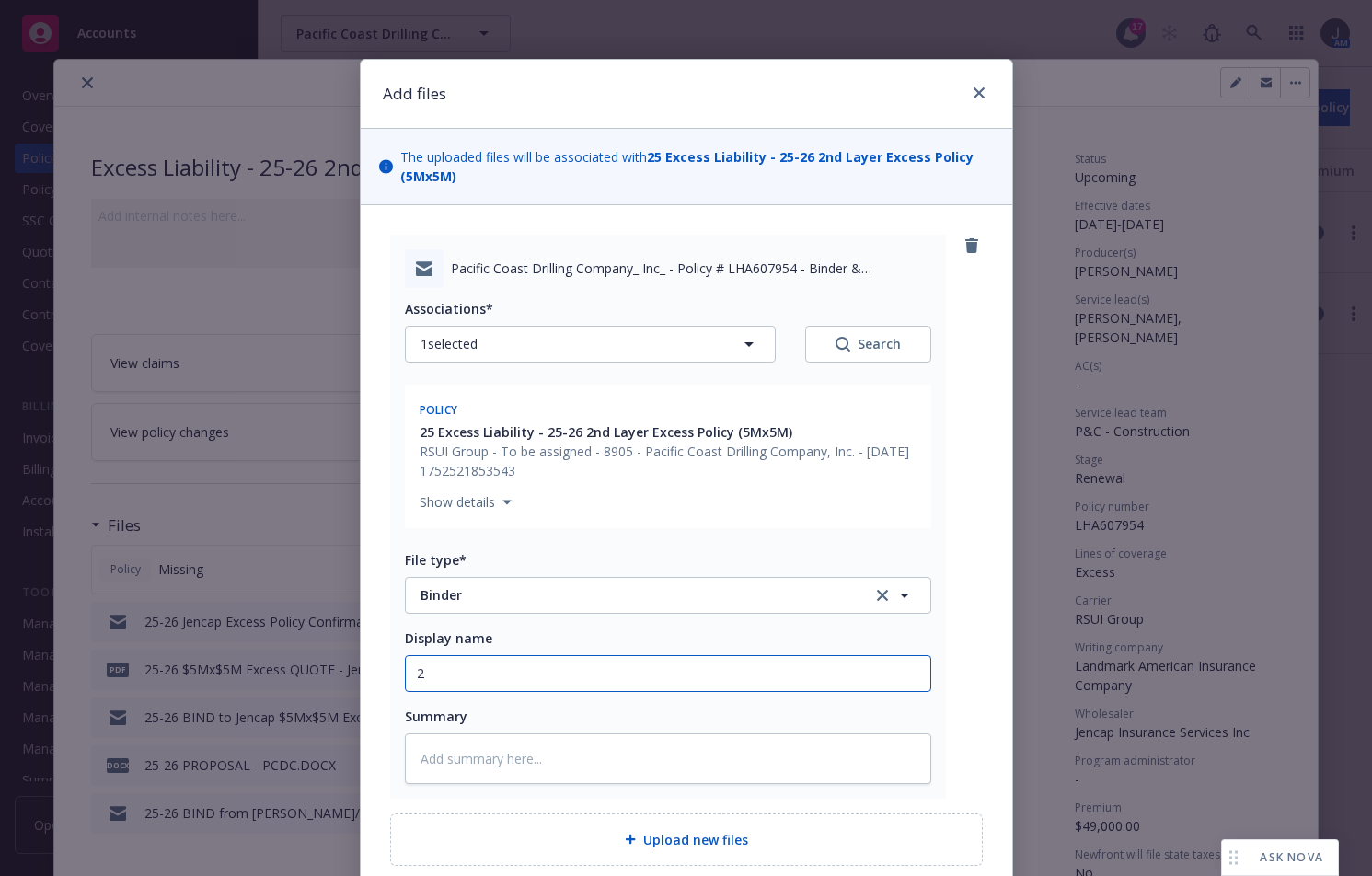 type on "x" 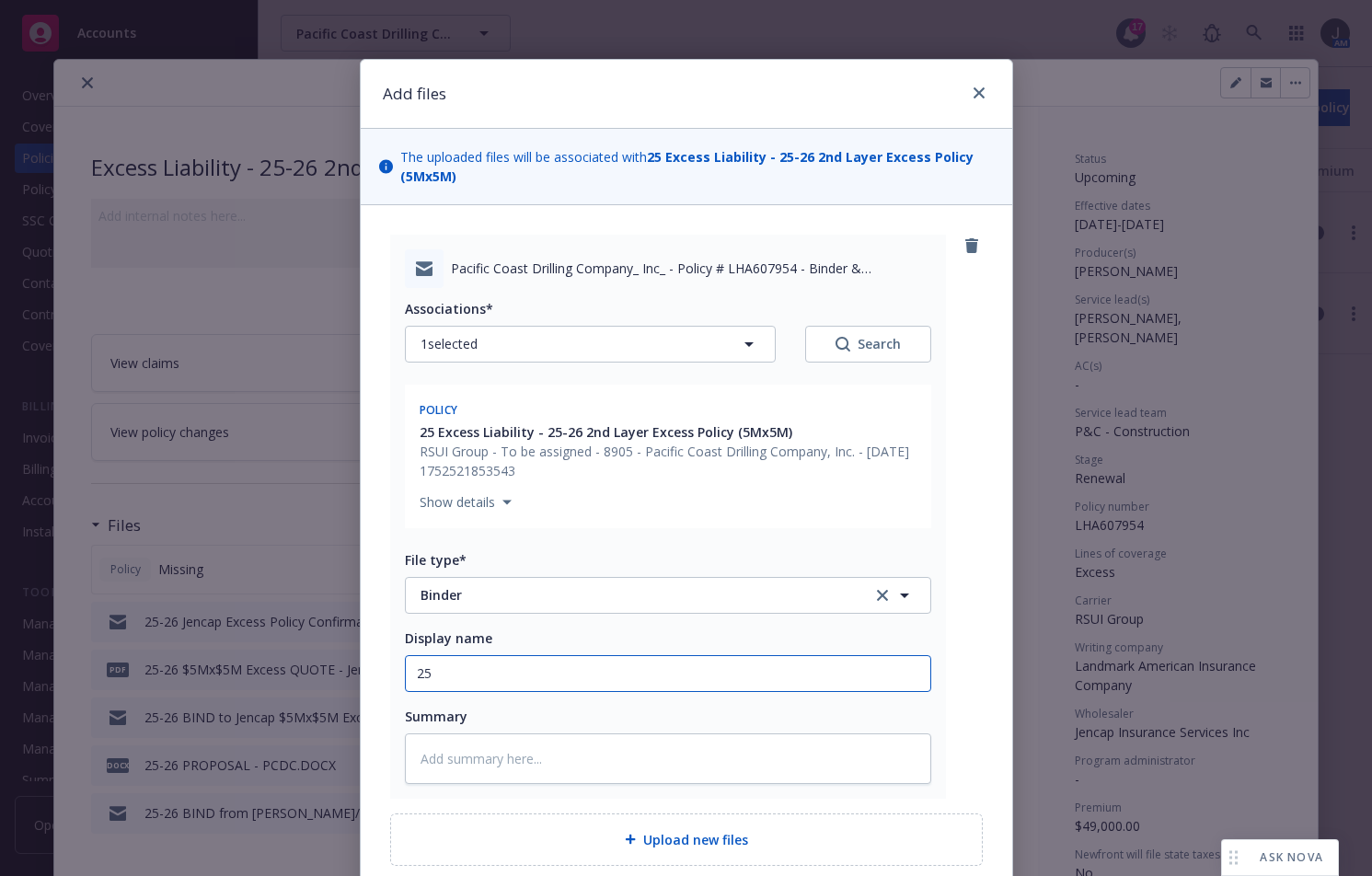 type on "x" 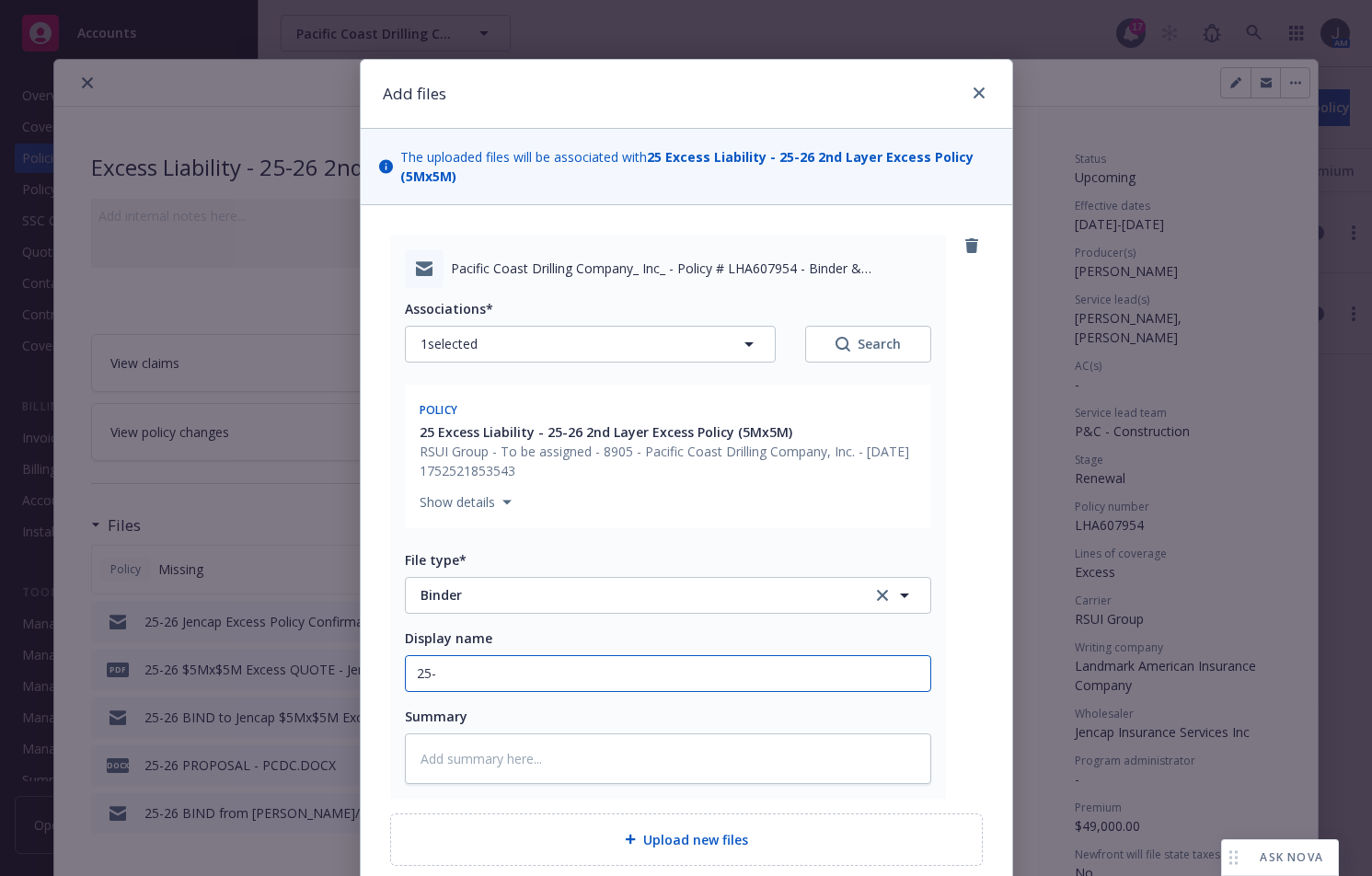 type on "x" 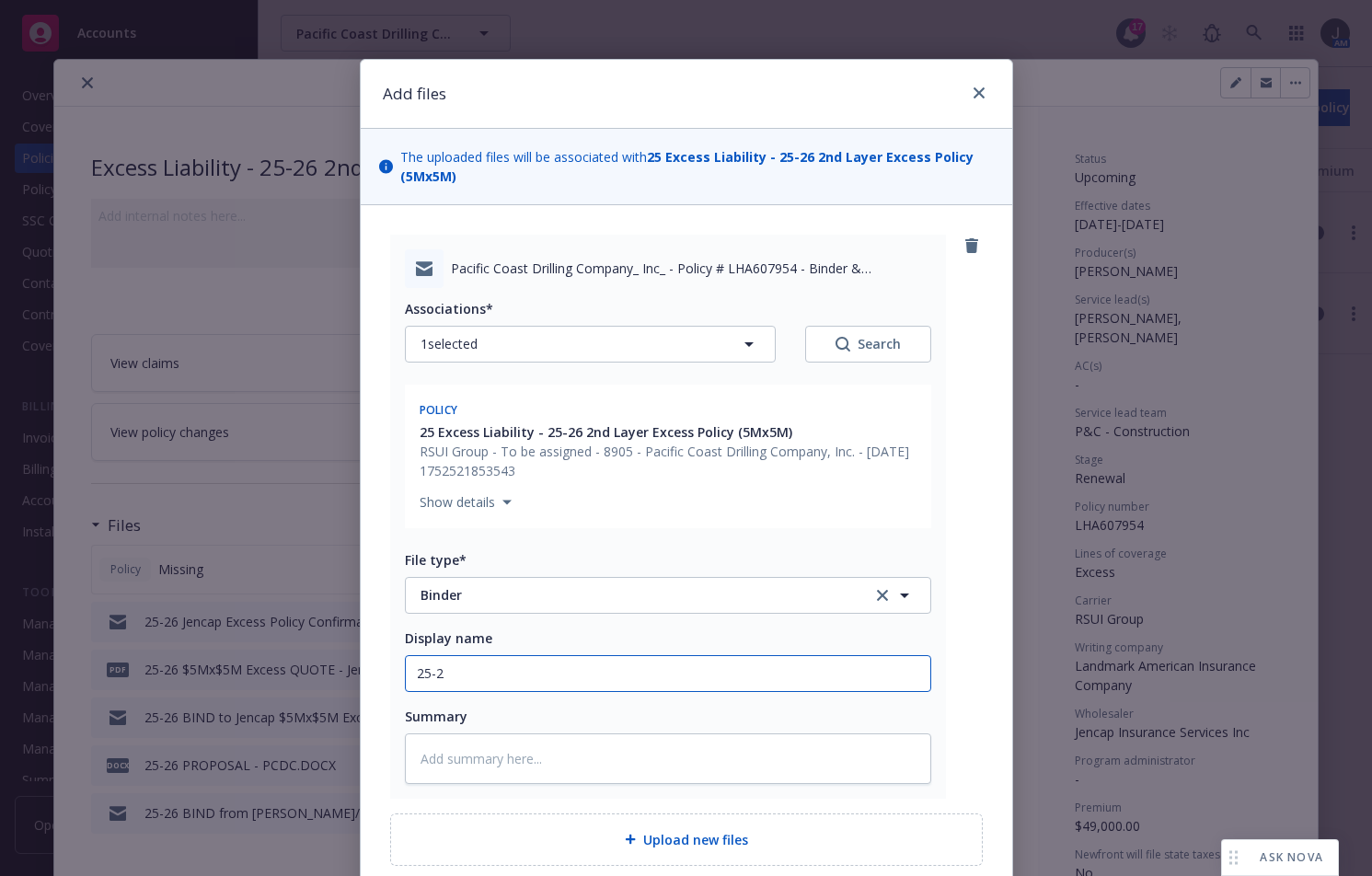type on "x" 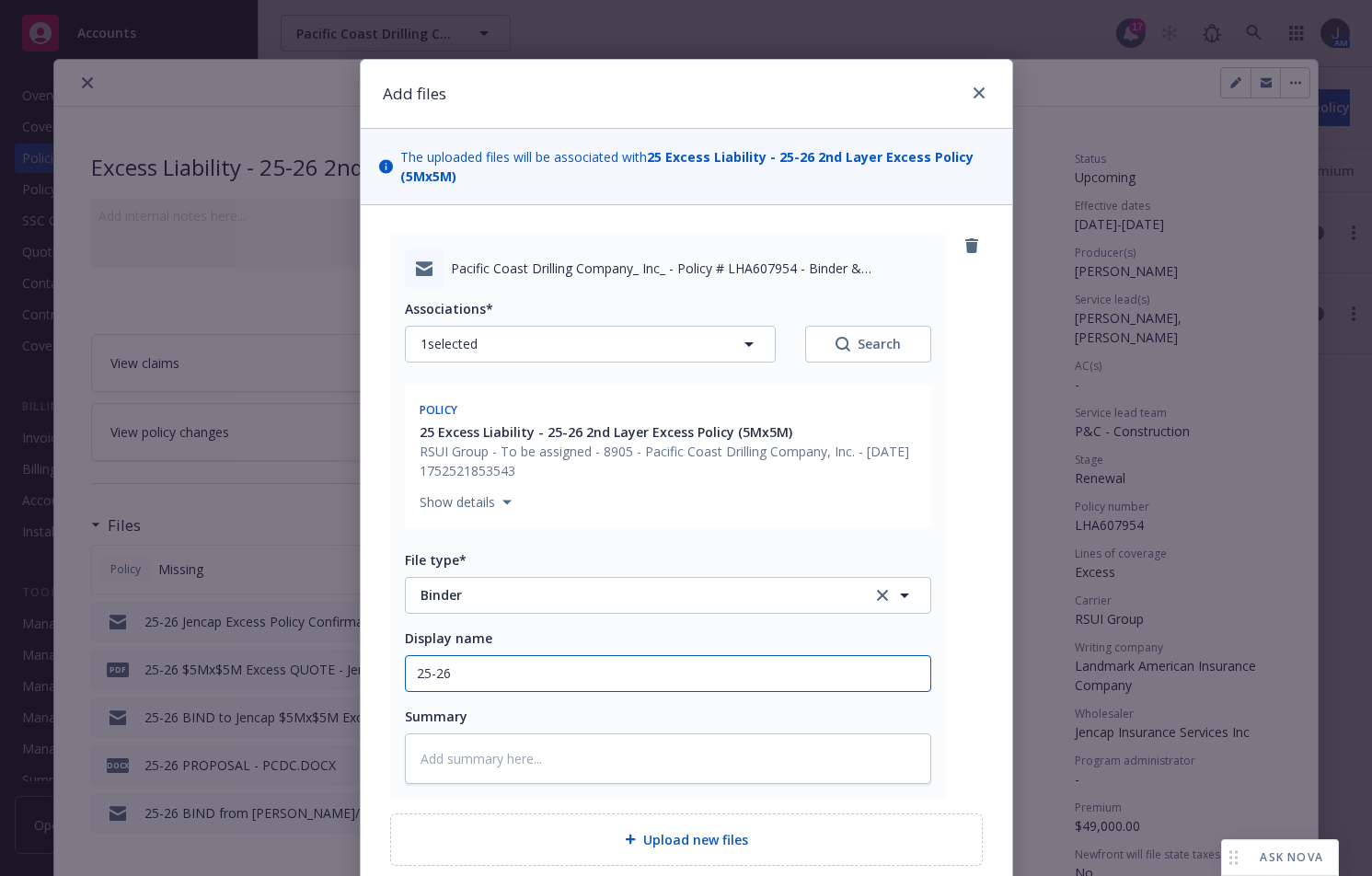 type on "x" 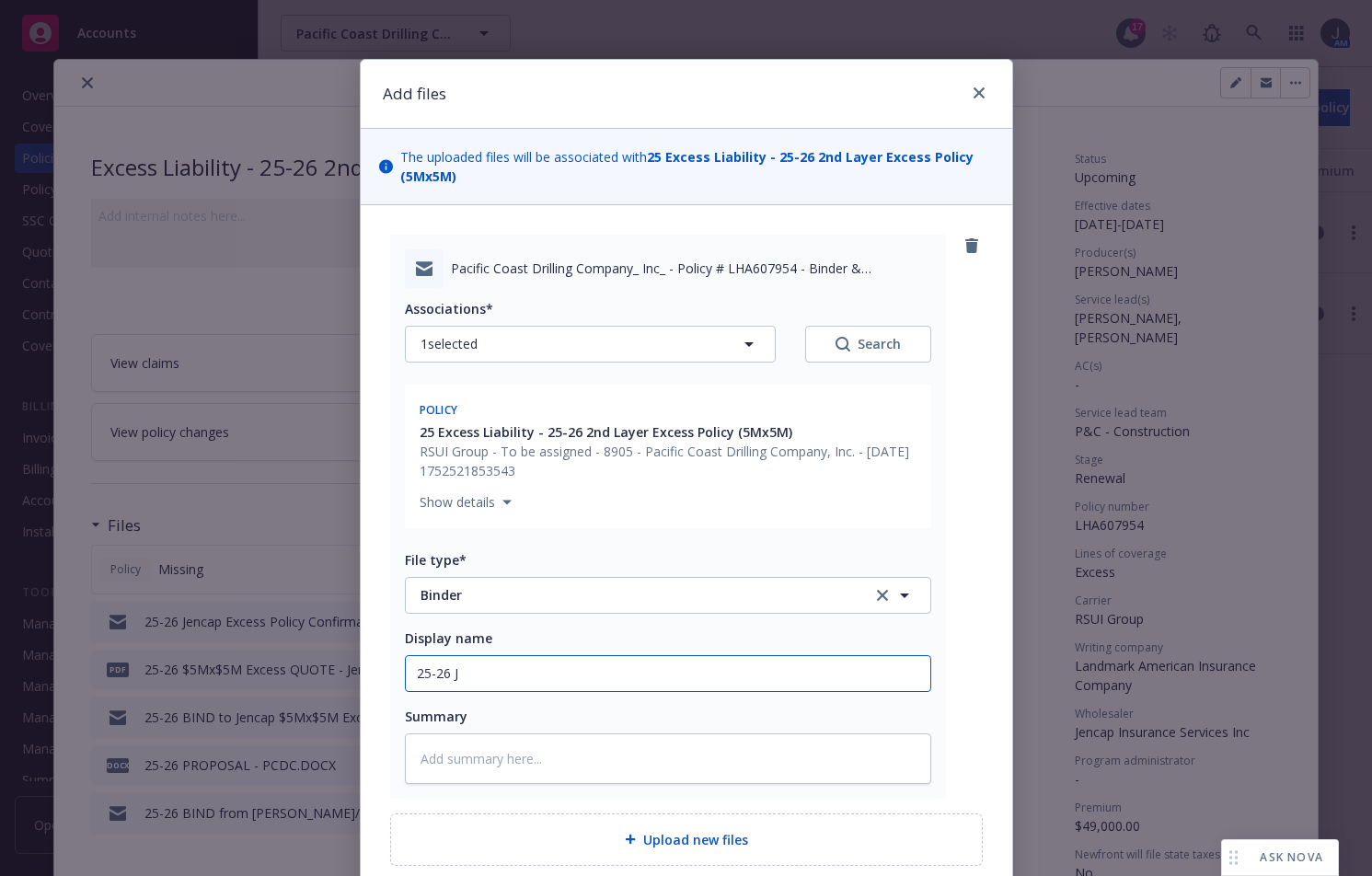 type on "x" 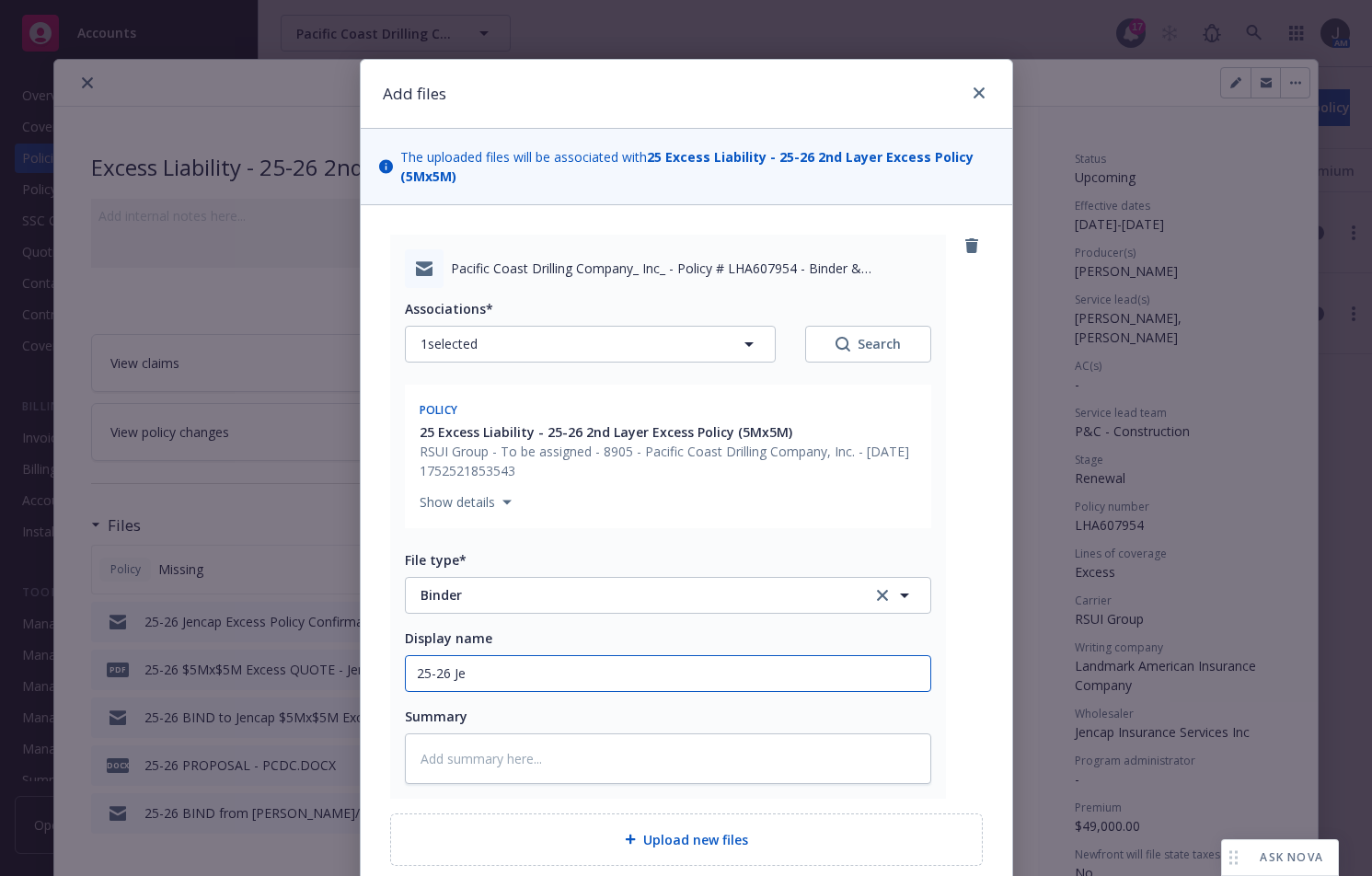 type on "25-26 Jen" 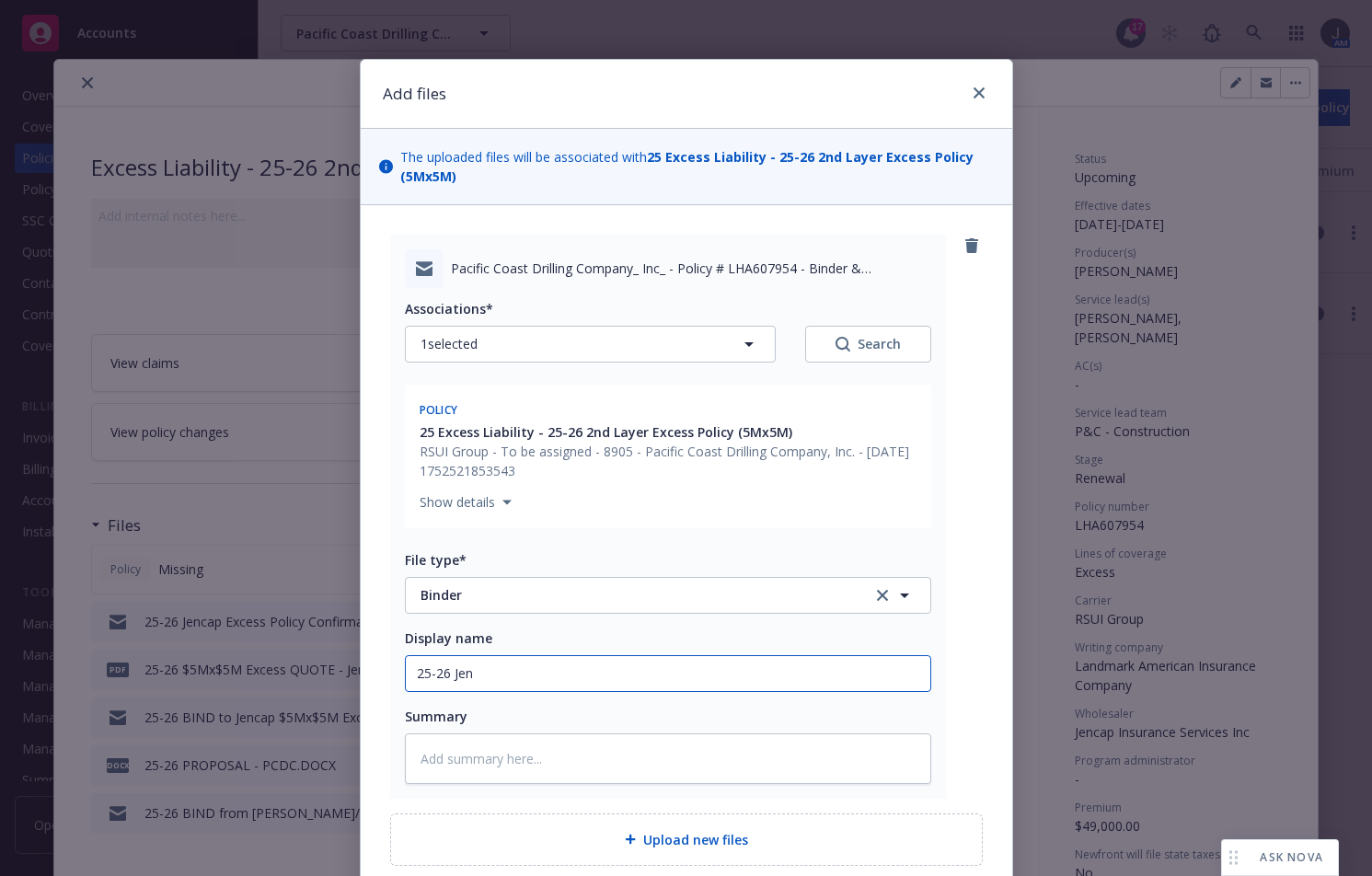 type on "x" 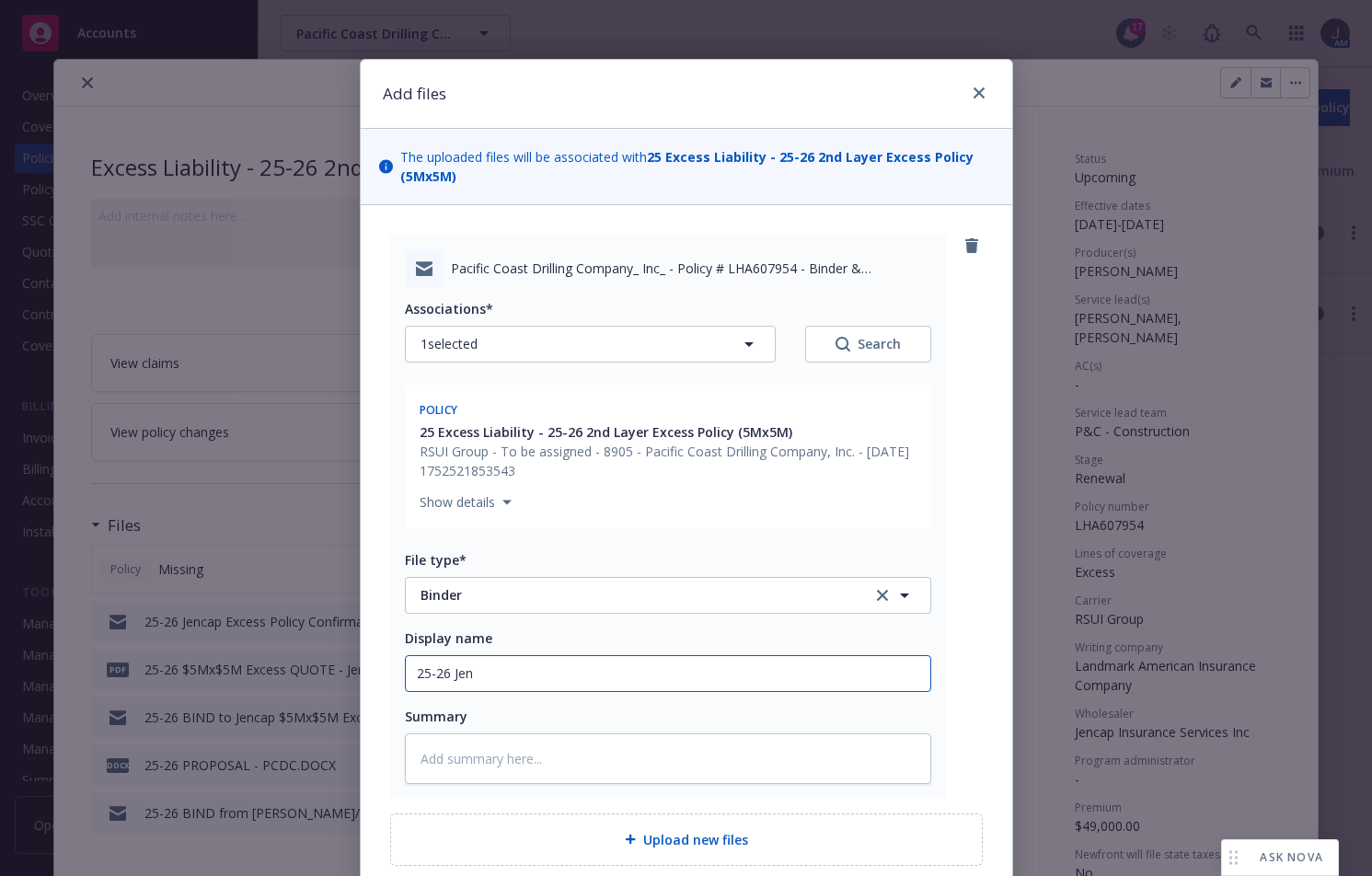 type on "25-26 Jenc" 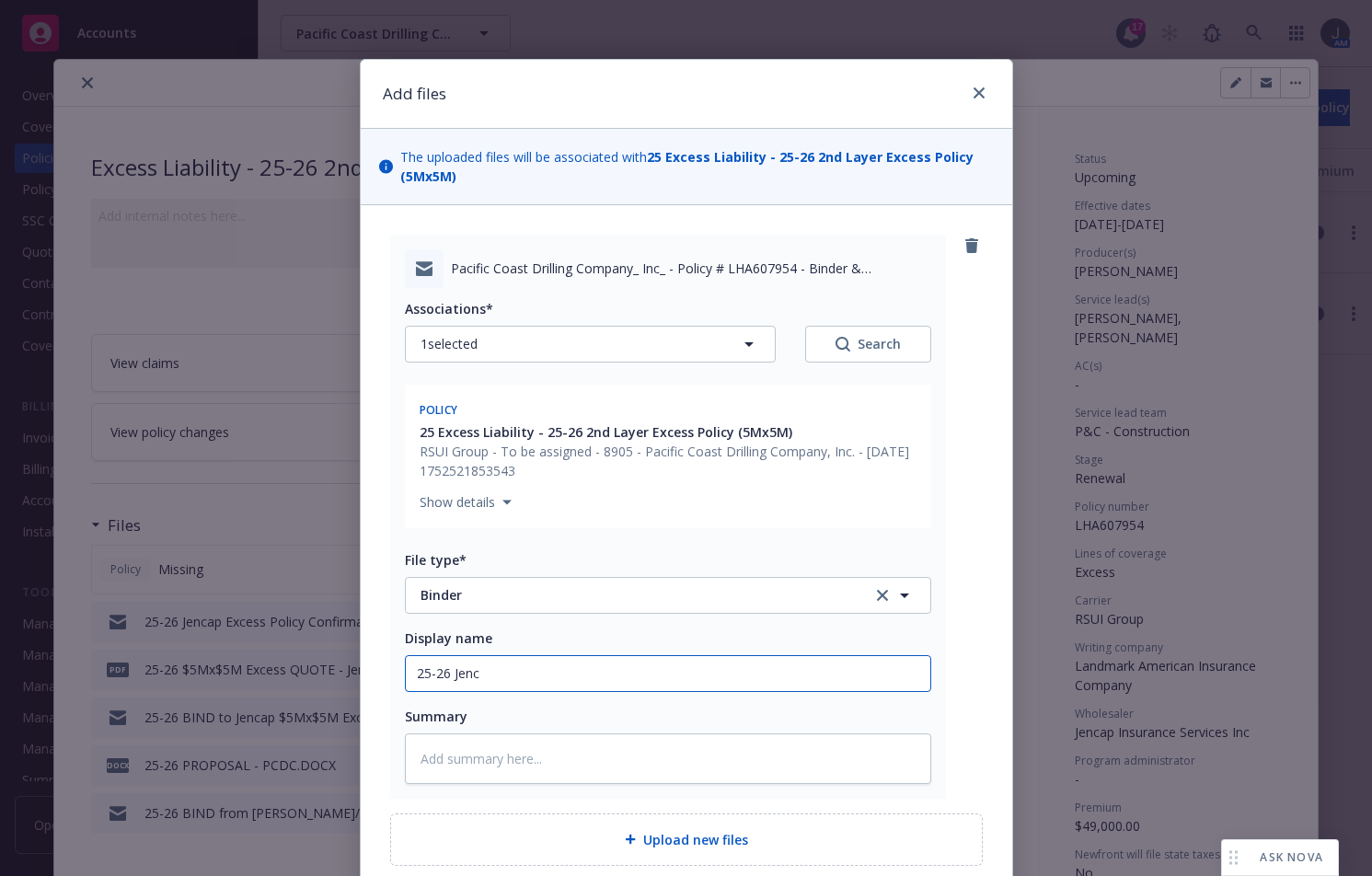 type on "x" 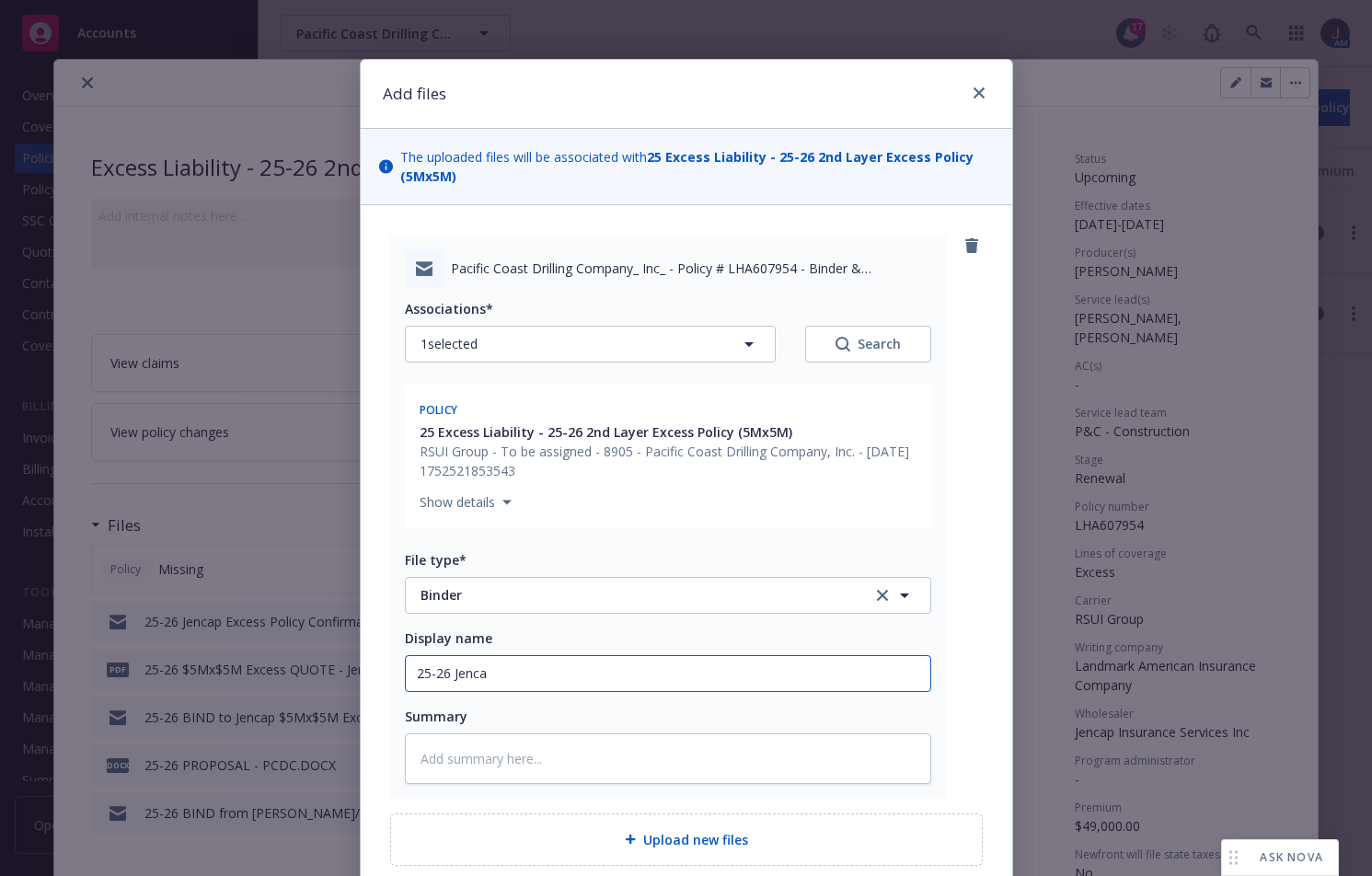type on "x" 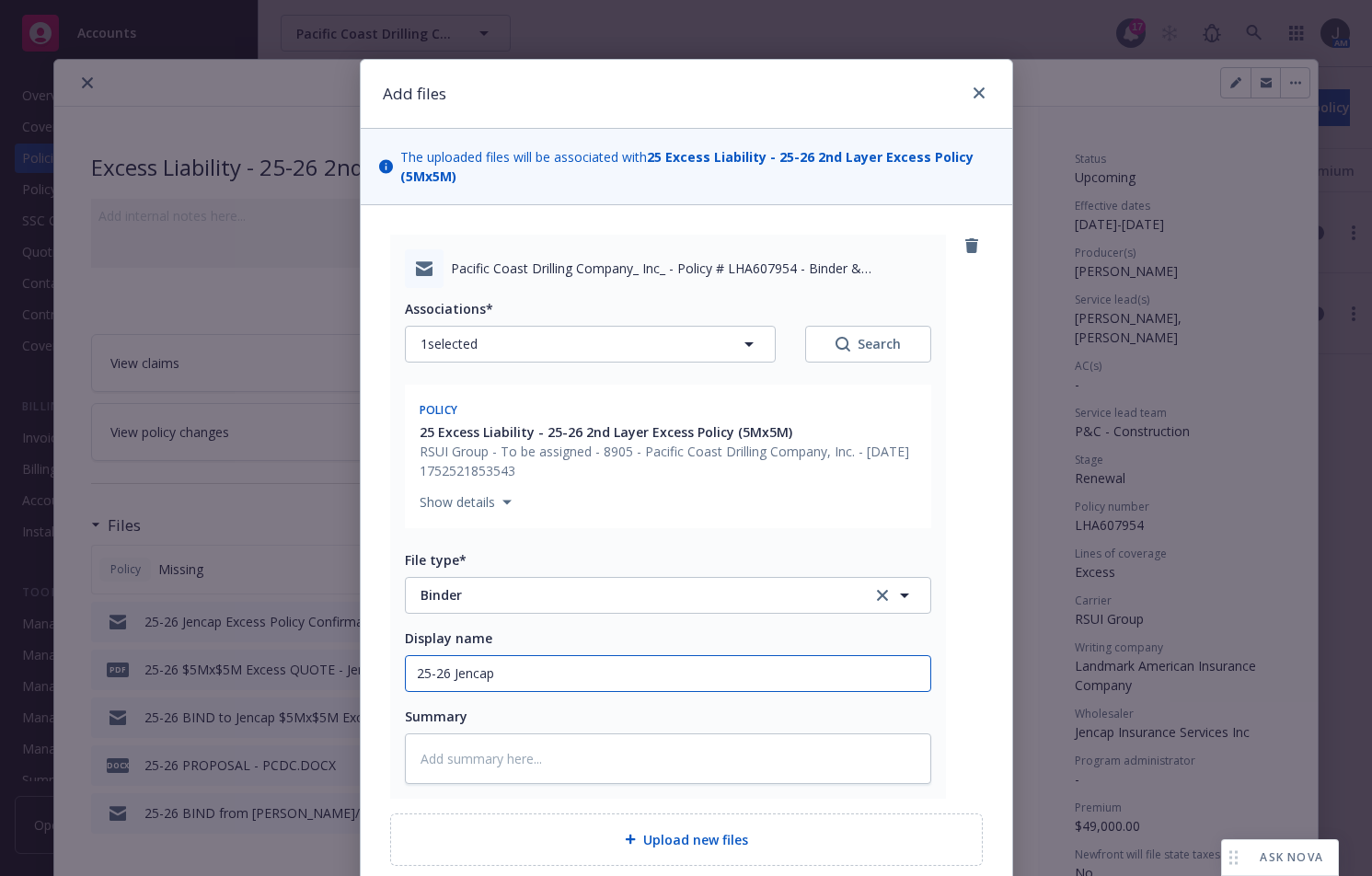type on "x" 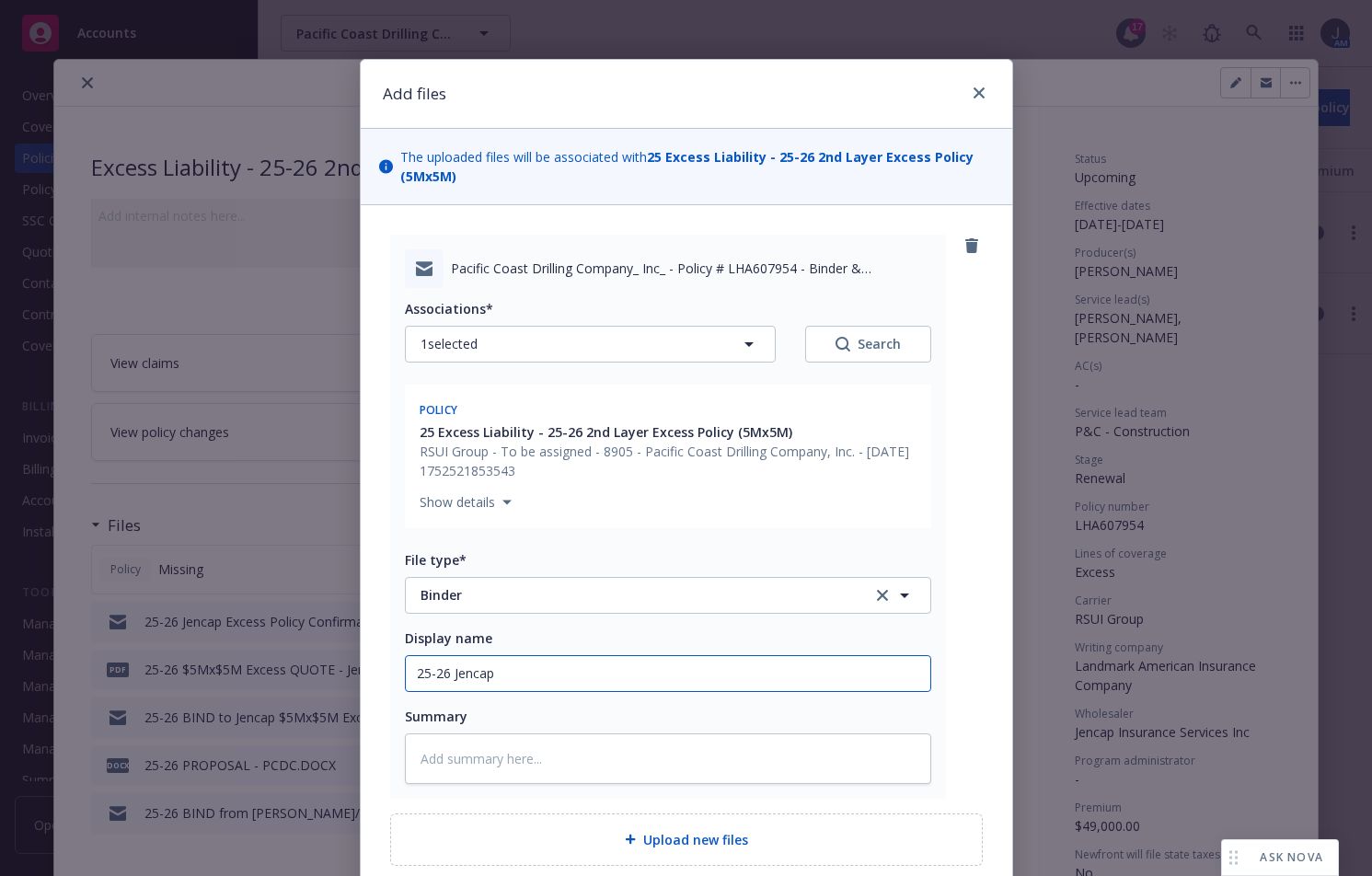 type on "x" 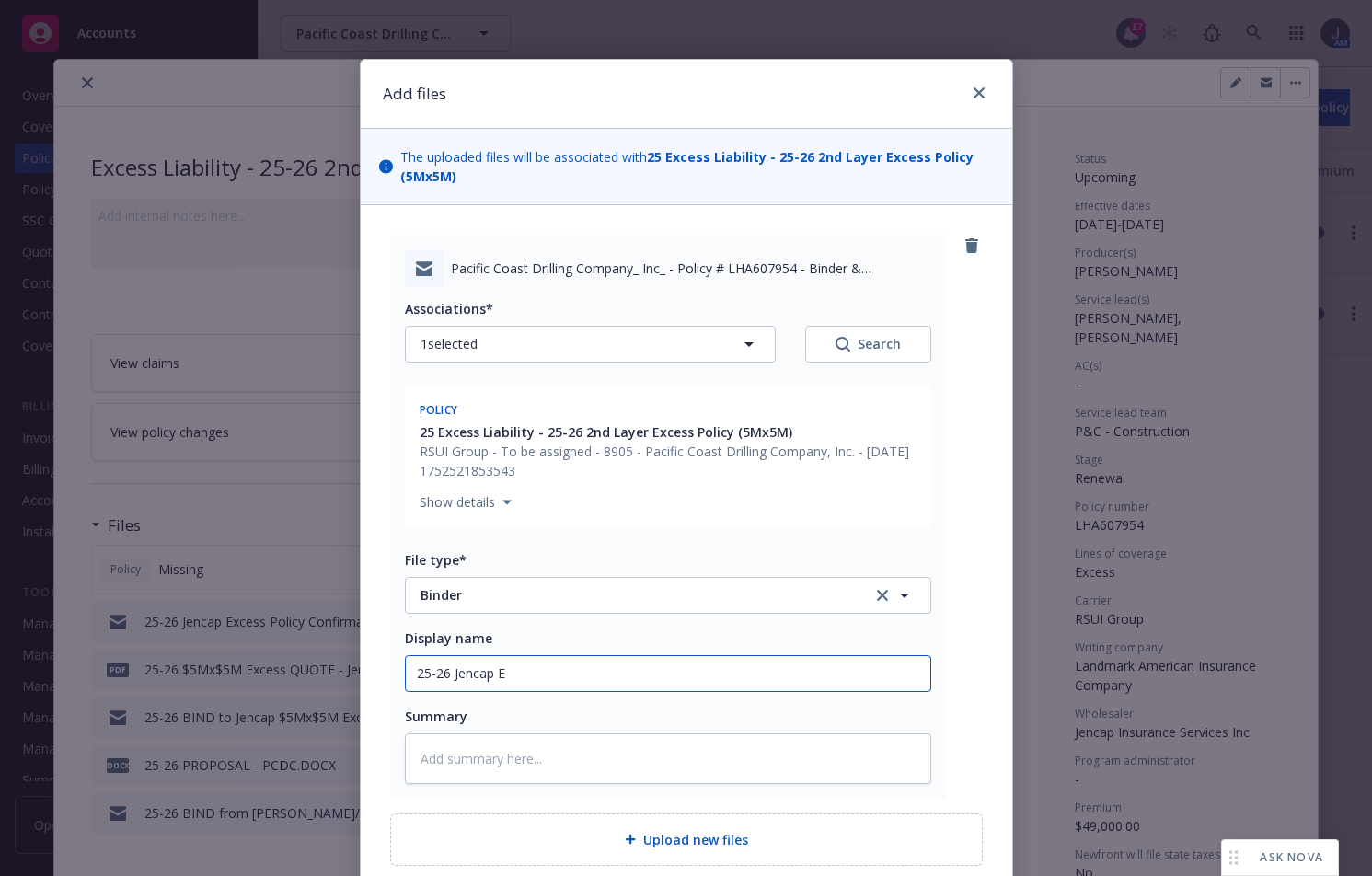 type on "x" 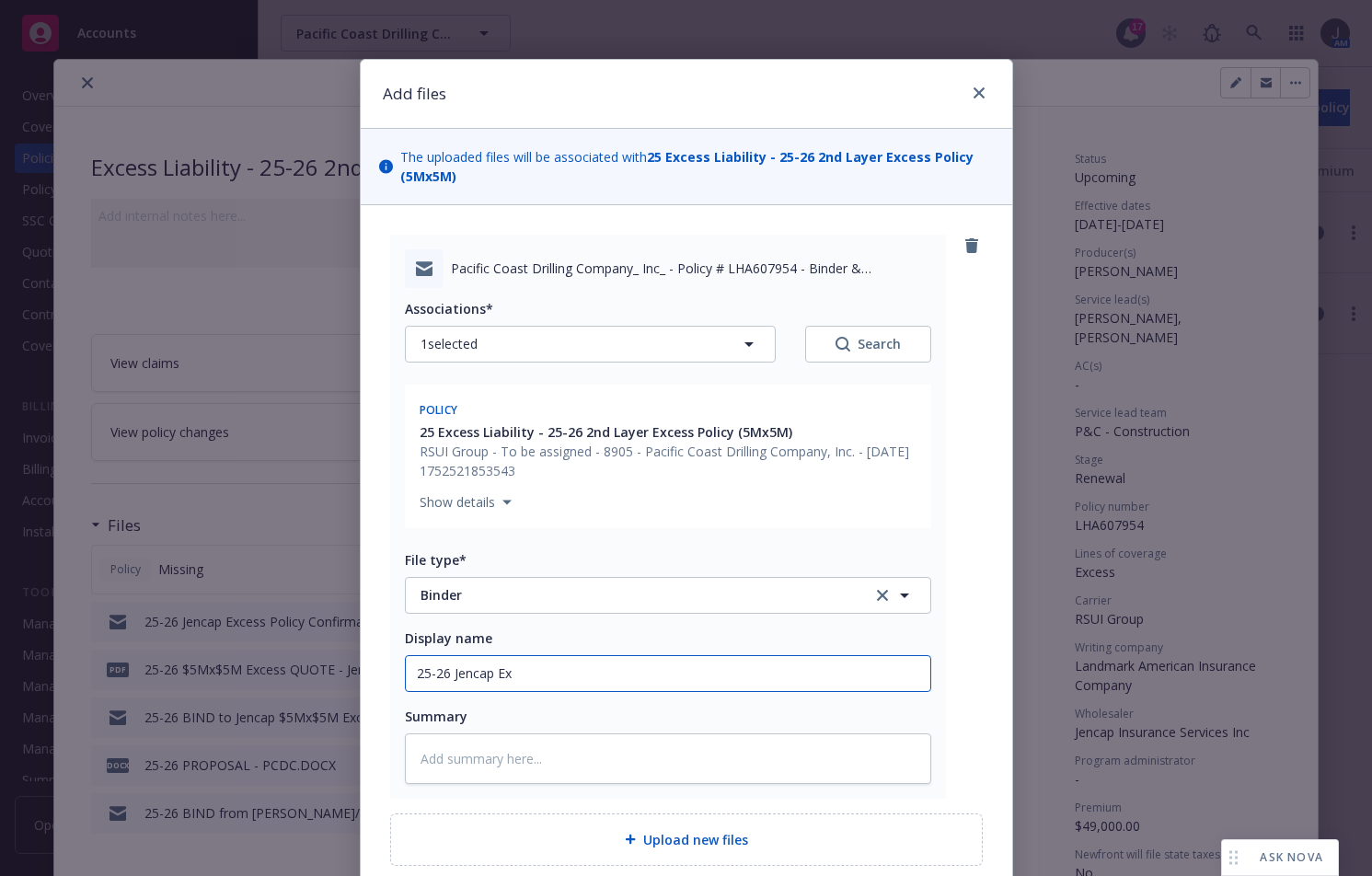 type on "x" 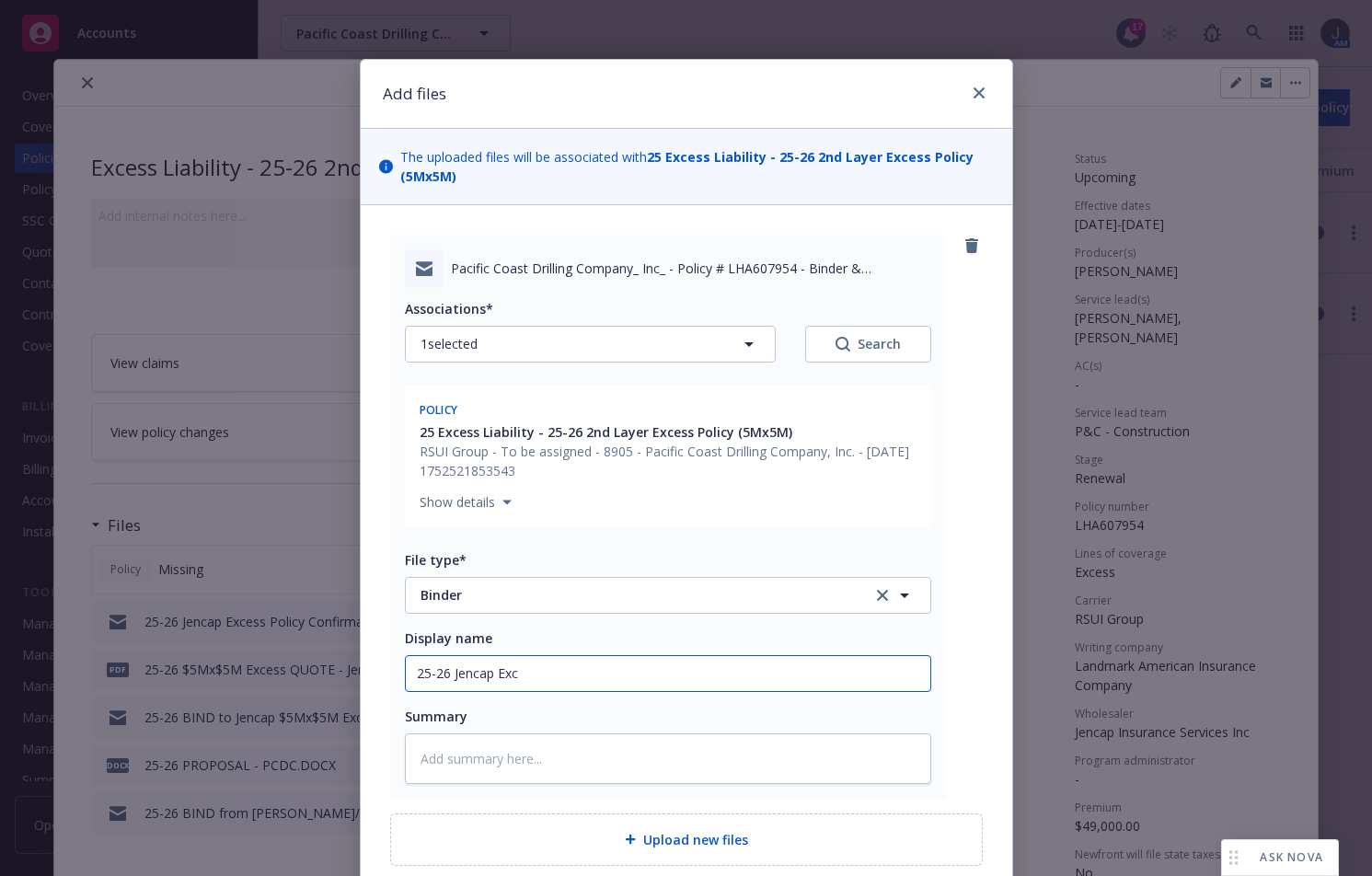 type on "x" 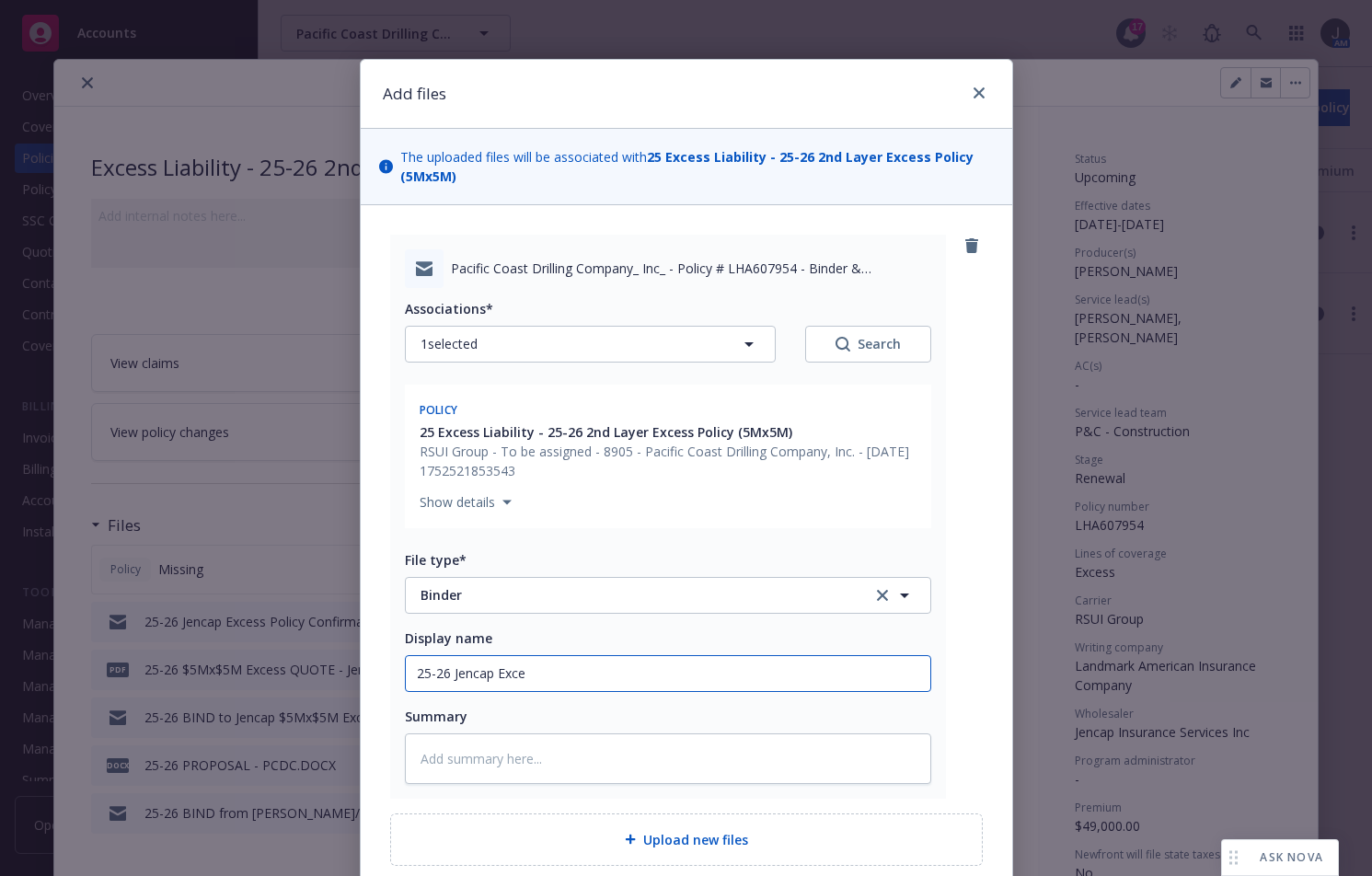 type on "x" 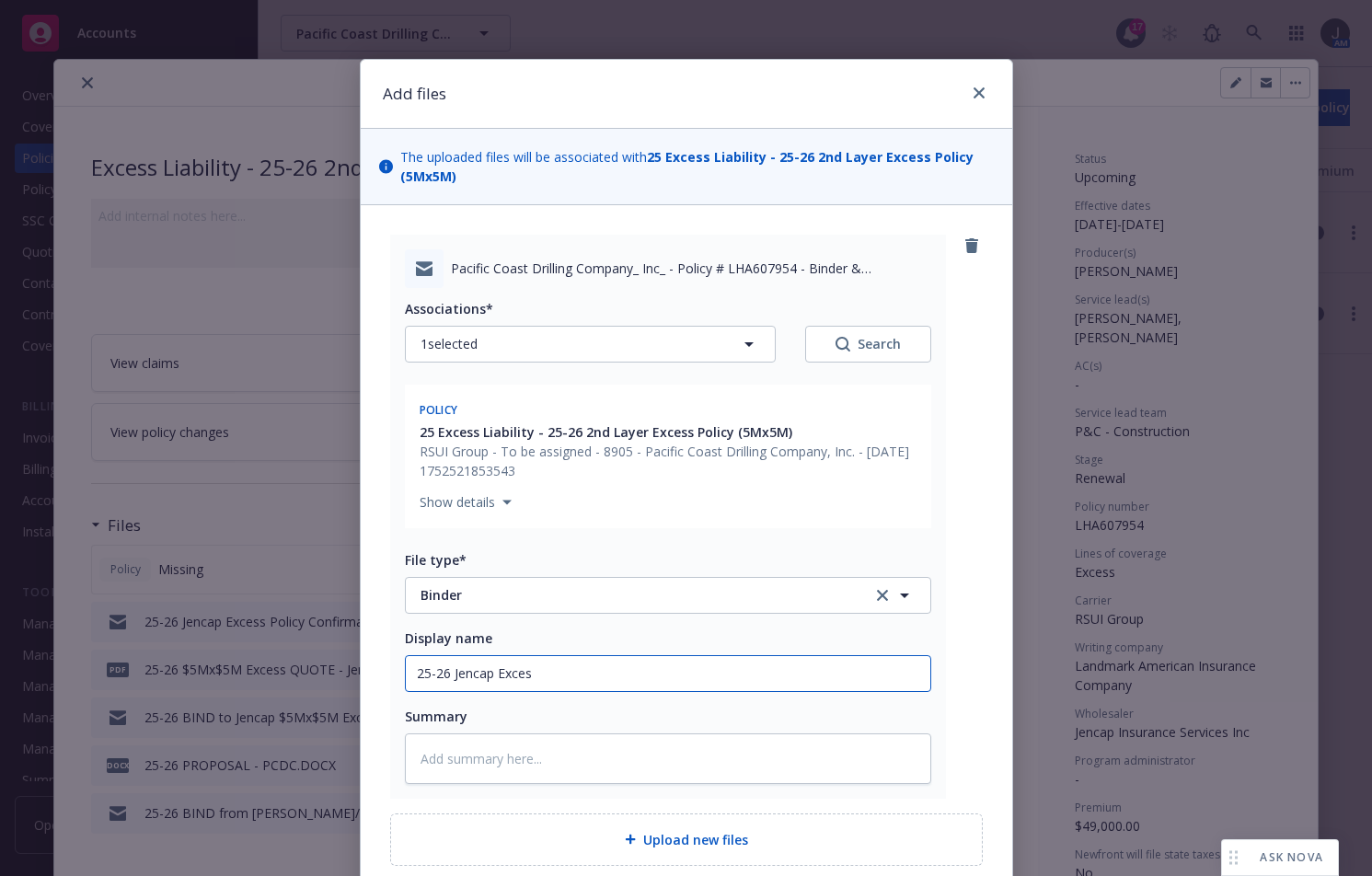 type on "x" 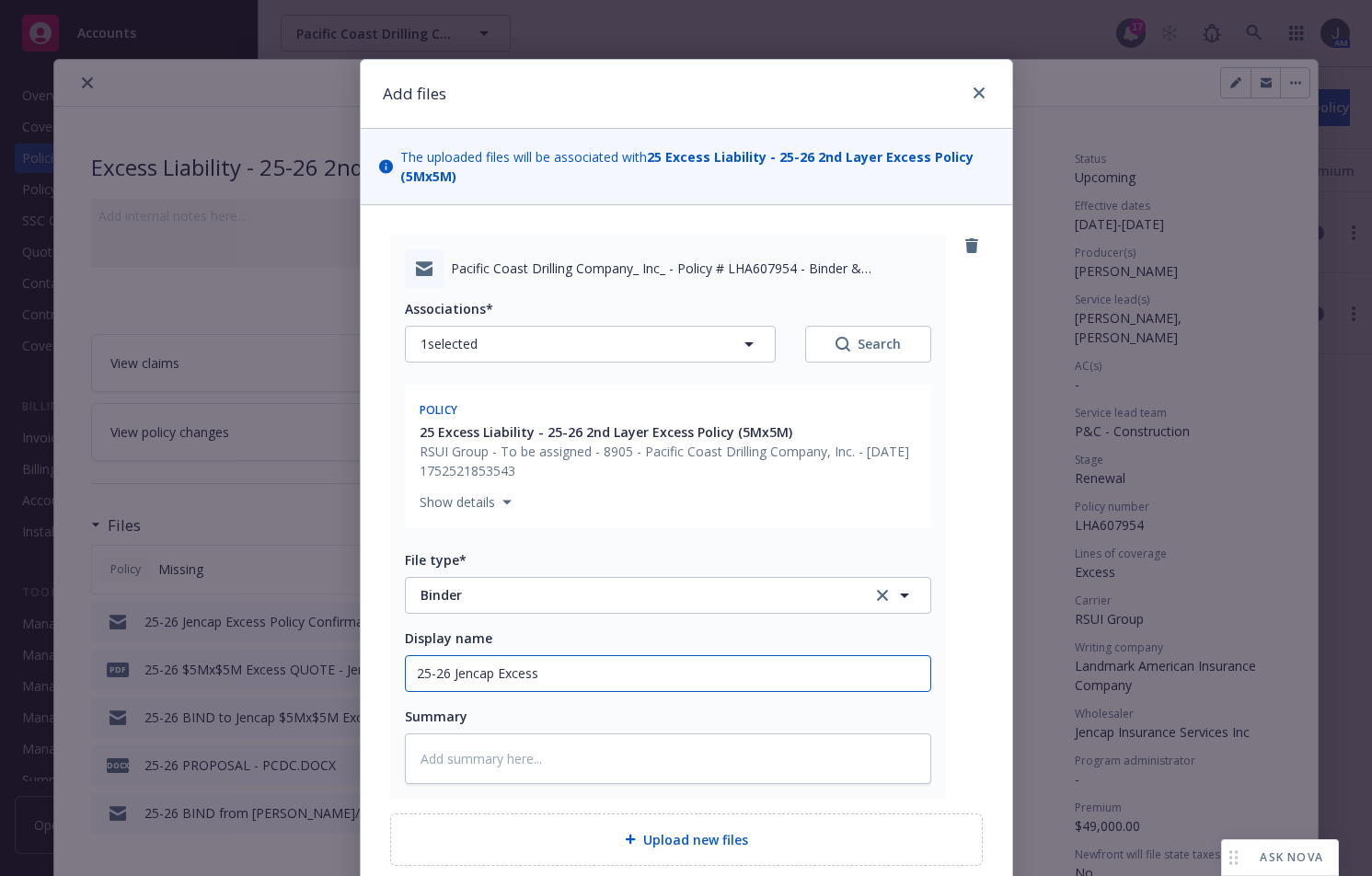 type on "x" 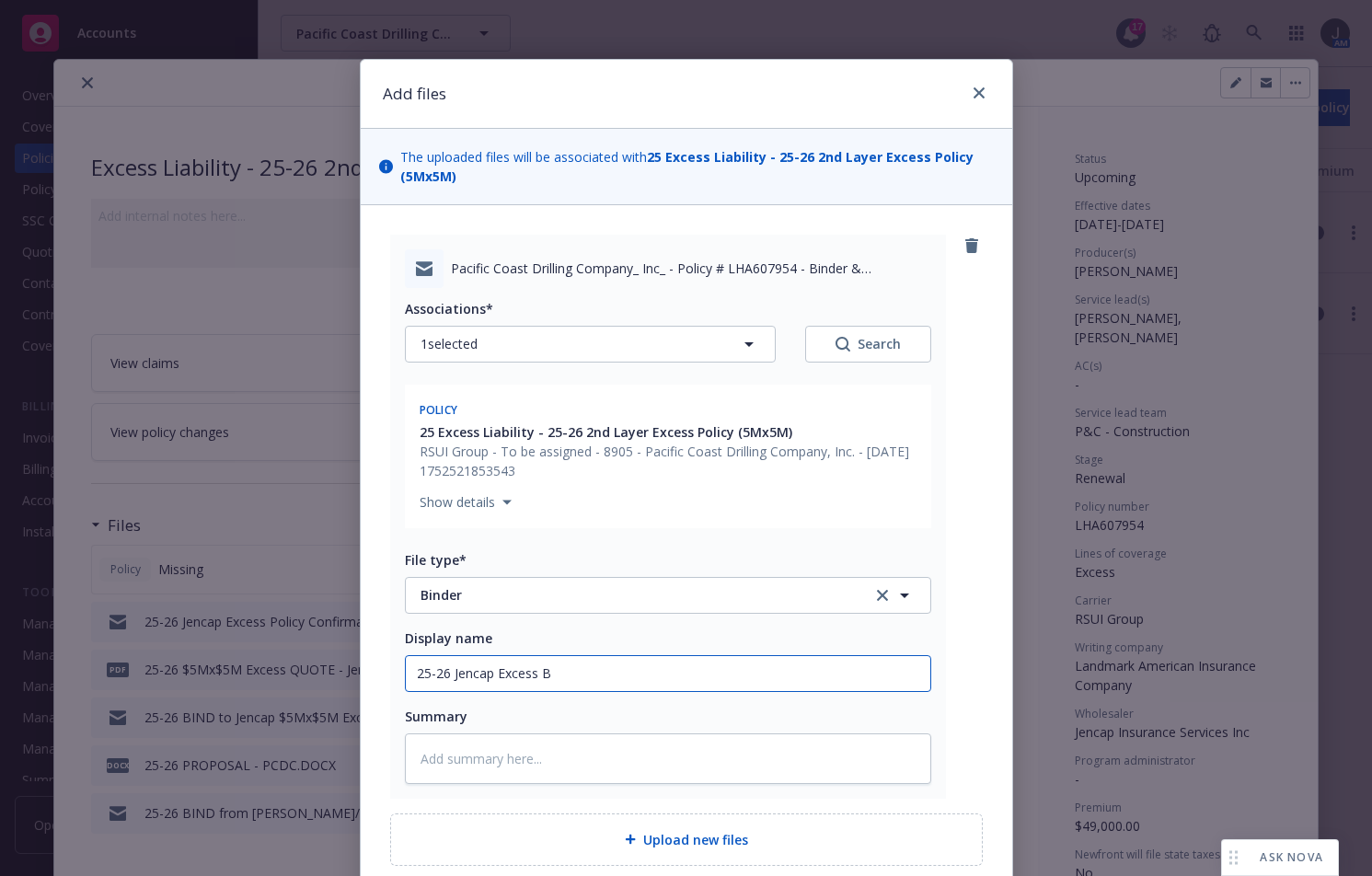 type on "x" 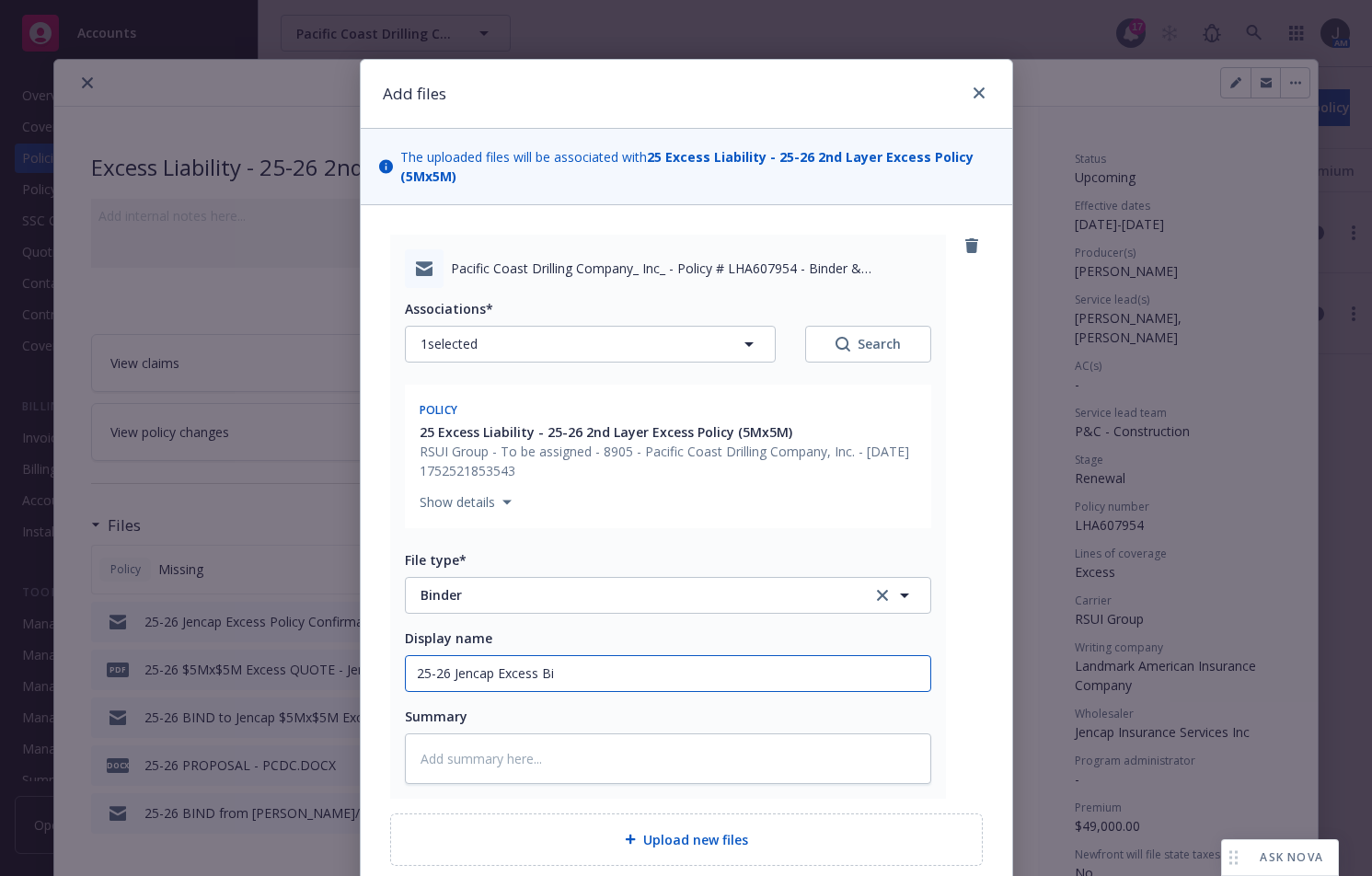 type on "x" 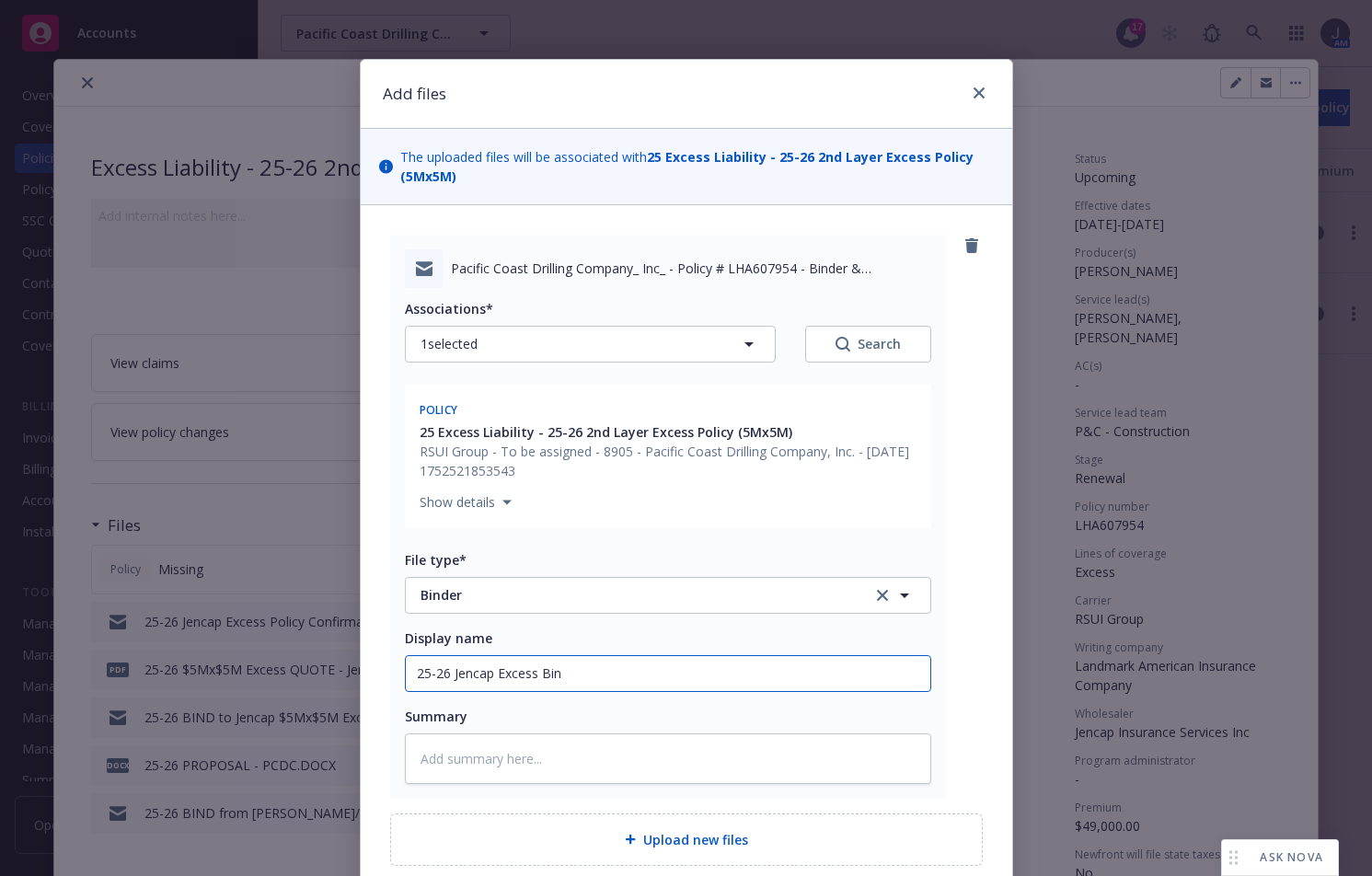 type on "x" 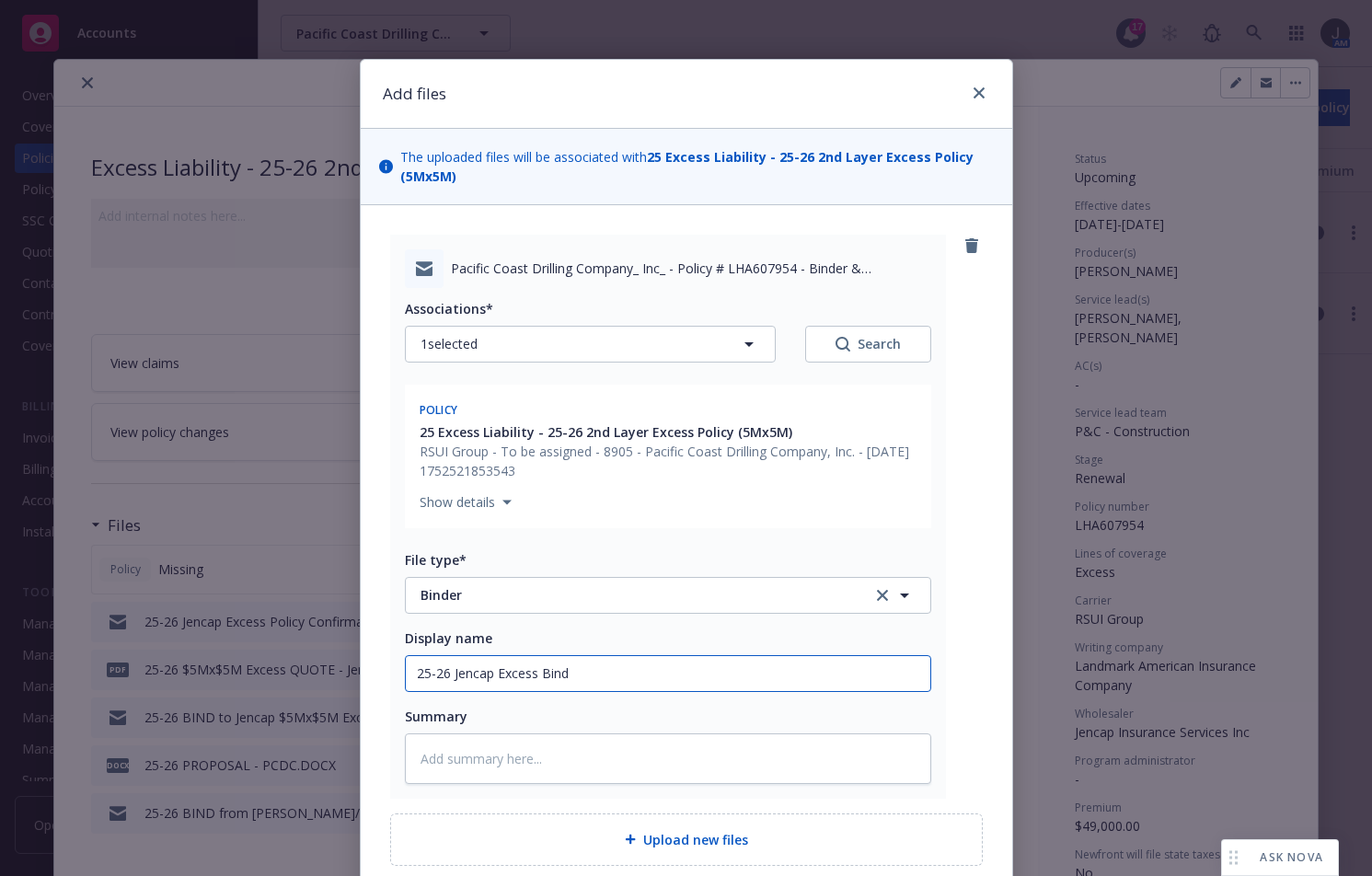 type on "x" 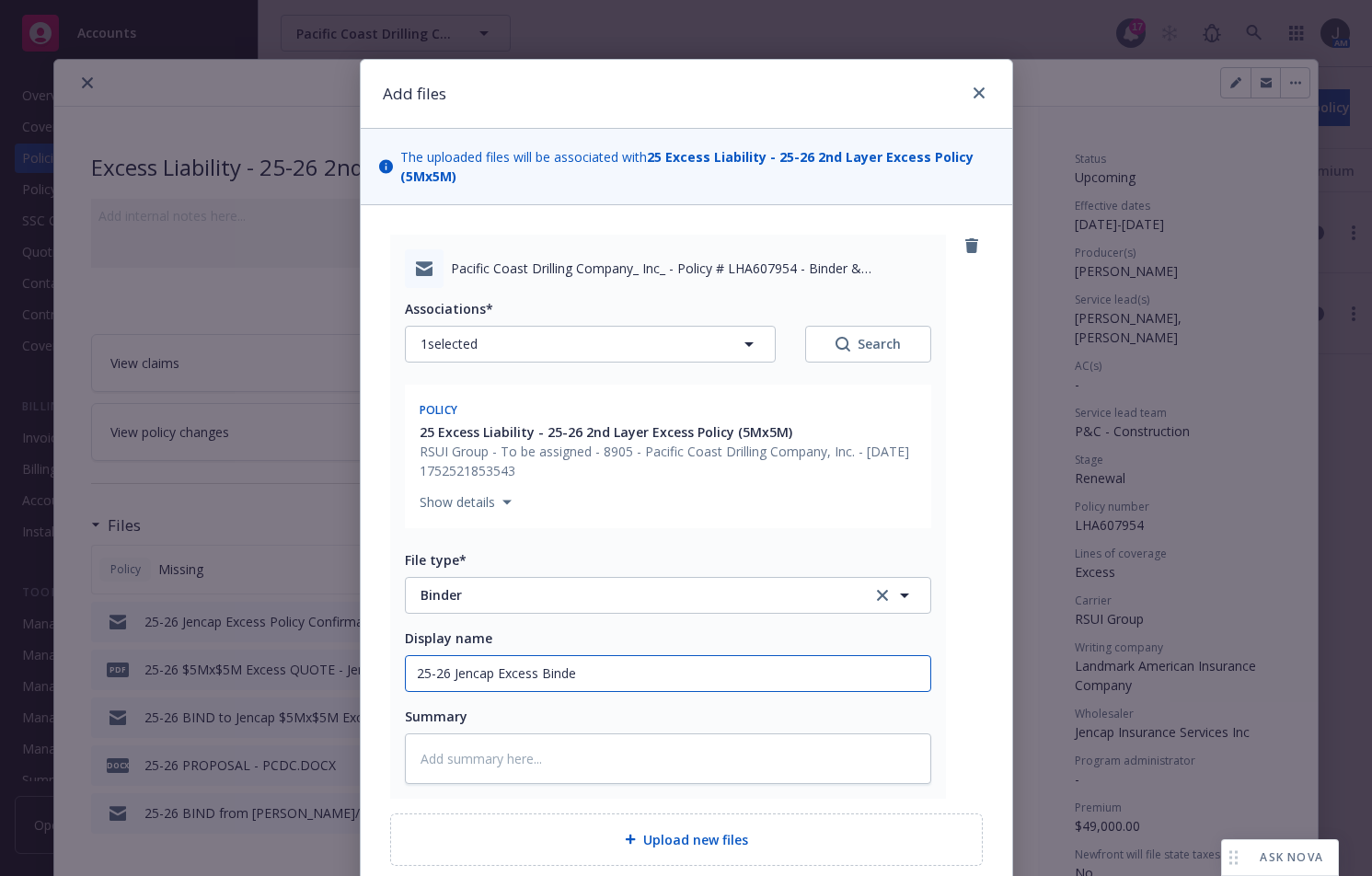 type on "x" 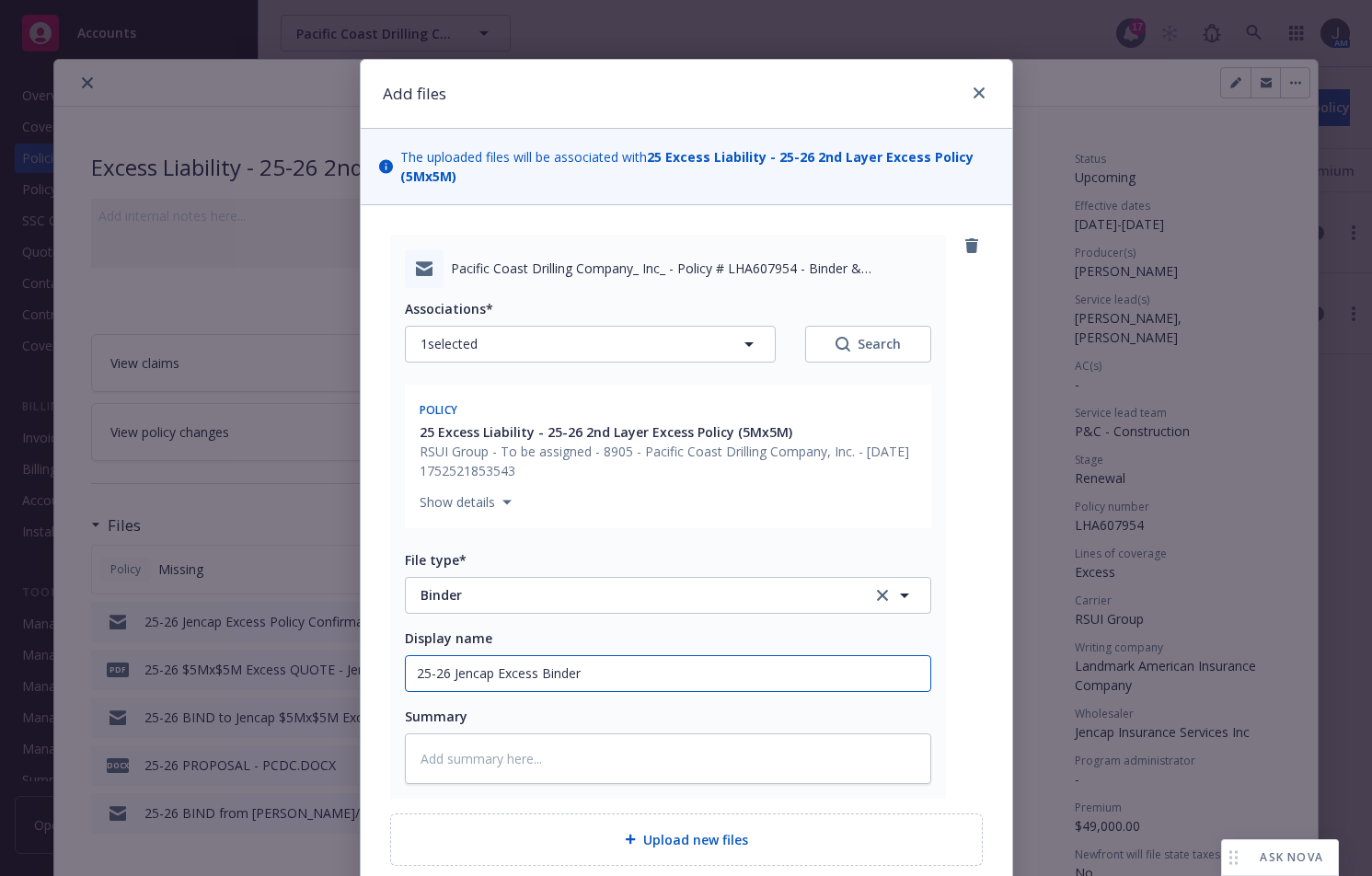 type on "x" 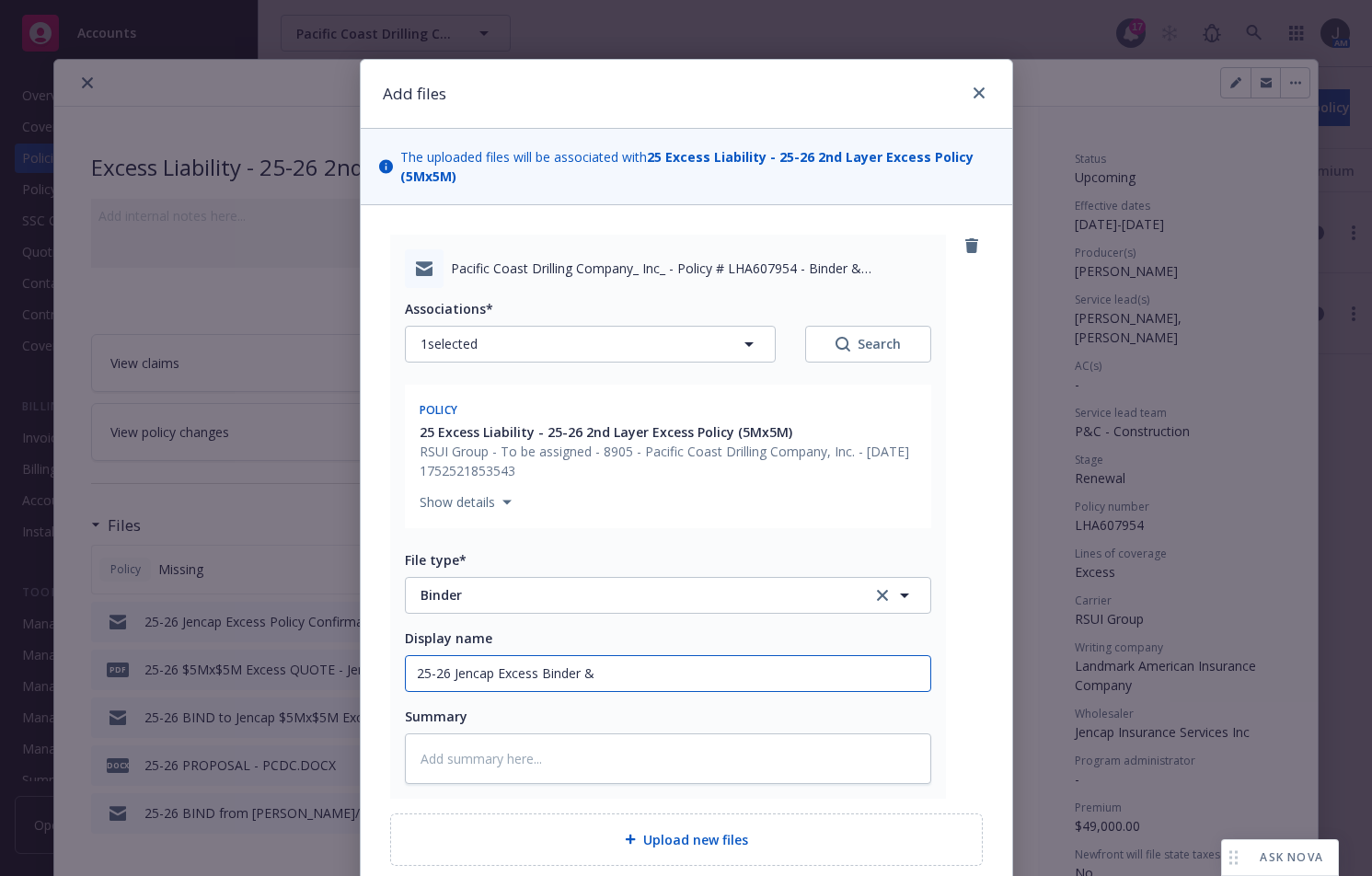 type on "x" 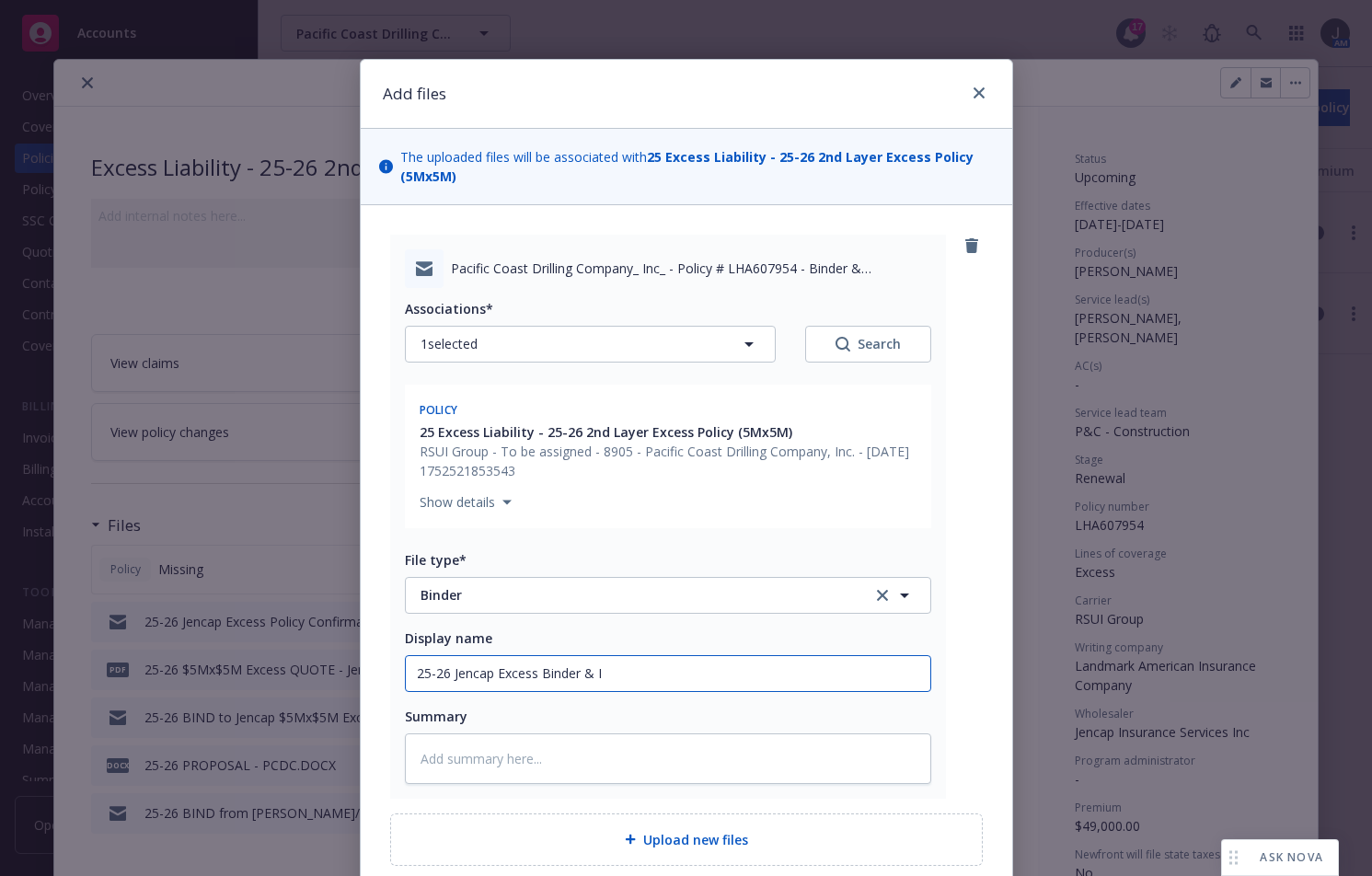 type on "x" 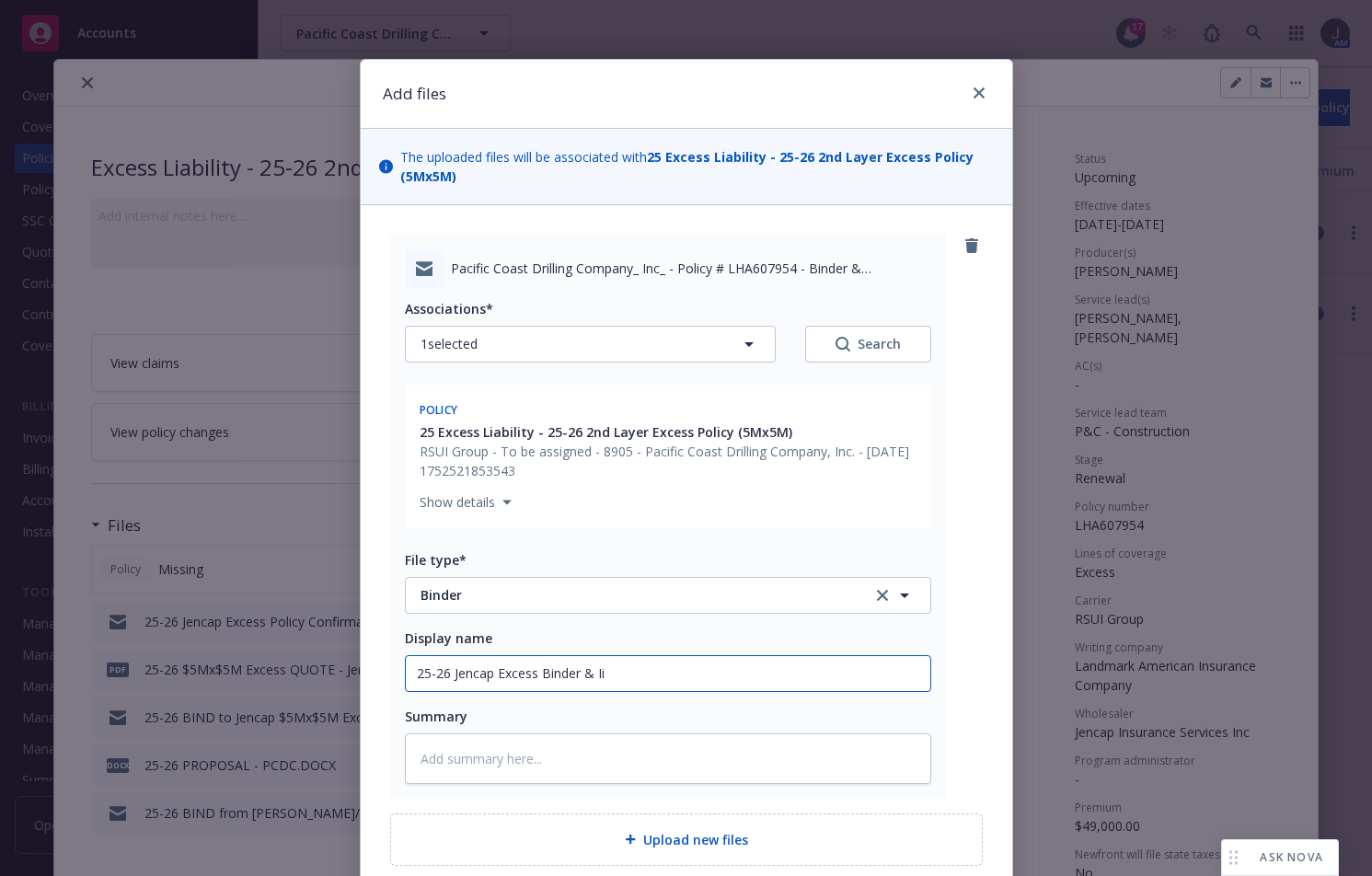 type on "x" 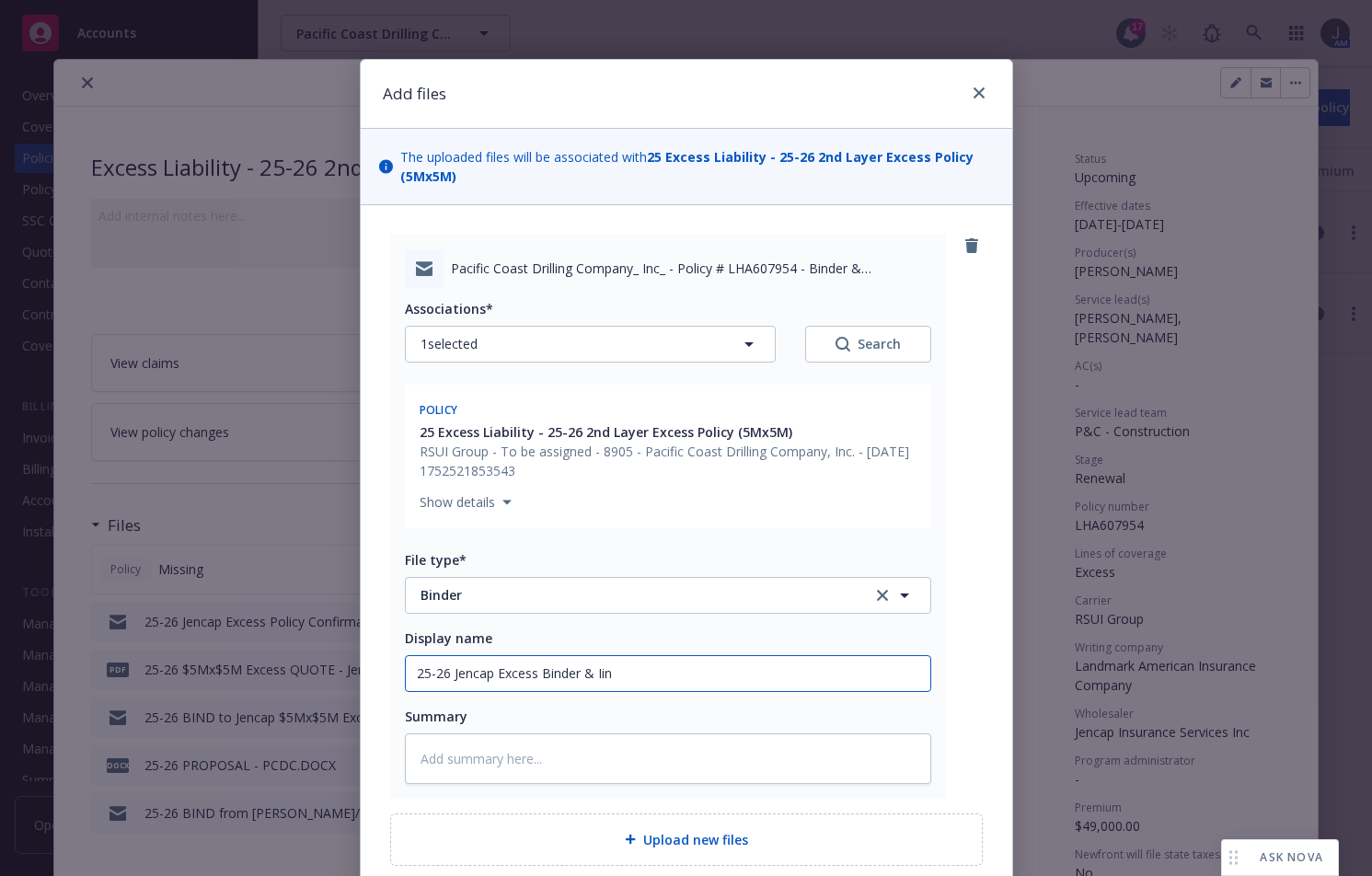 type on "x" 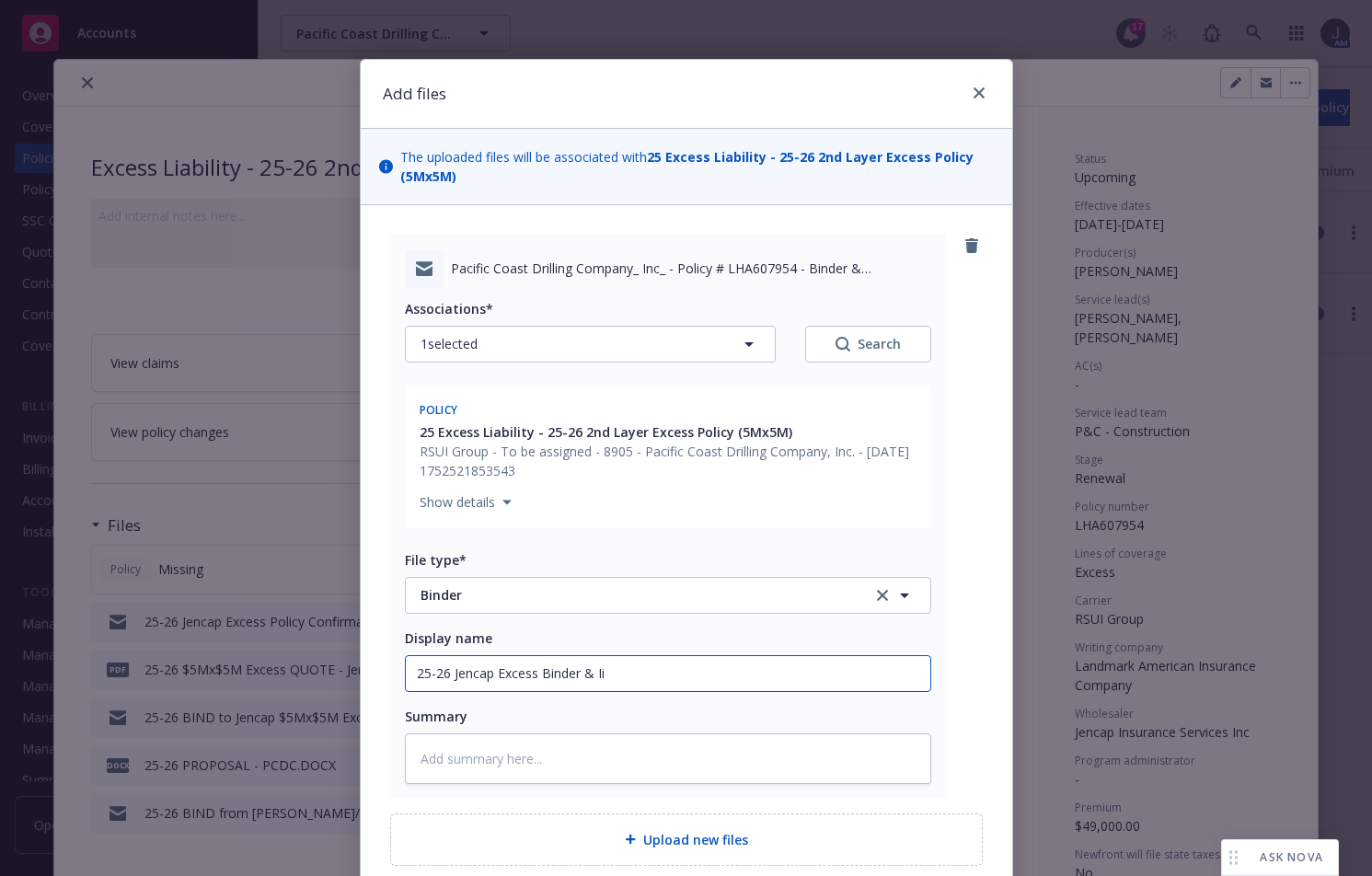 type on "x" 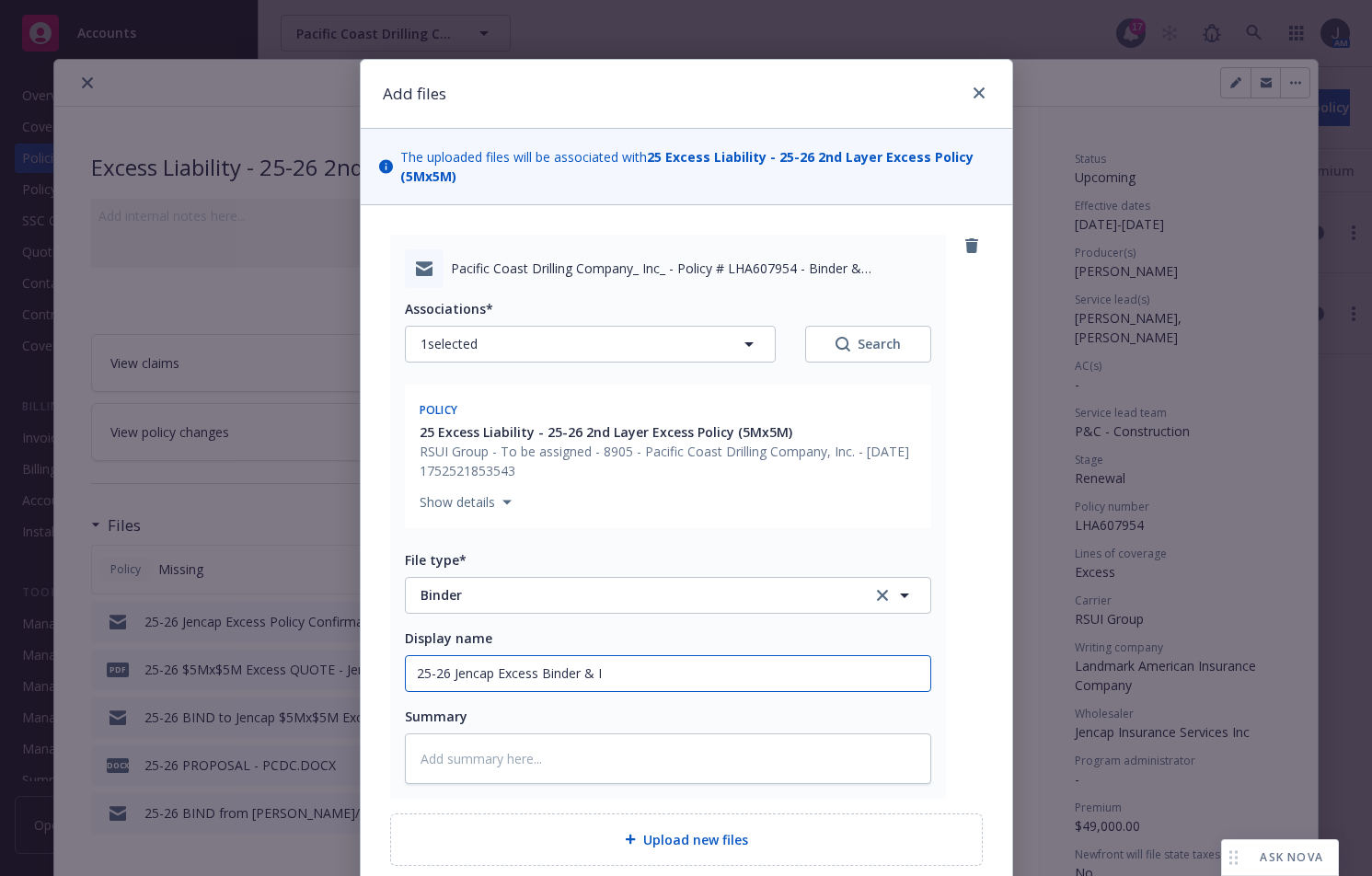 type on "x" 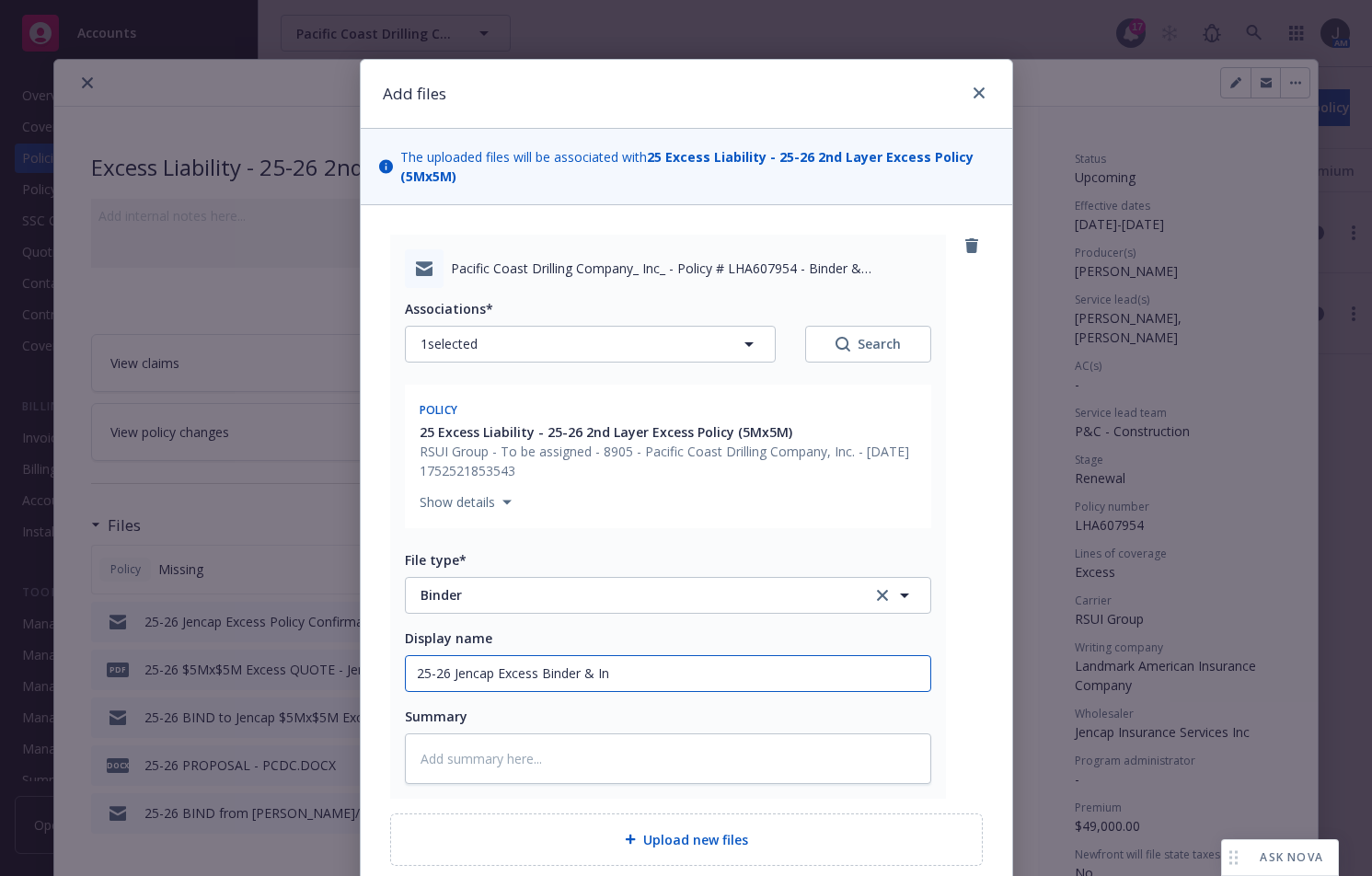 type on "x" 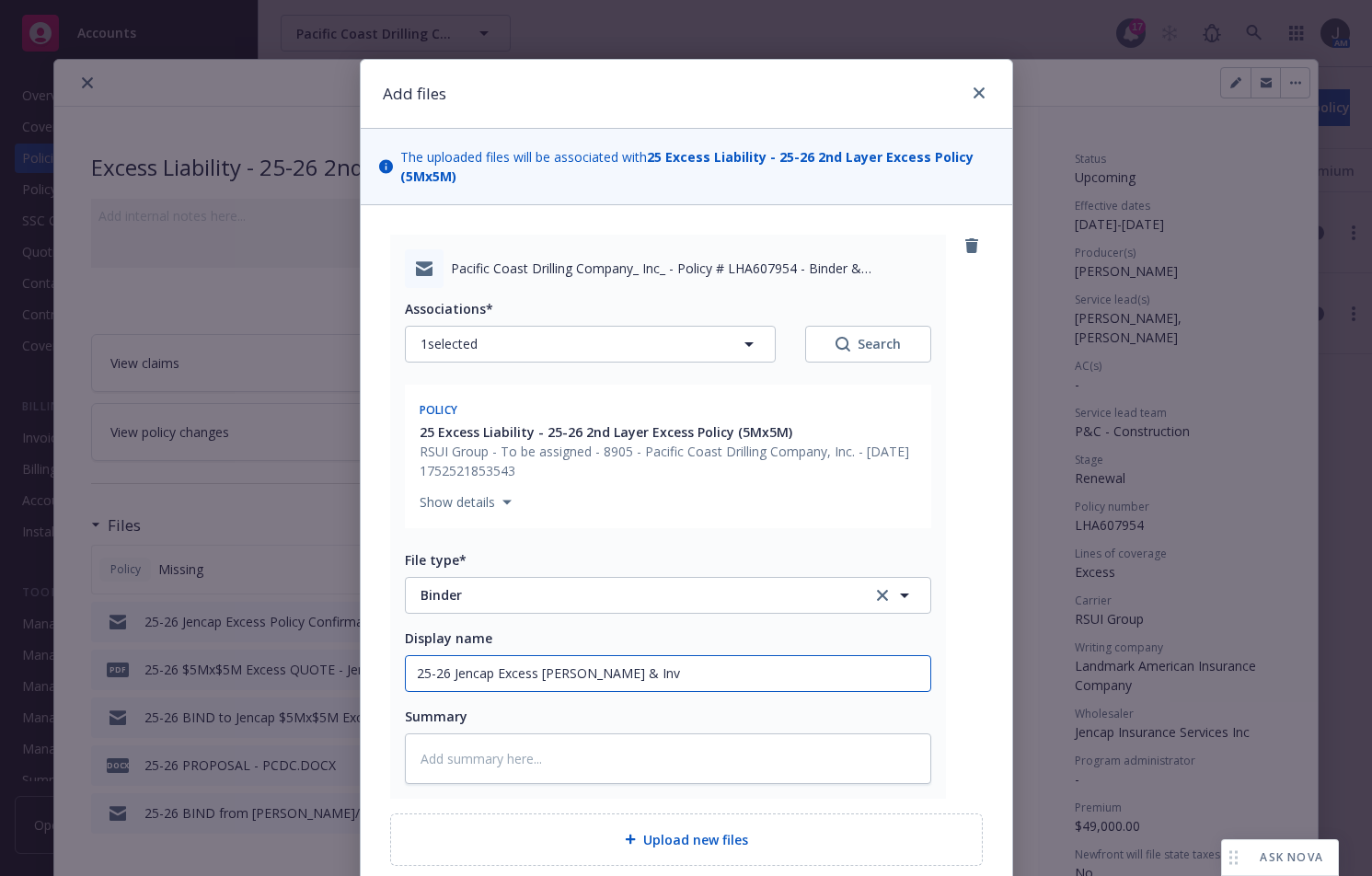 type on "x" 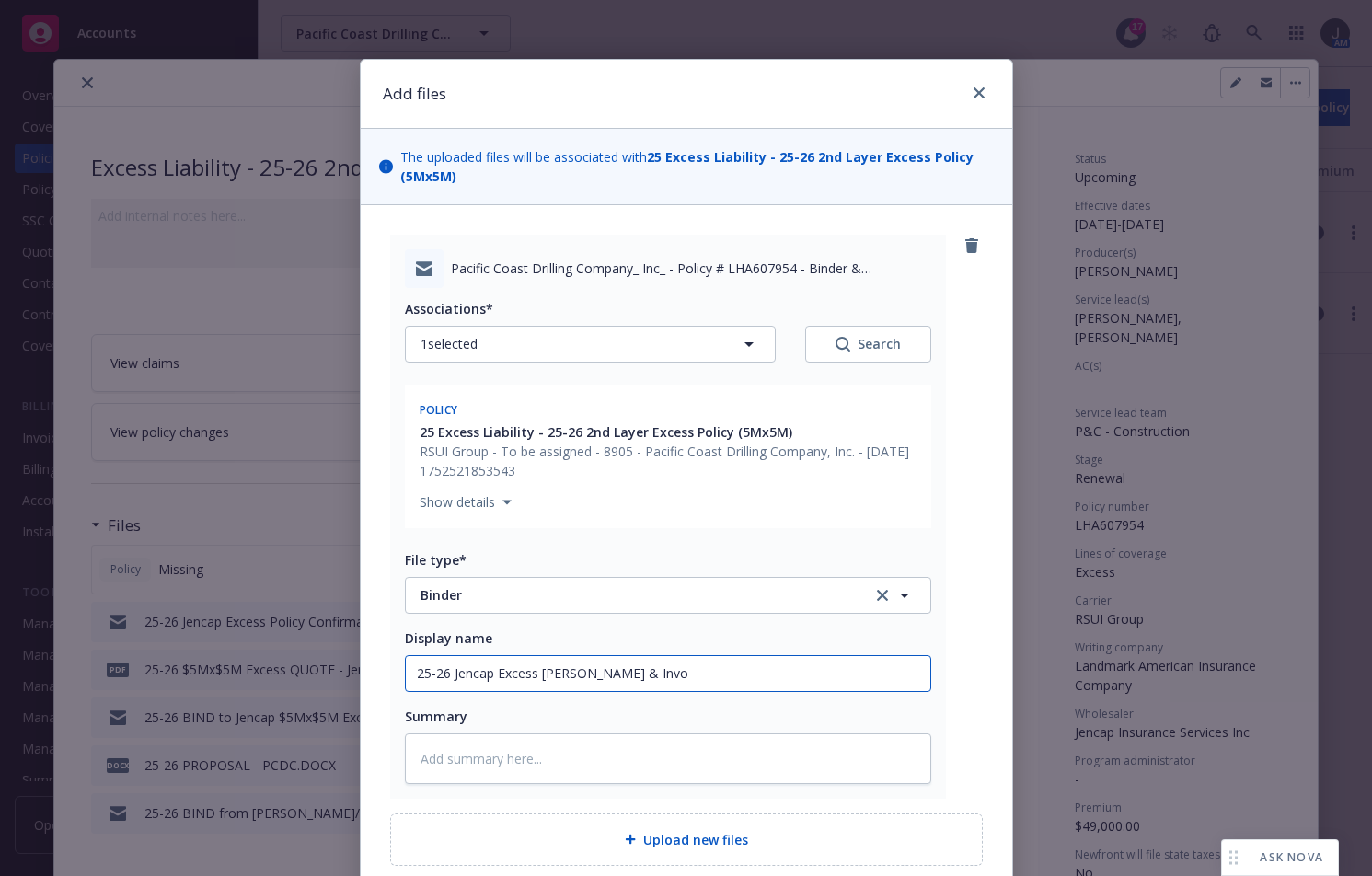 type on "x" 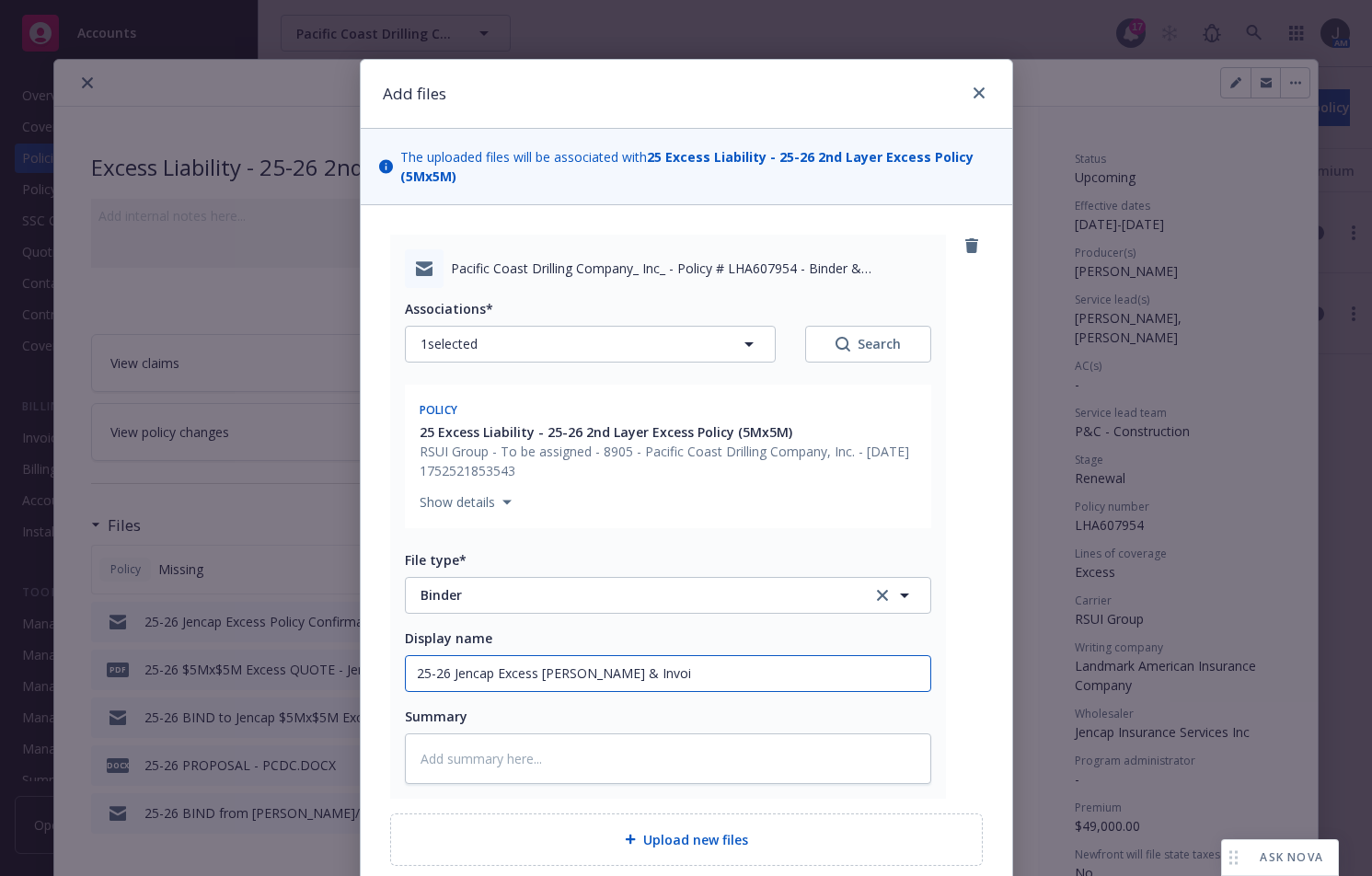 type on "x" 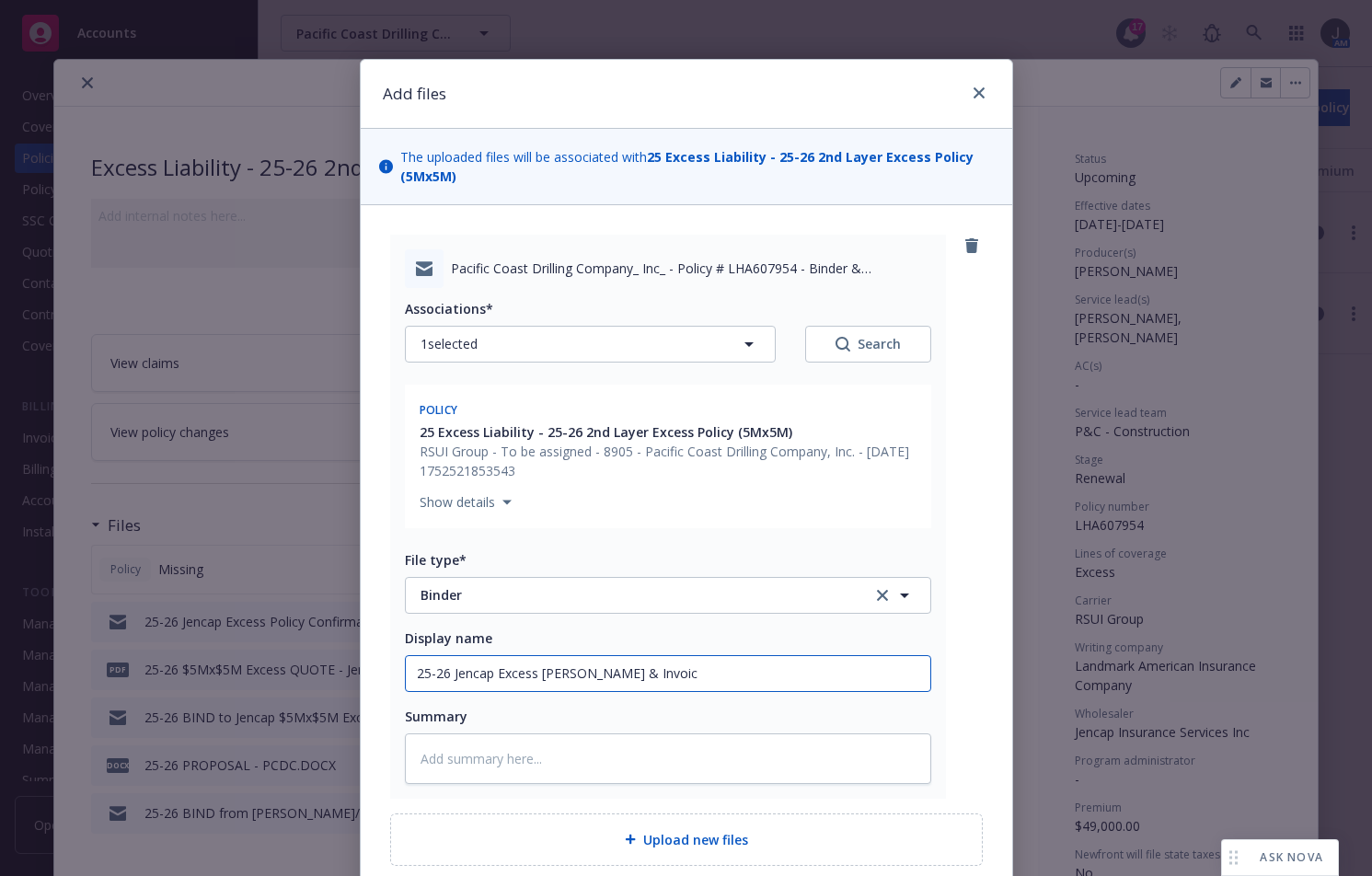 type on "x" 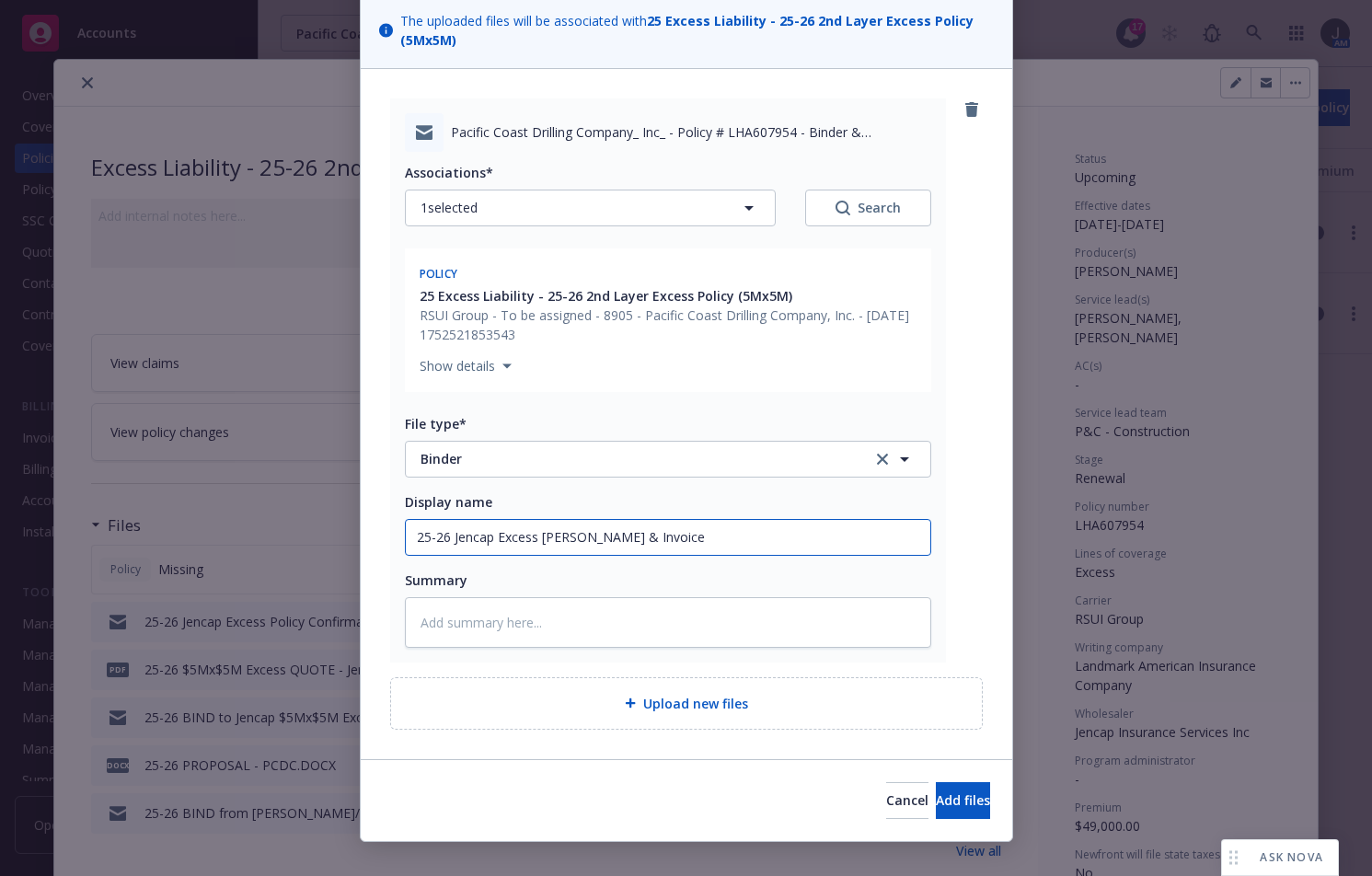 scroll, scrollTop: 161, scrollLeft: 0, axis: vertical 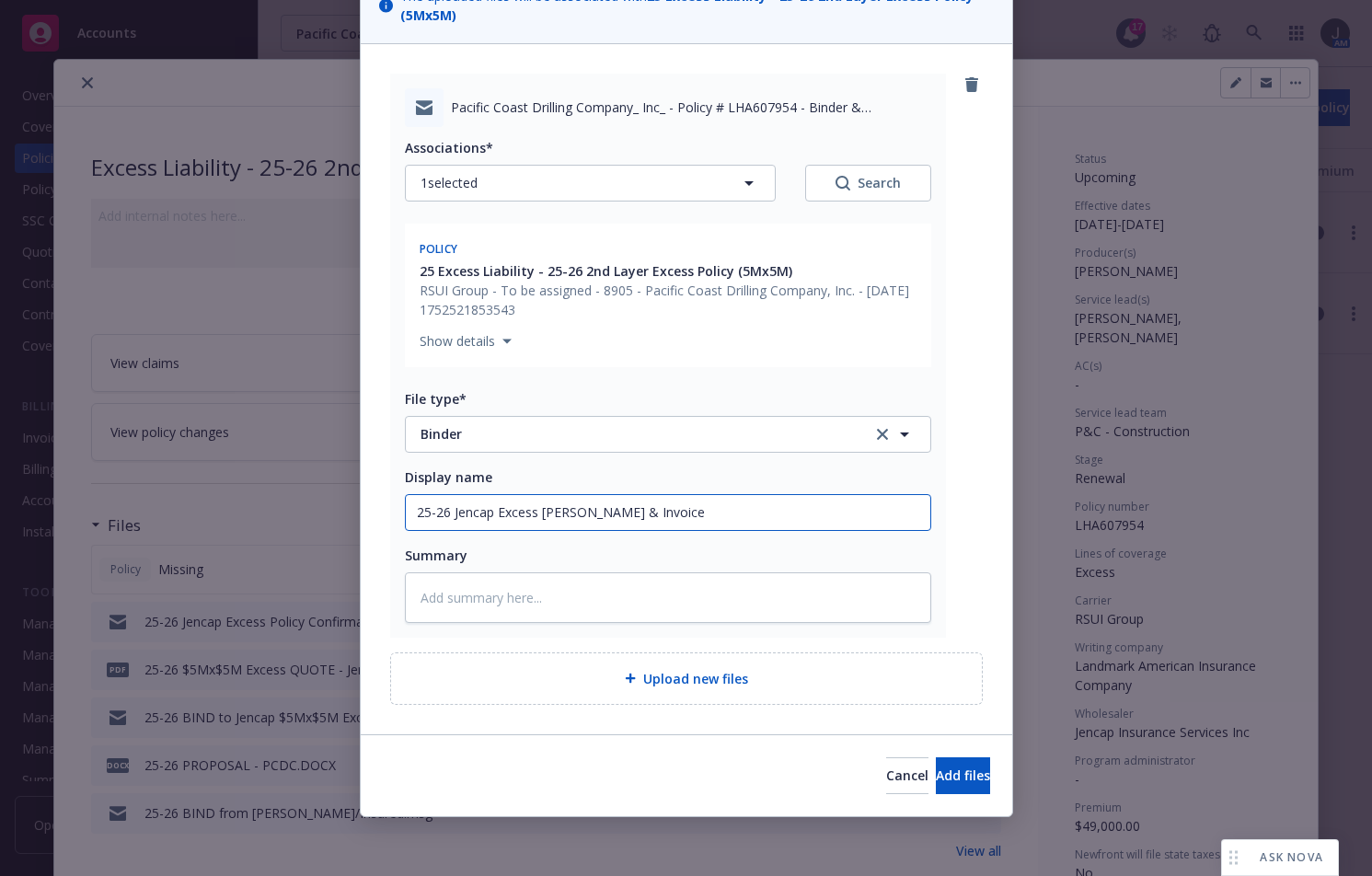 click on "25-26 Jencap Excess [PERSON_NAME] & Invoice" at bounding box center (668, 513) 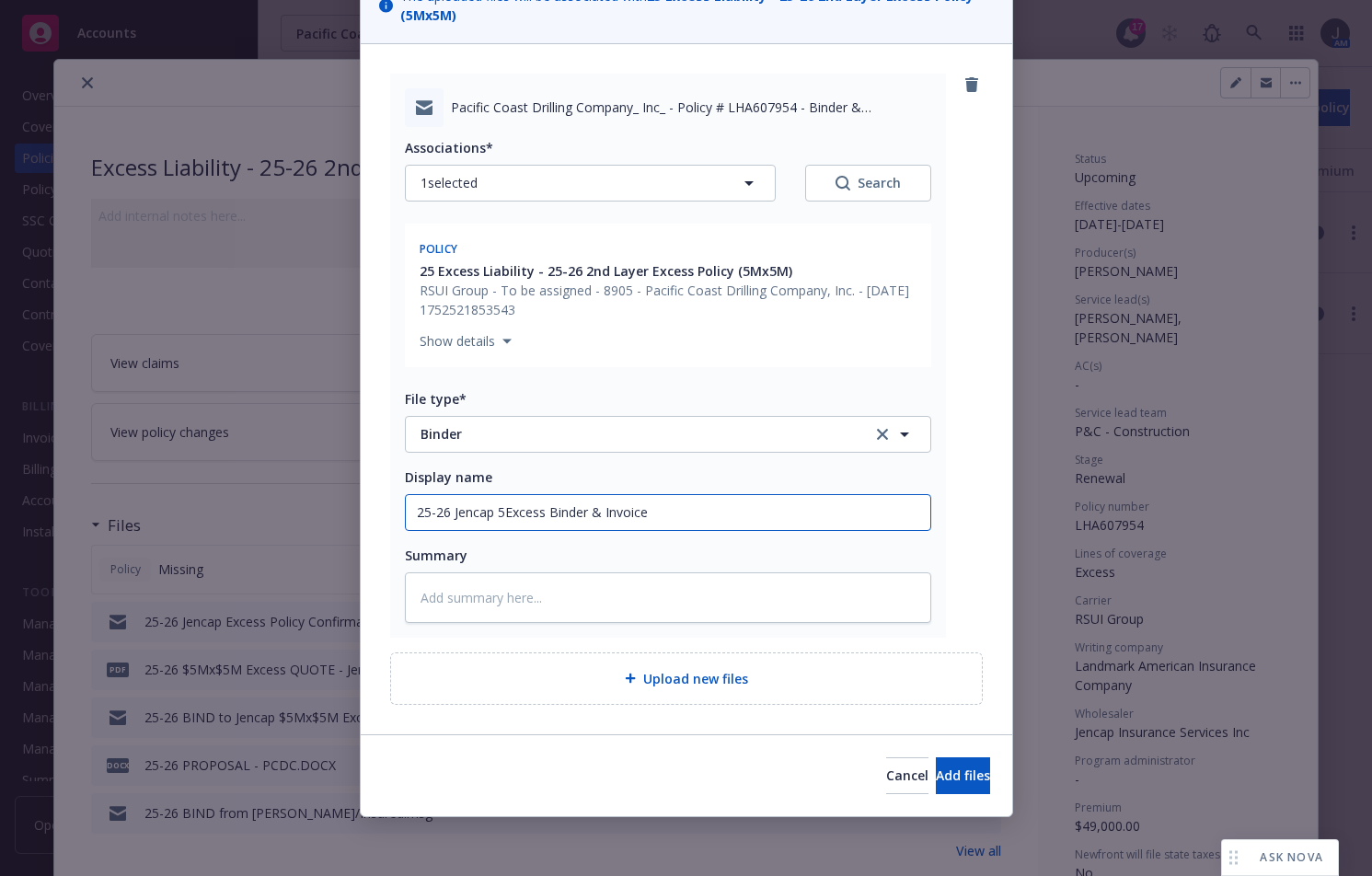 type on "x" 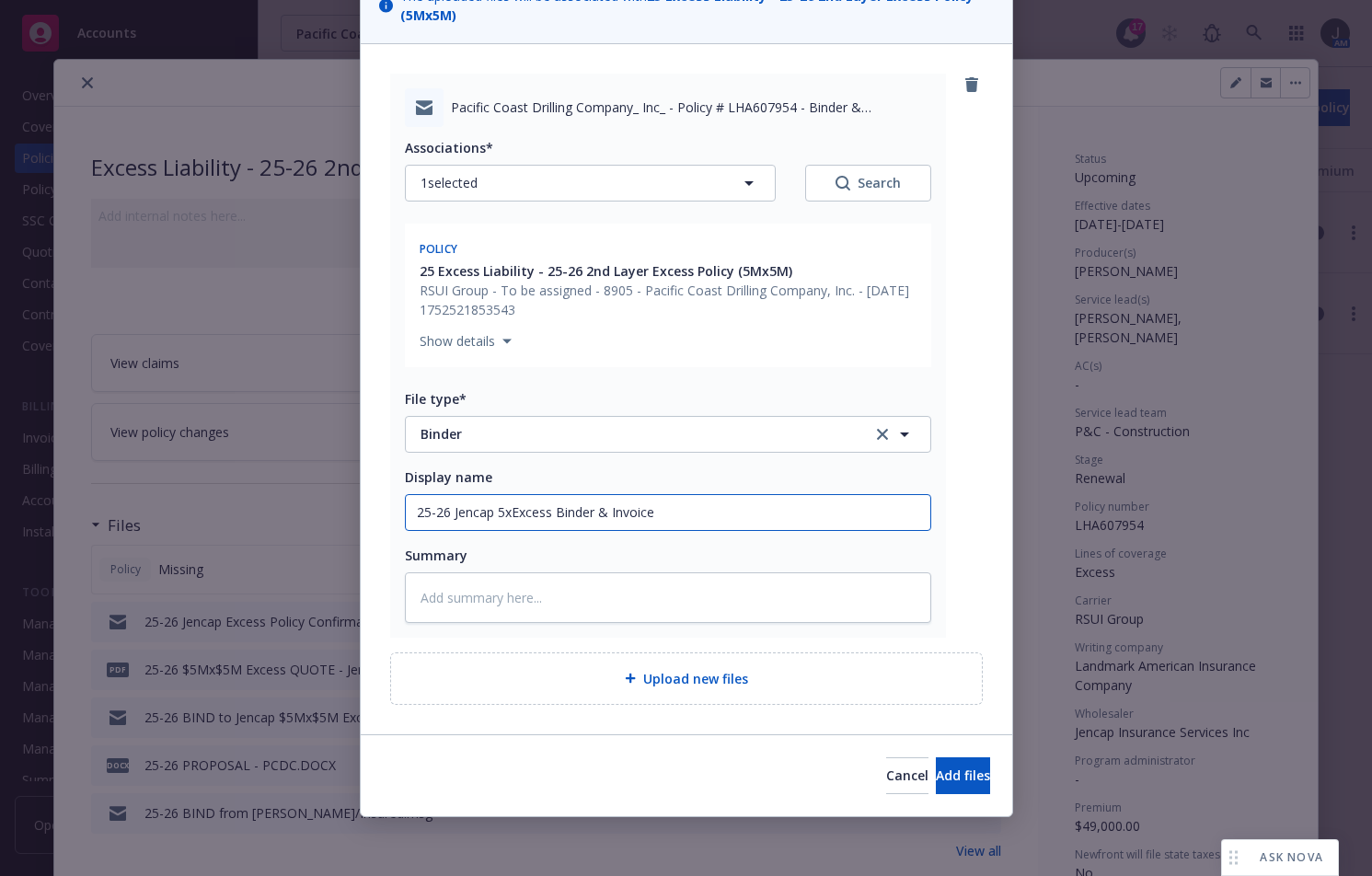 type on "x" 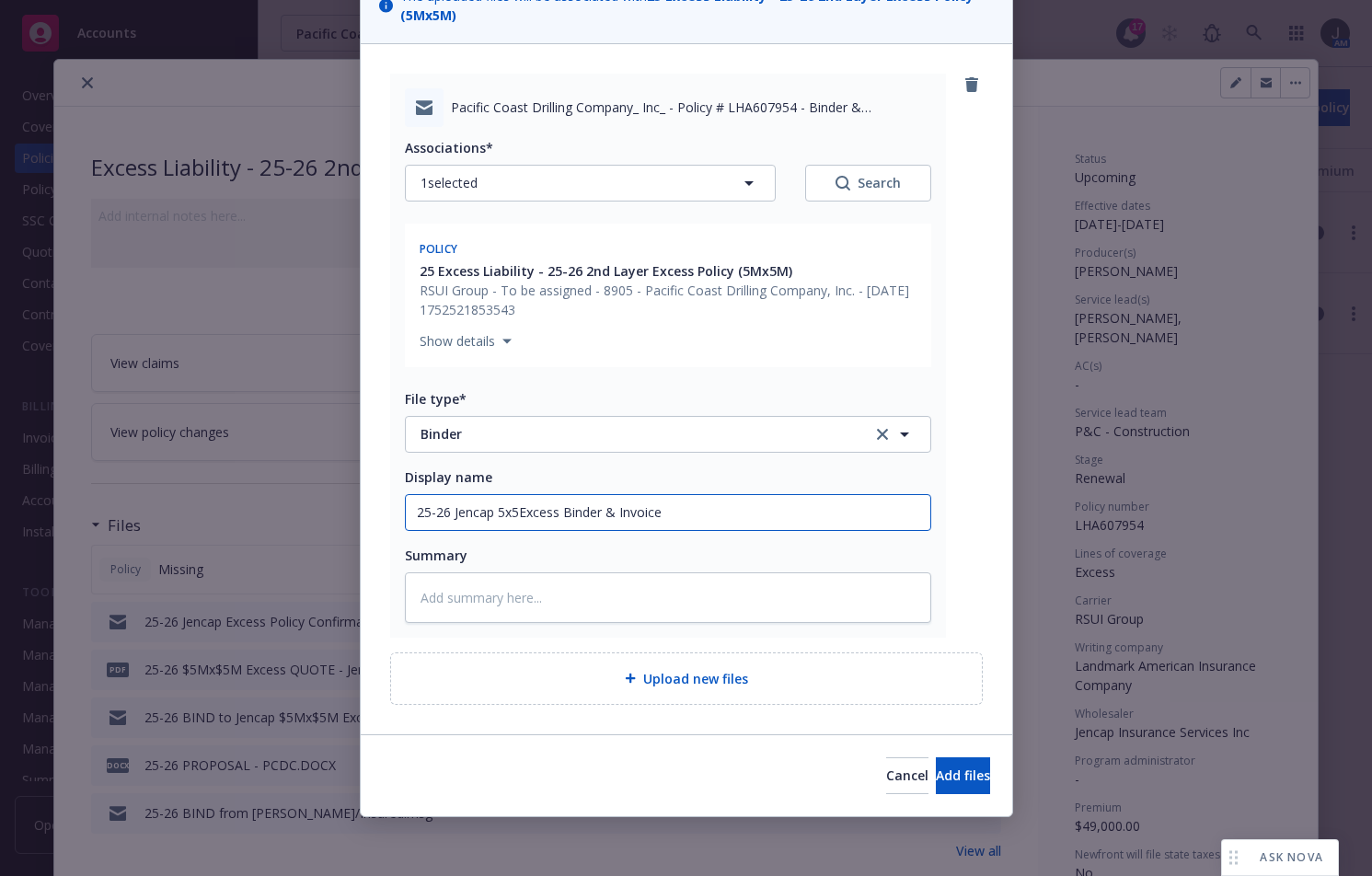 type on "x" 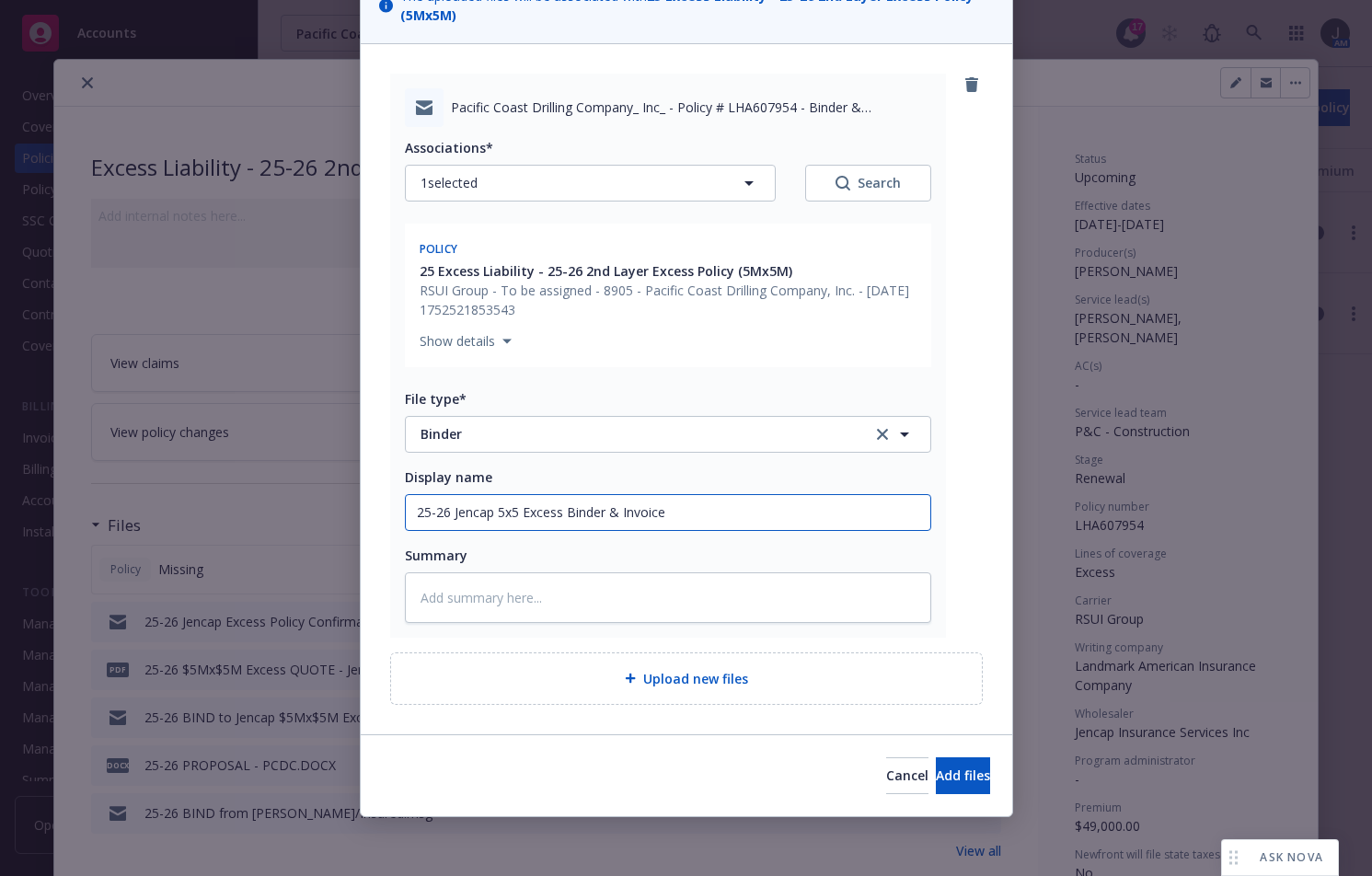 drag, startPoint x: 686, startPoint y: 516, endPoint x: 261, endPoint y: 512, distance: 425.0188 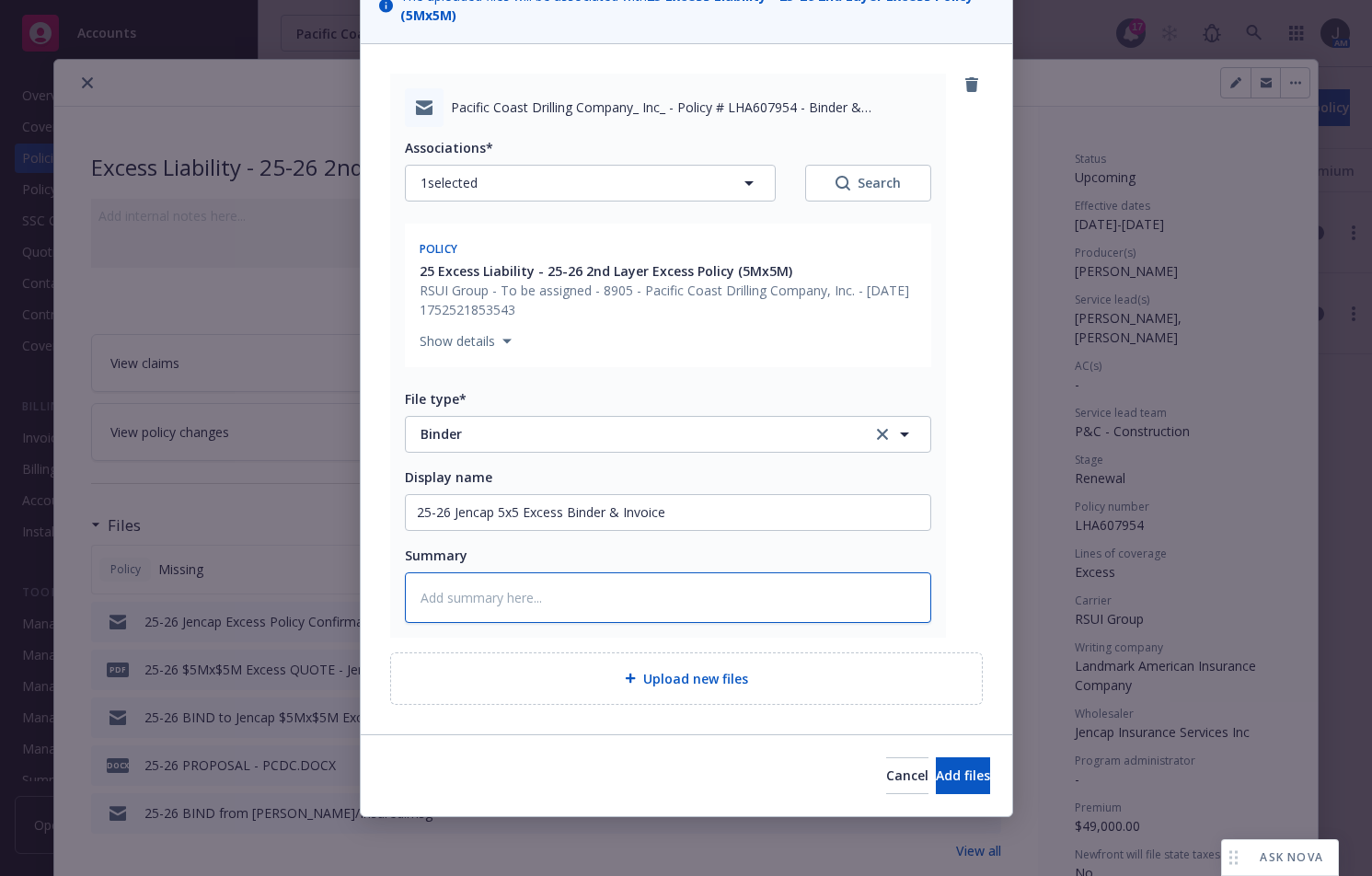 click at bounding box center [668, 597] 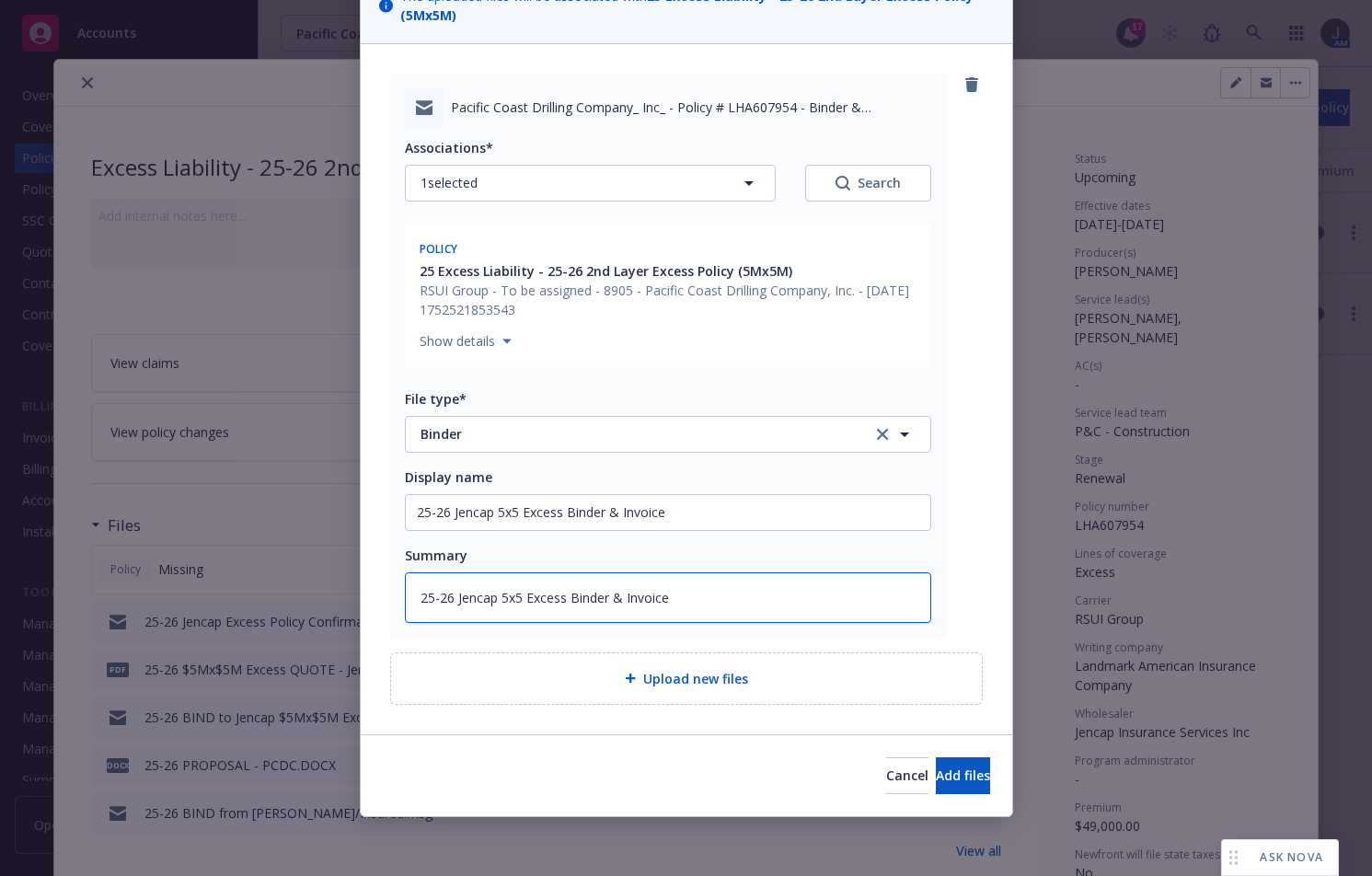 type on "25-26 Jencap 5x5 Excess Binder & Invoice" 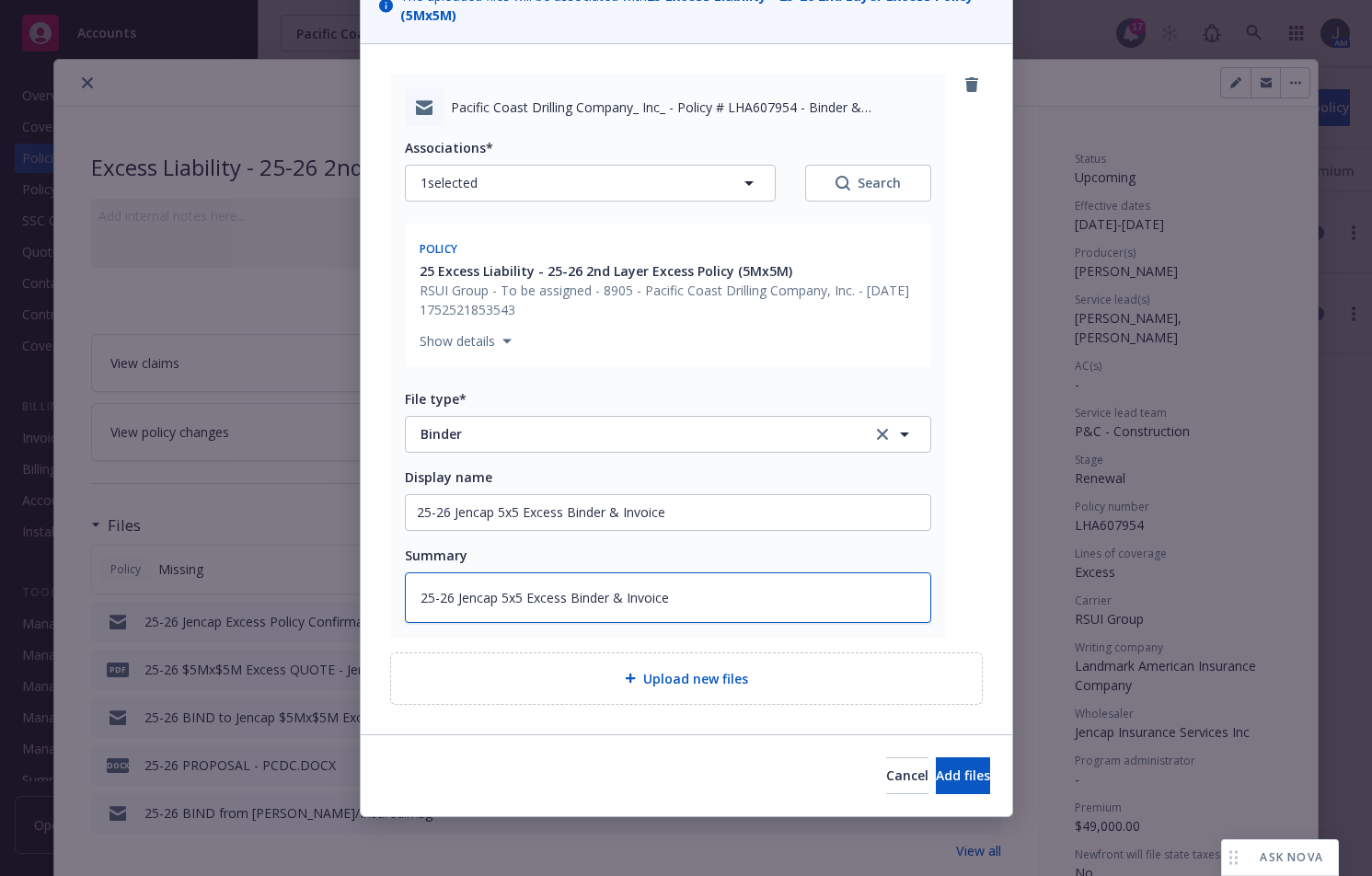type on "x" 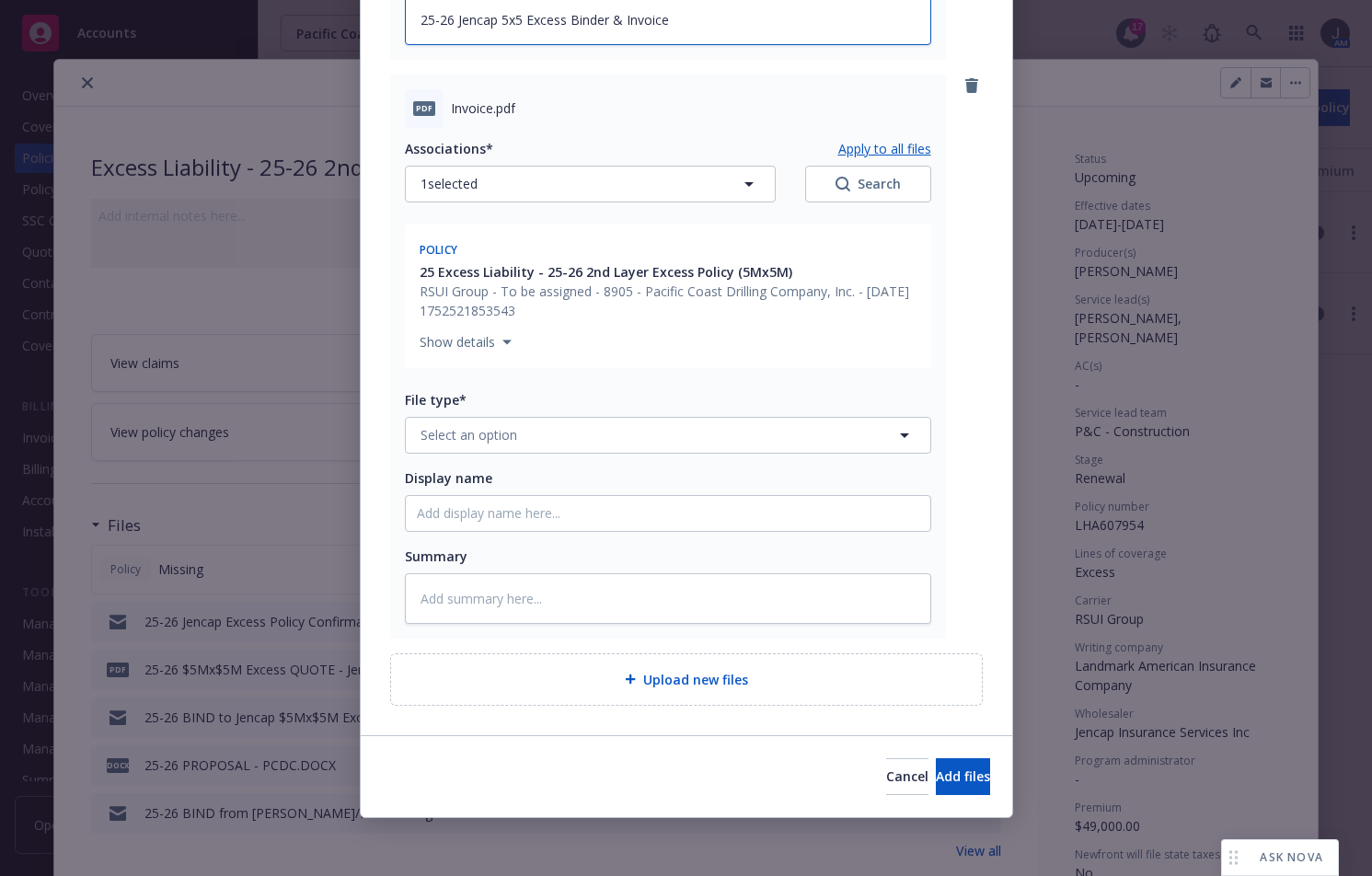 scroll, scrollTop: 740, scrollLeft: 0, axis: vertical 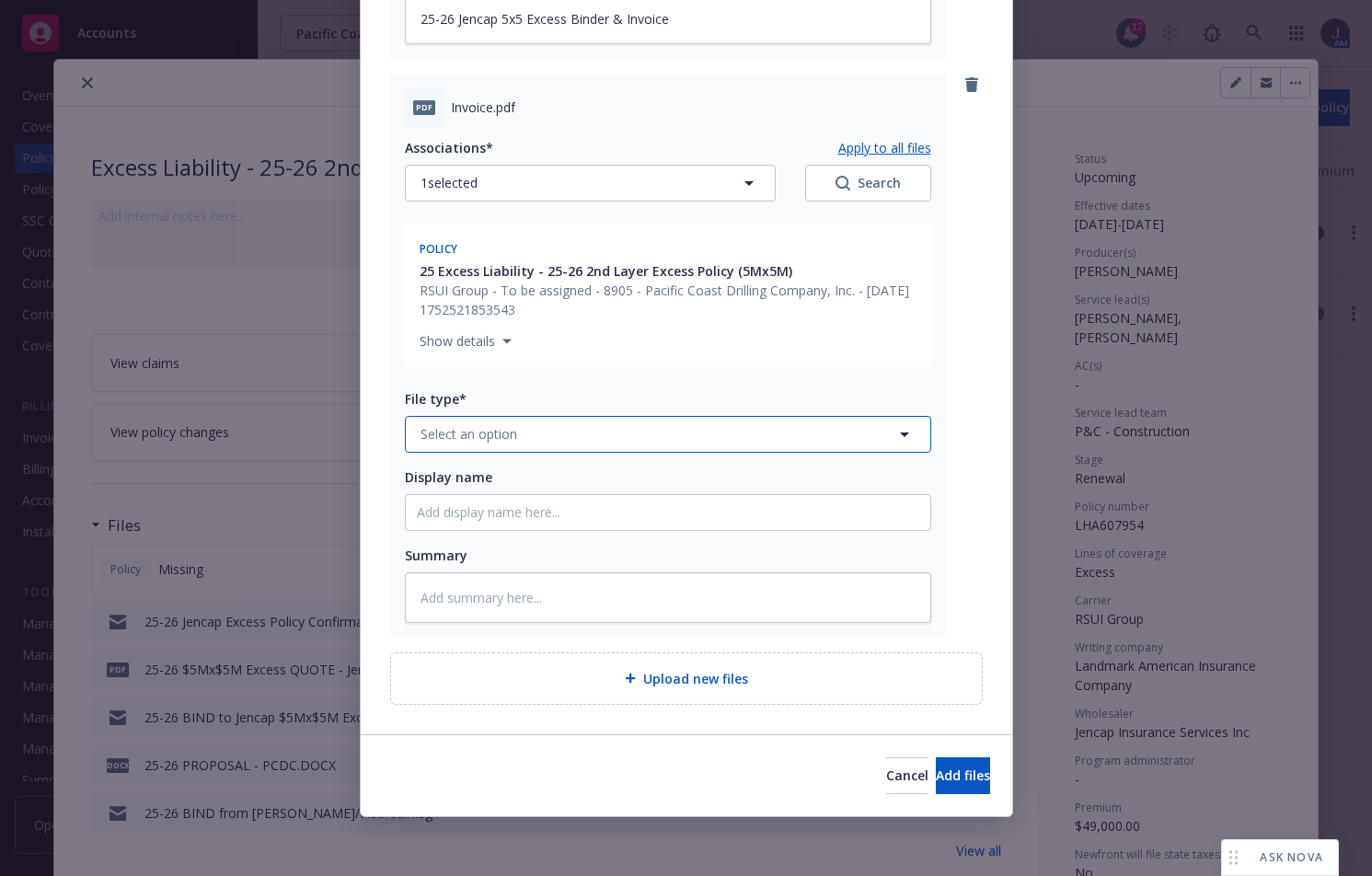 click on "Select an option" at bounding box center [668, 434] 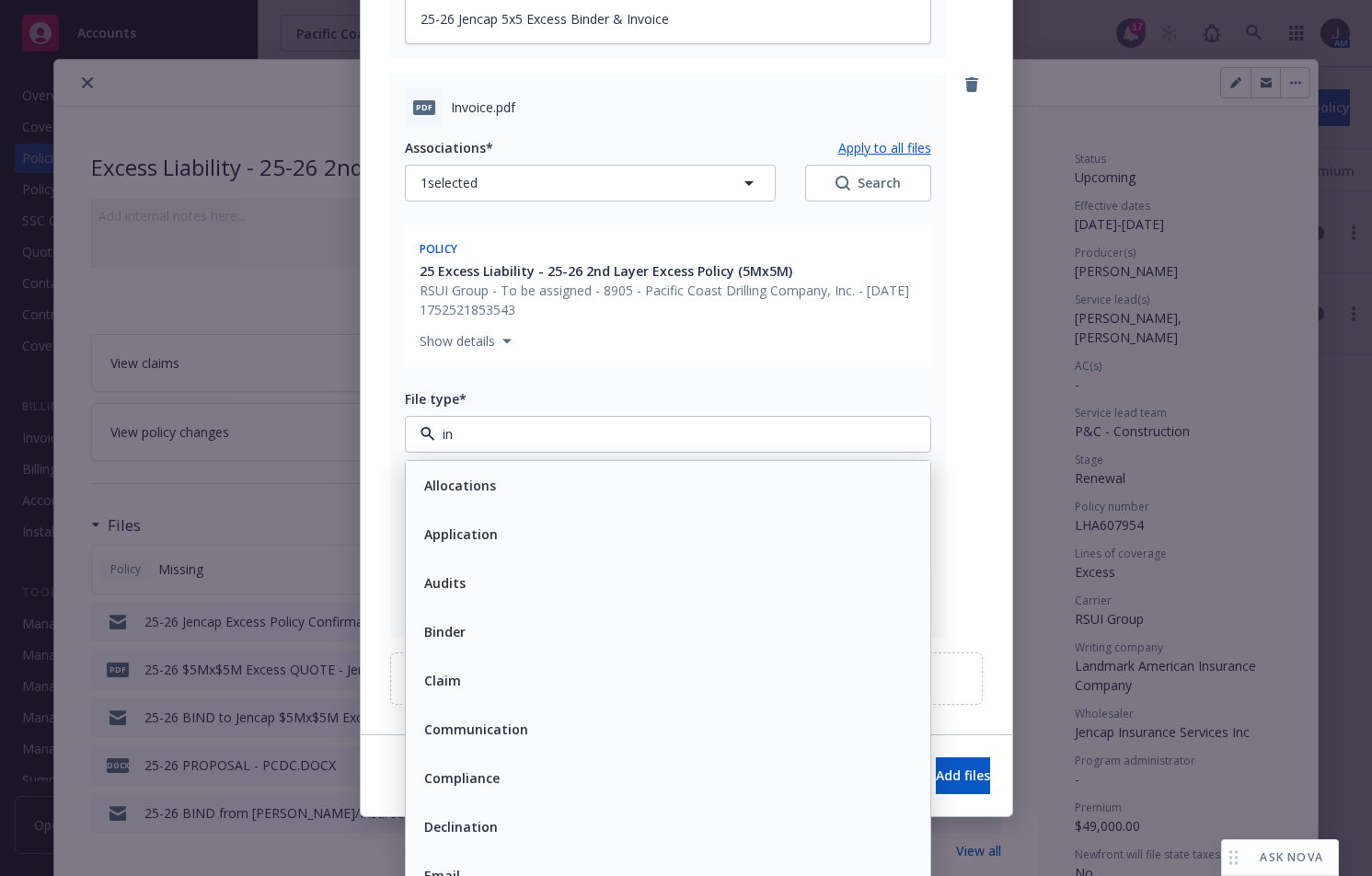 type on "inv" 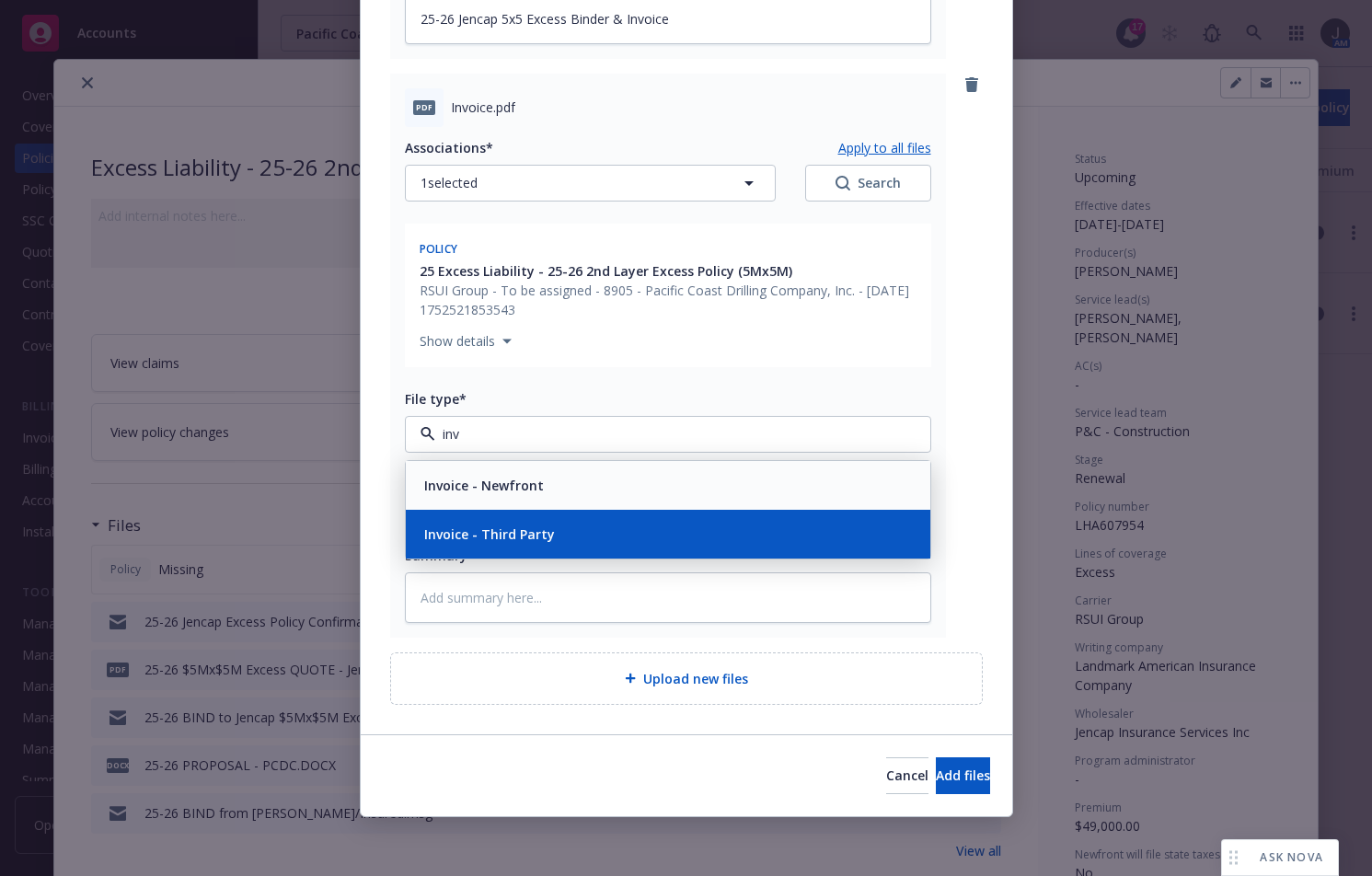 click on "Invoice - Third Party" at bounding box center (490, 534) 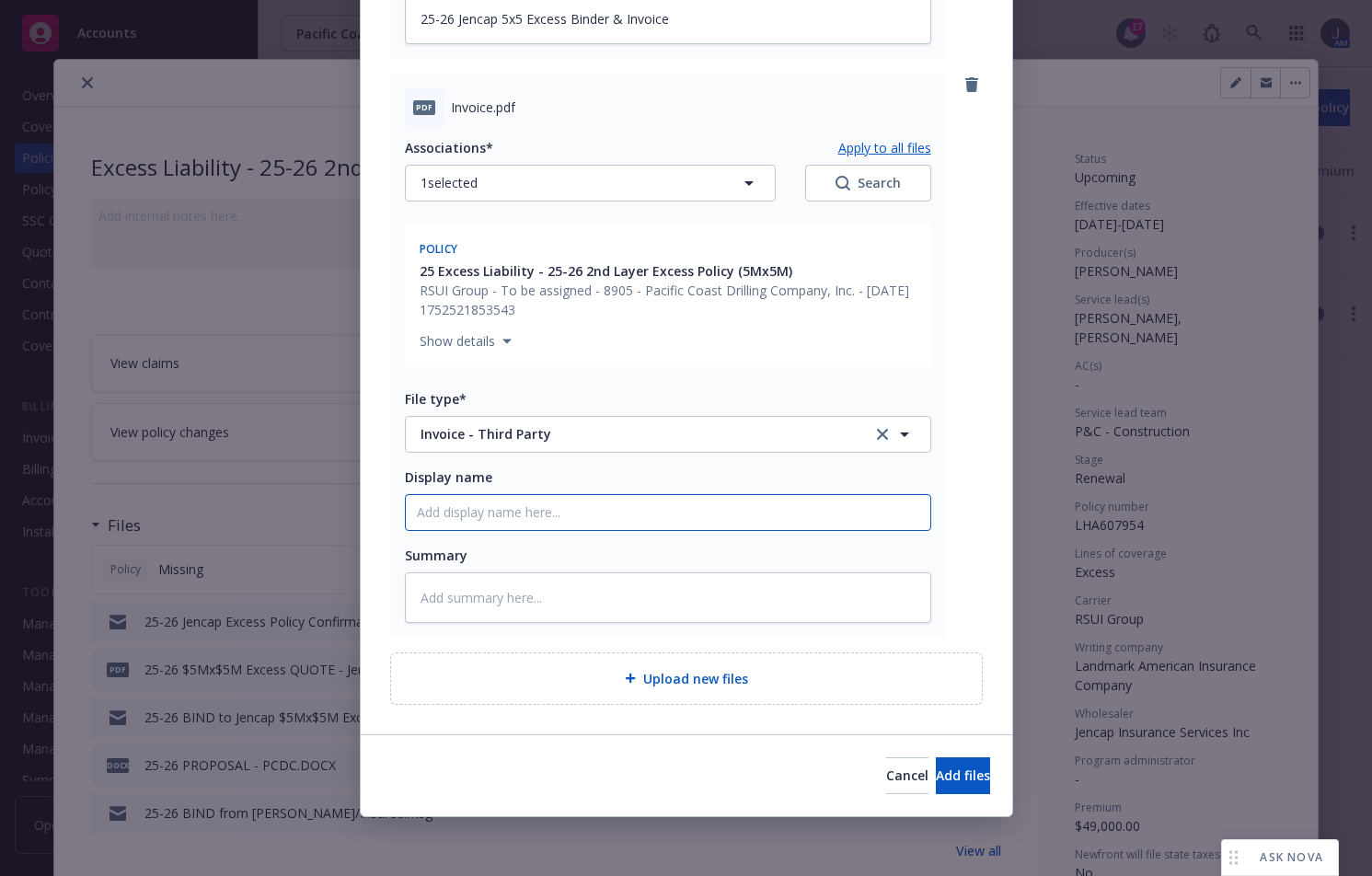 click on "Display name" at bounding box center (668, -66) 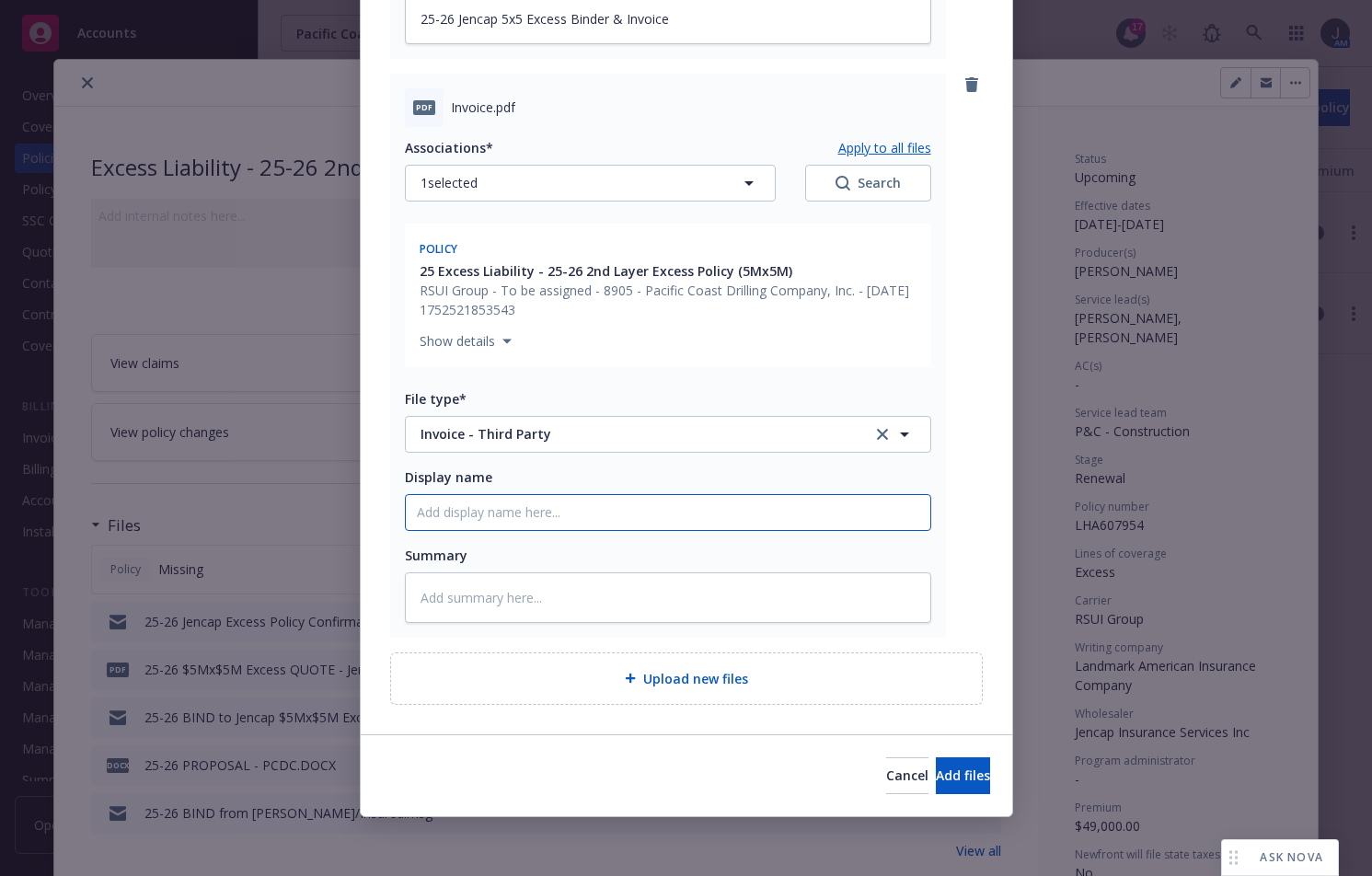 paste on "25-26 Jencap 5x5 Excess Binder & Invoice" 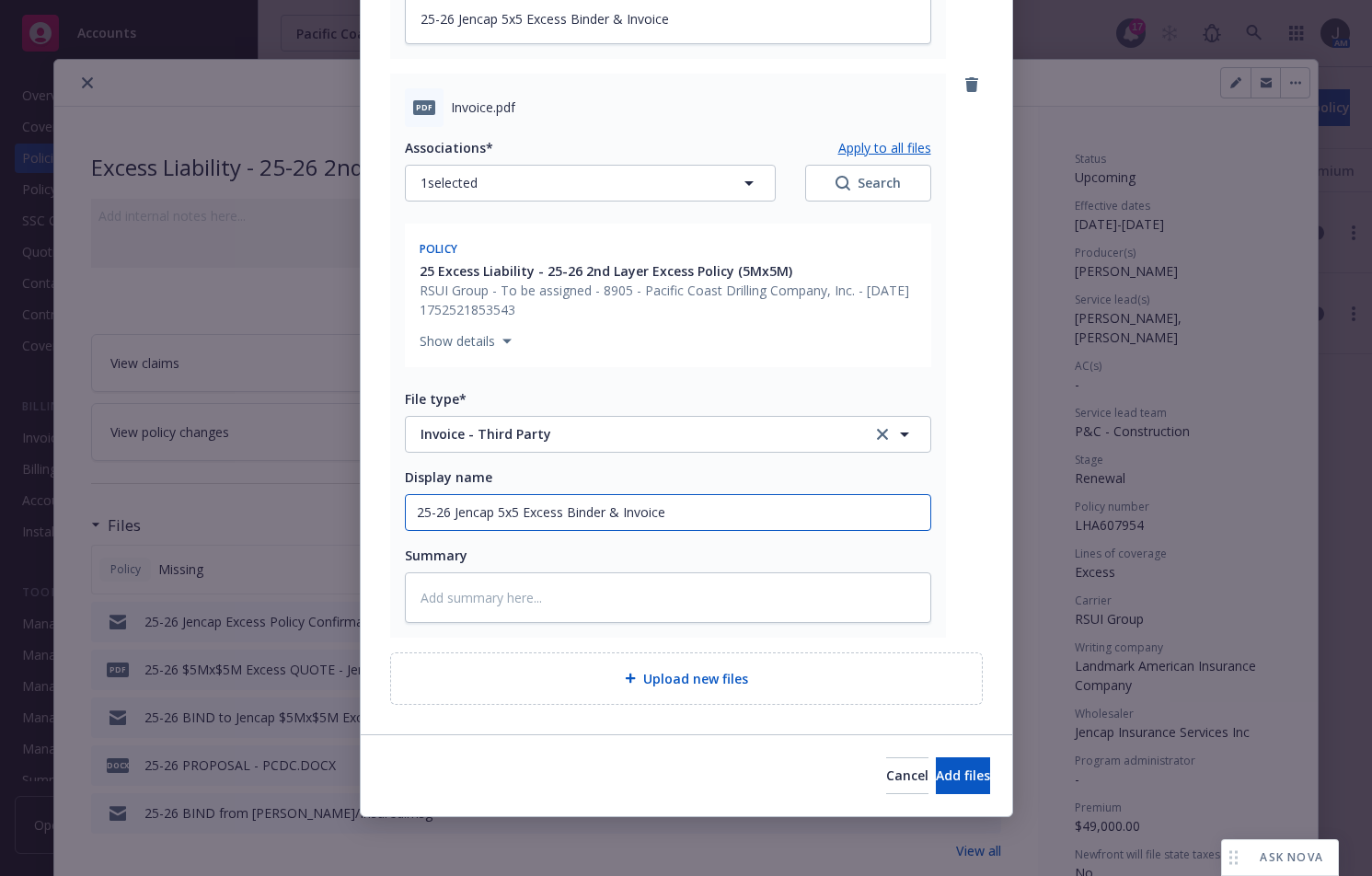 drag, startPoint x: 606, startPoint y: 514, endPoint x: 559, endPoint y: 516, distance: 47.0425 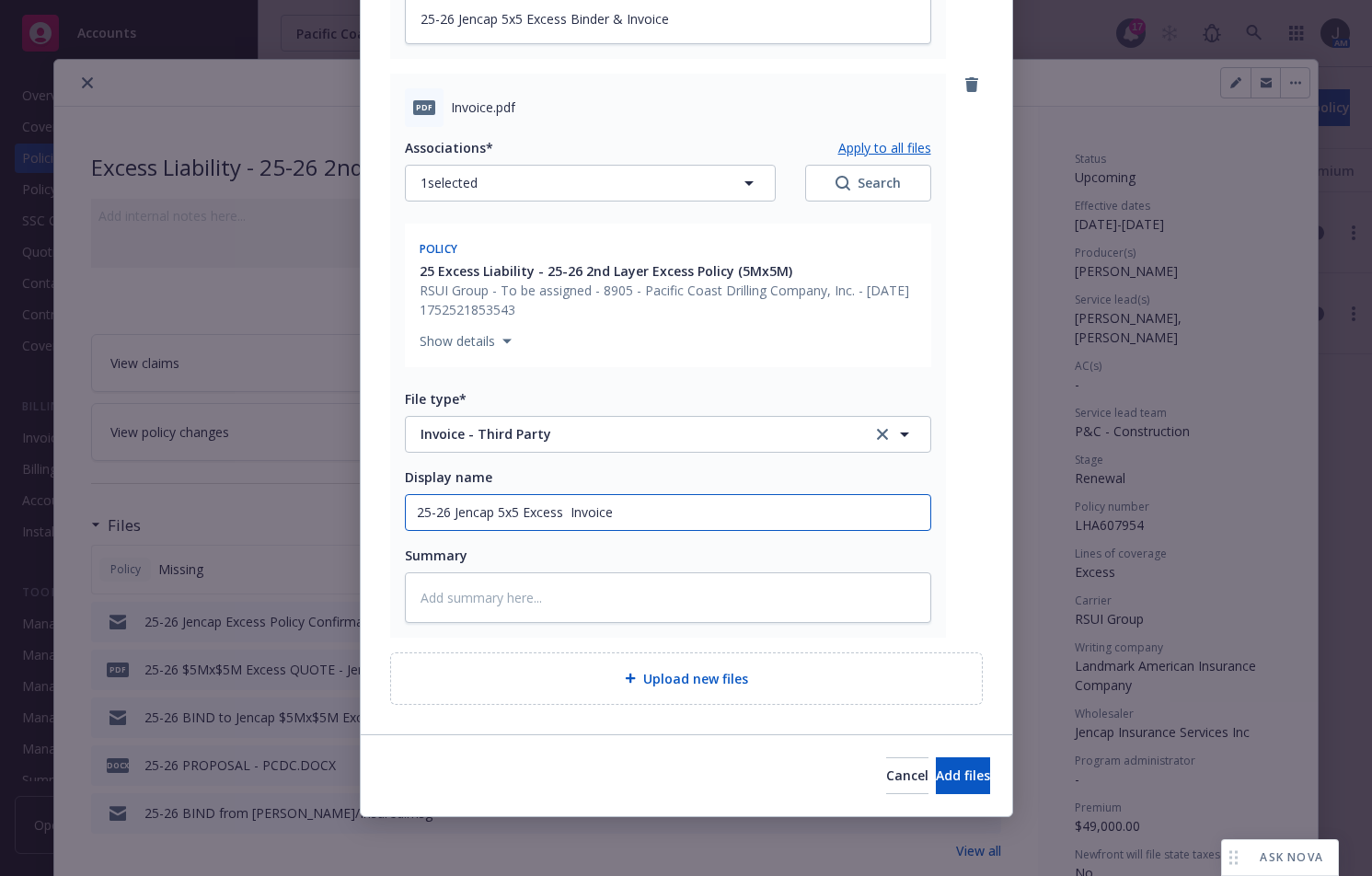 click on "25-26 Jencap 5x5 Excess  Invoice" at bounding box center [668, -66] 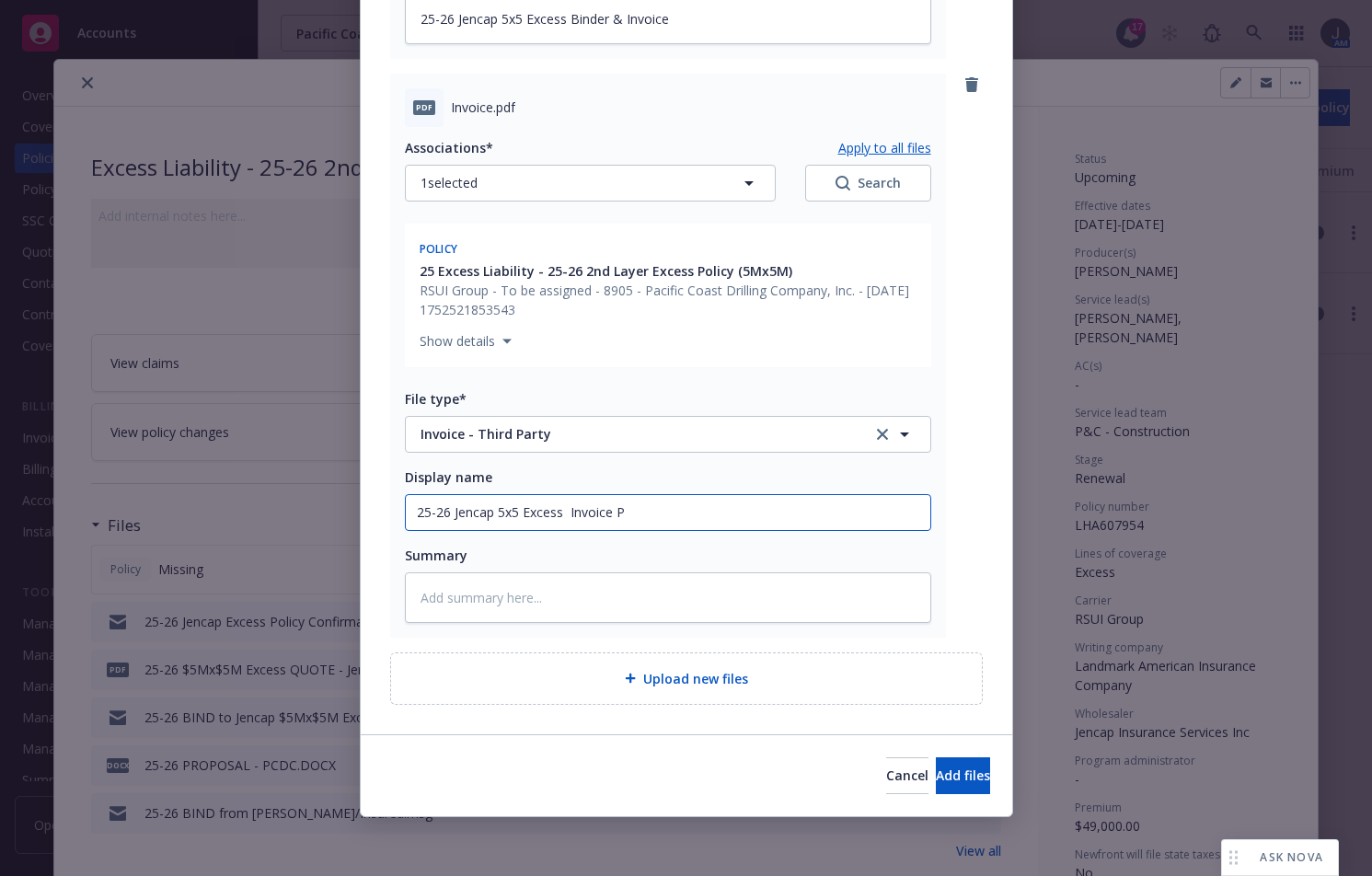 type on "x" 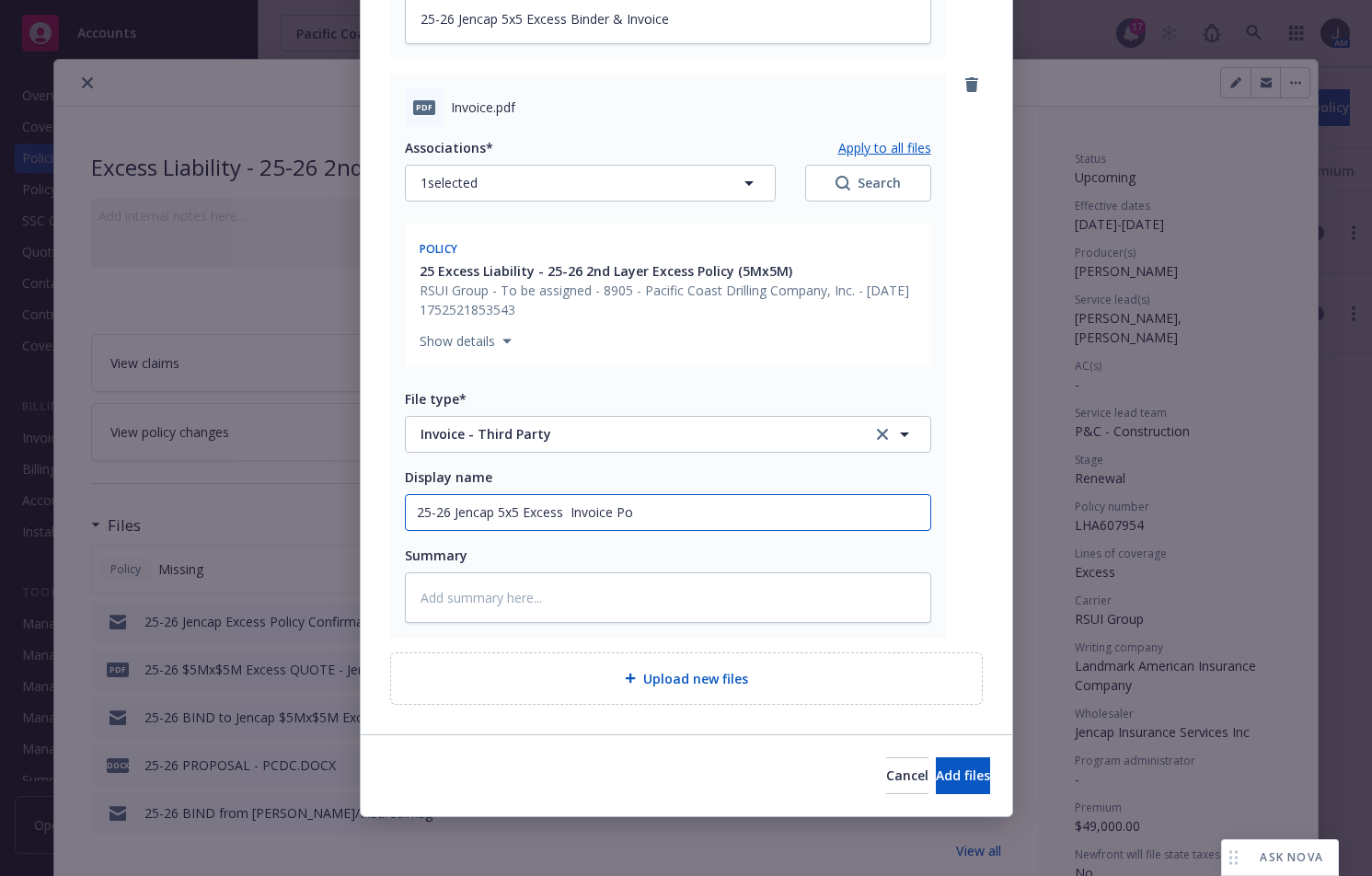 type on "x" 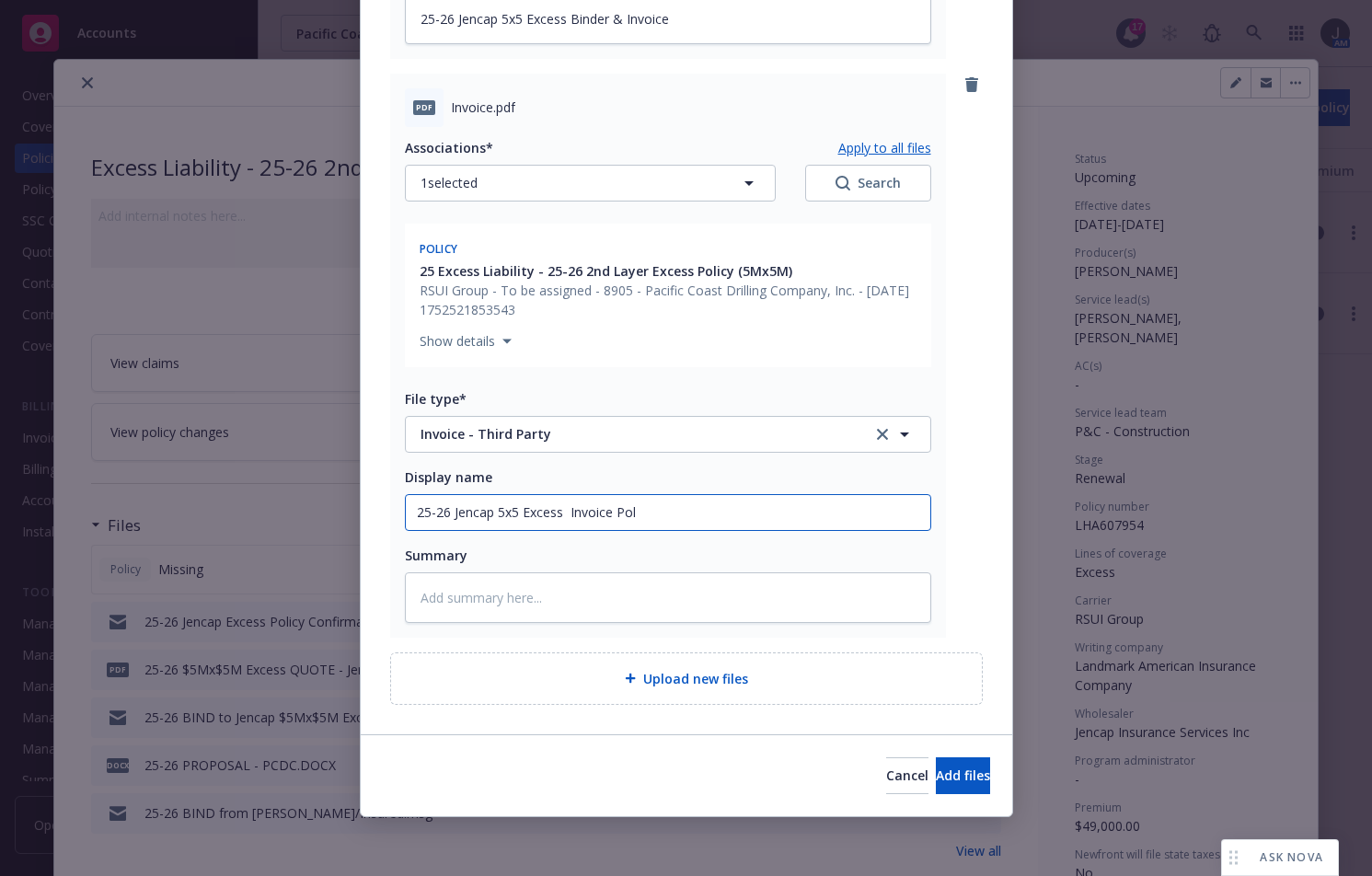 type on "x" 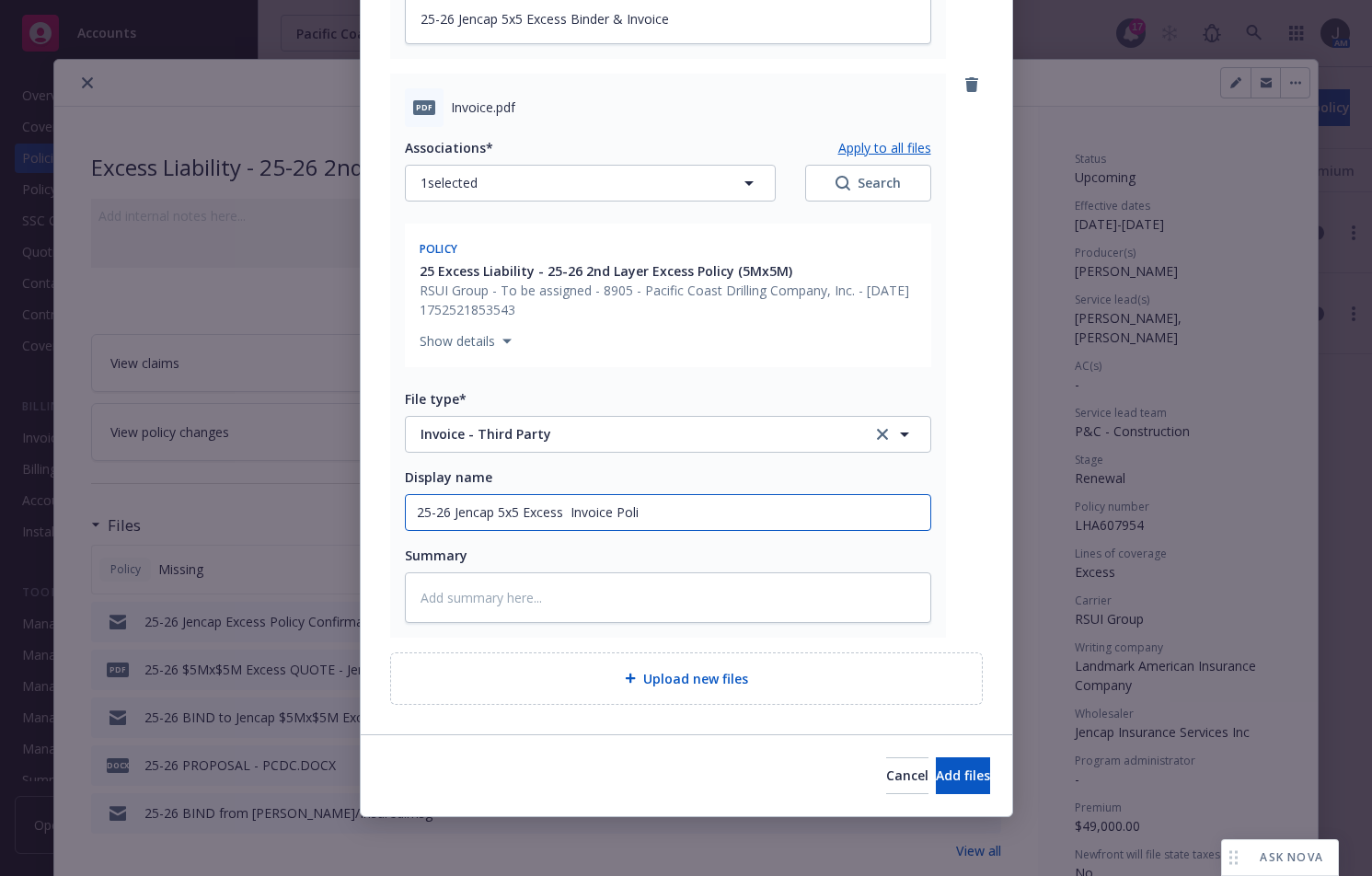 type on "x" 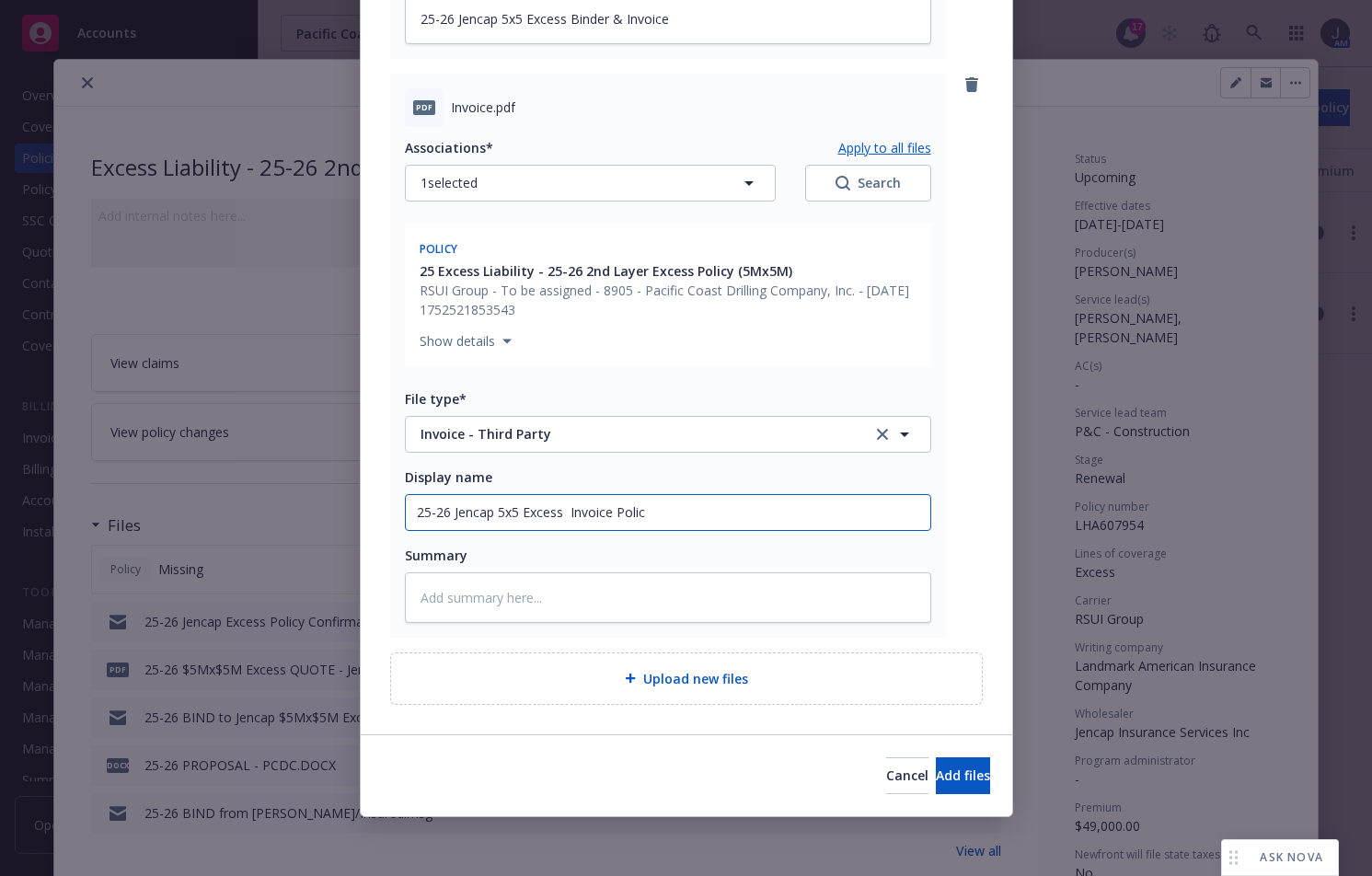 type on "x" 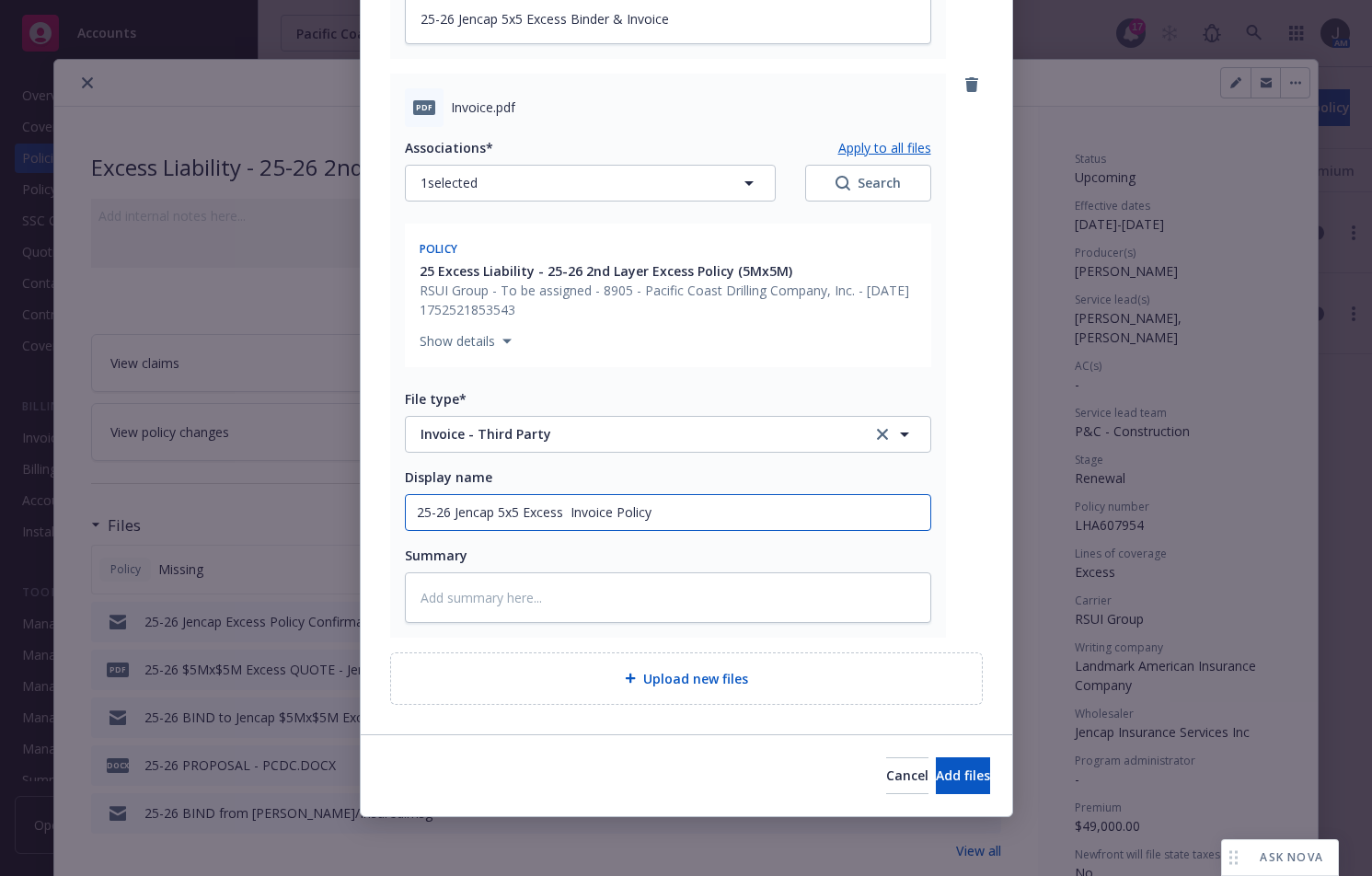 type on "x" 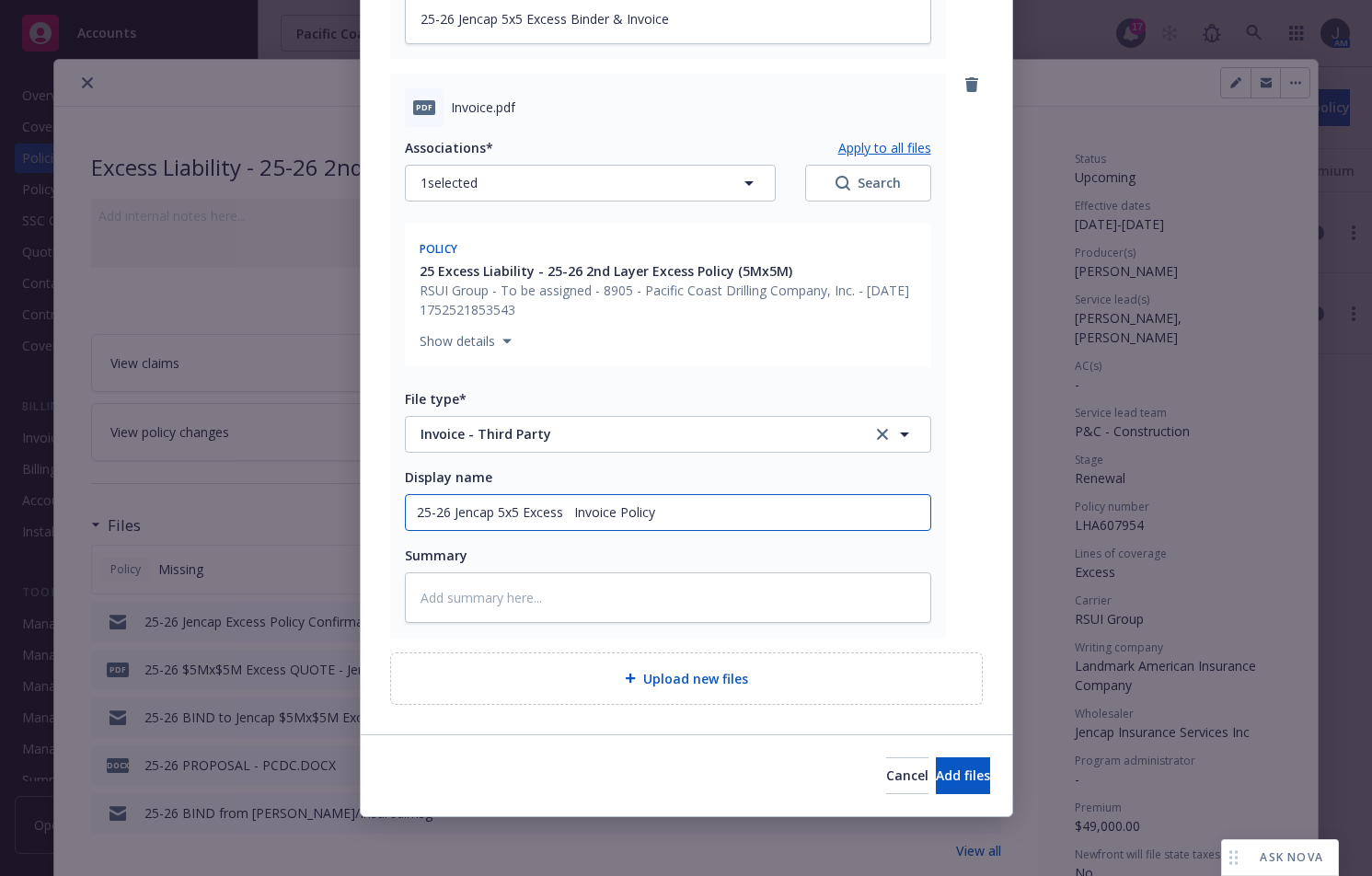 type 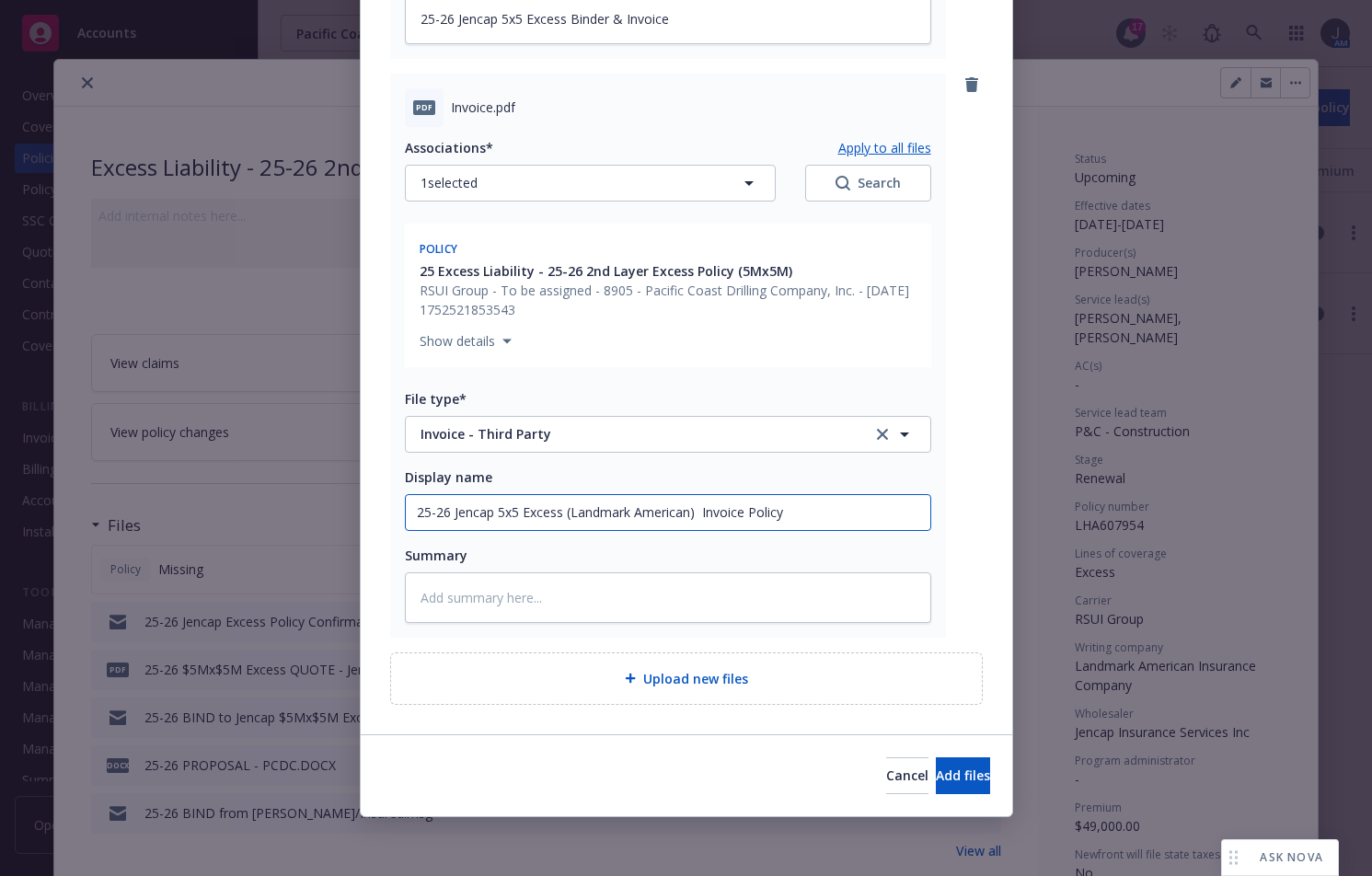 click on "25-26 Jencap 5x5 Excess (Landmark American)  Invoice Policy" at bounding box center [668, -66] 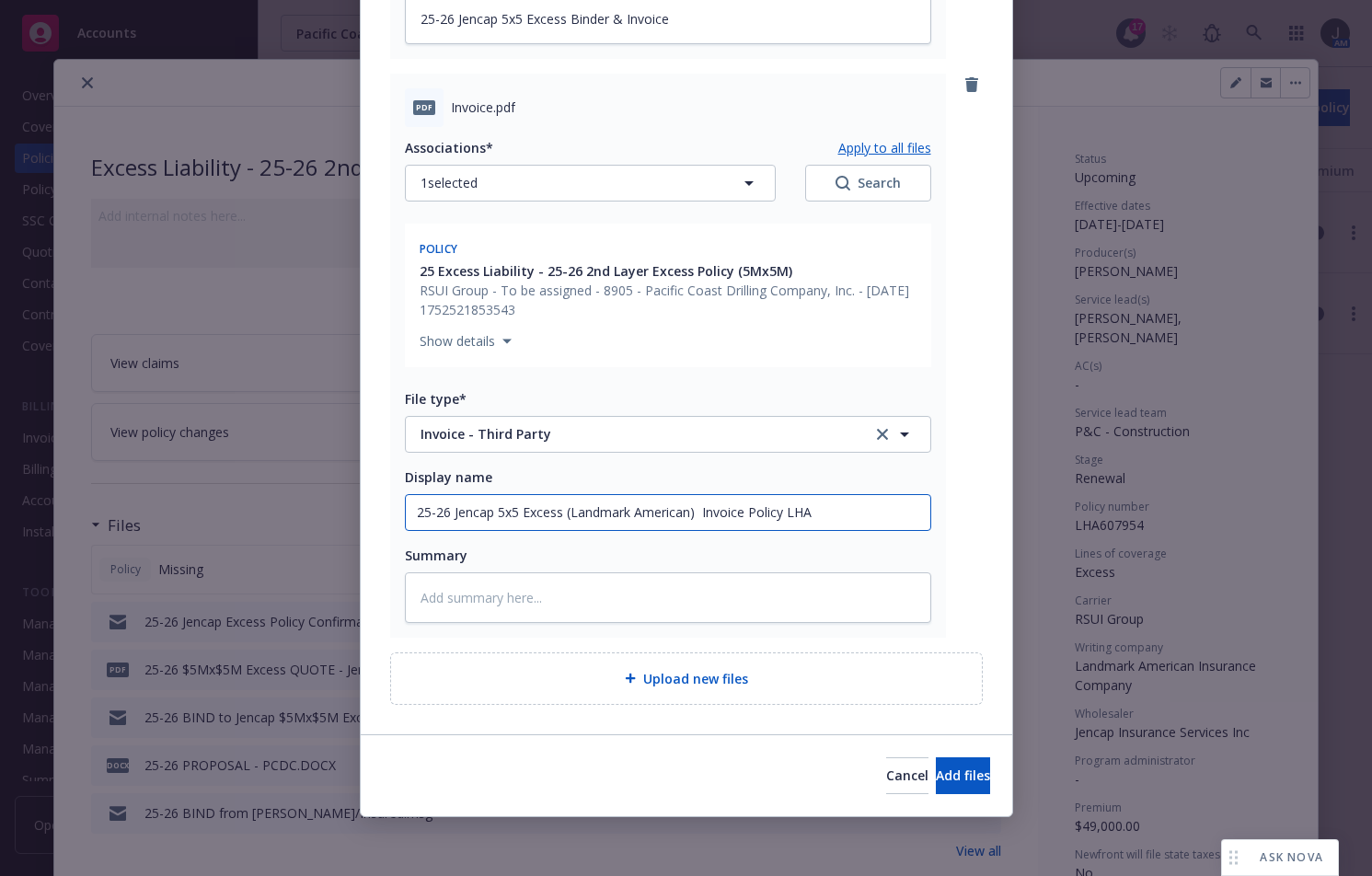 click on "25-26 Jencap 5x5 Excess (Landmark American)  Invoice Policy LHA" at bounding box center (668, -66) 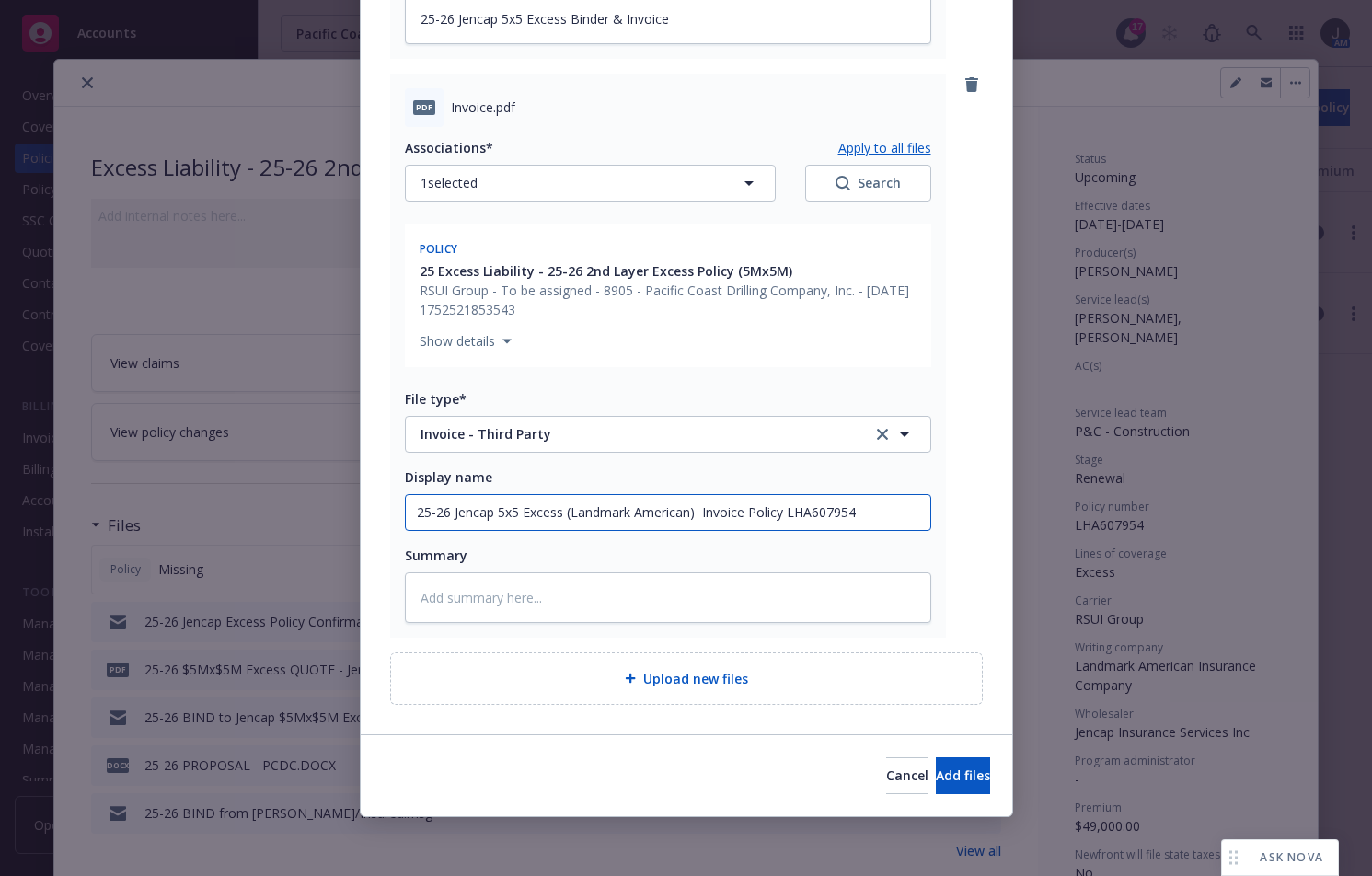 drag, startPoint x: 877, startPoint y: 517, endPoint x: 143, endPoint y: 526, distance: 734.0552 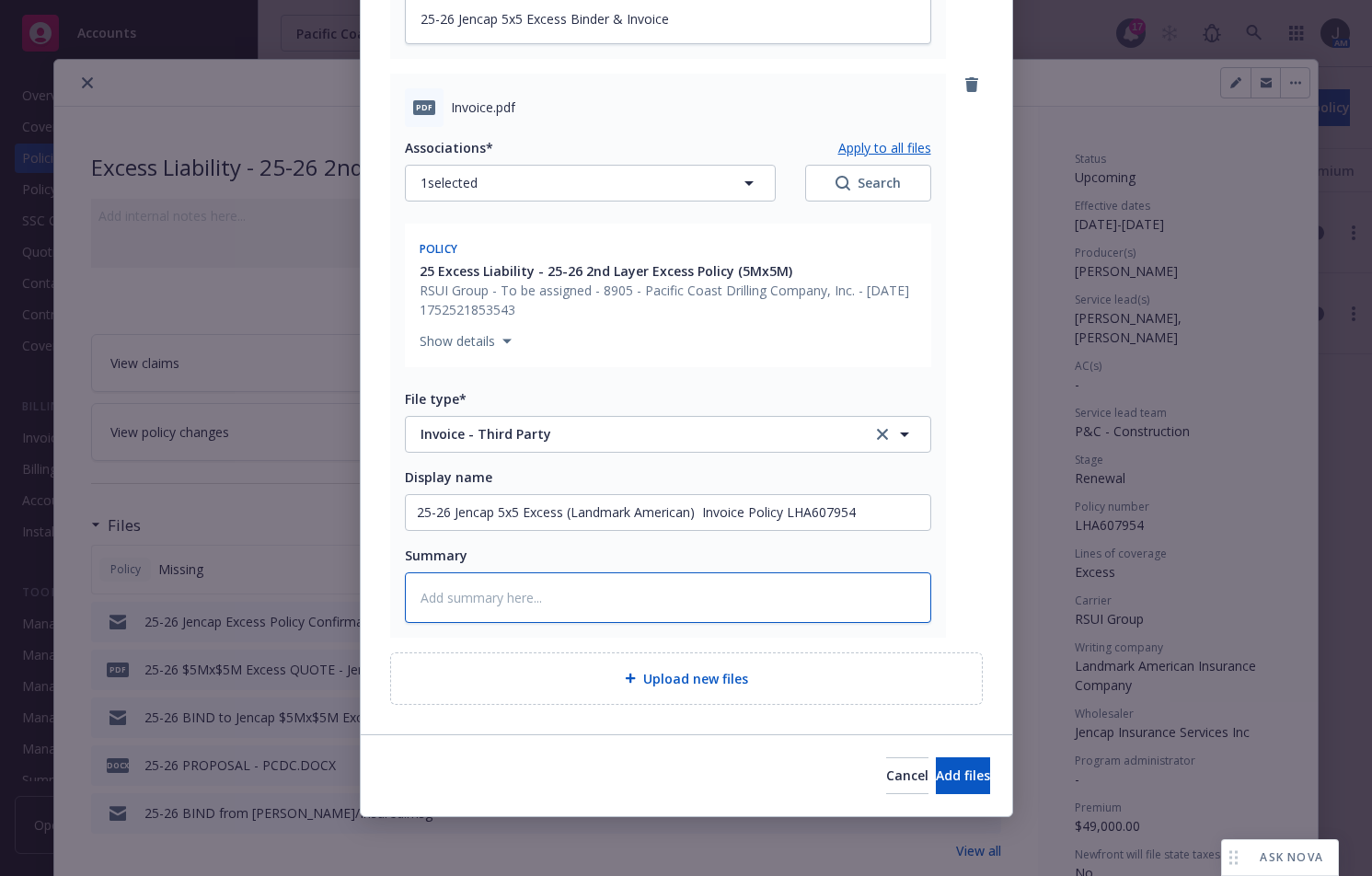 click at bounding box center (668, 597) 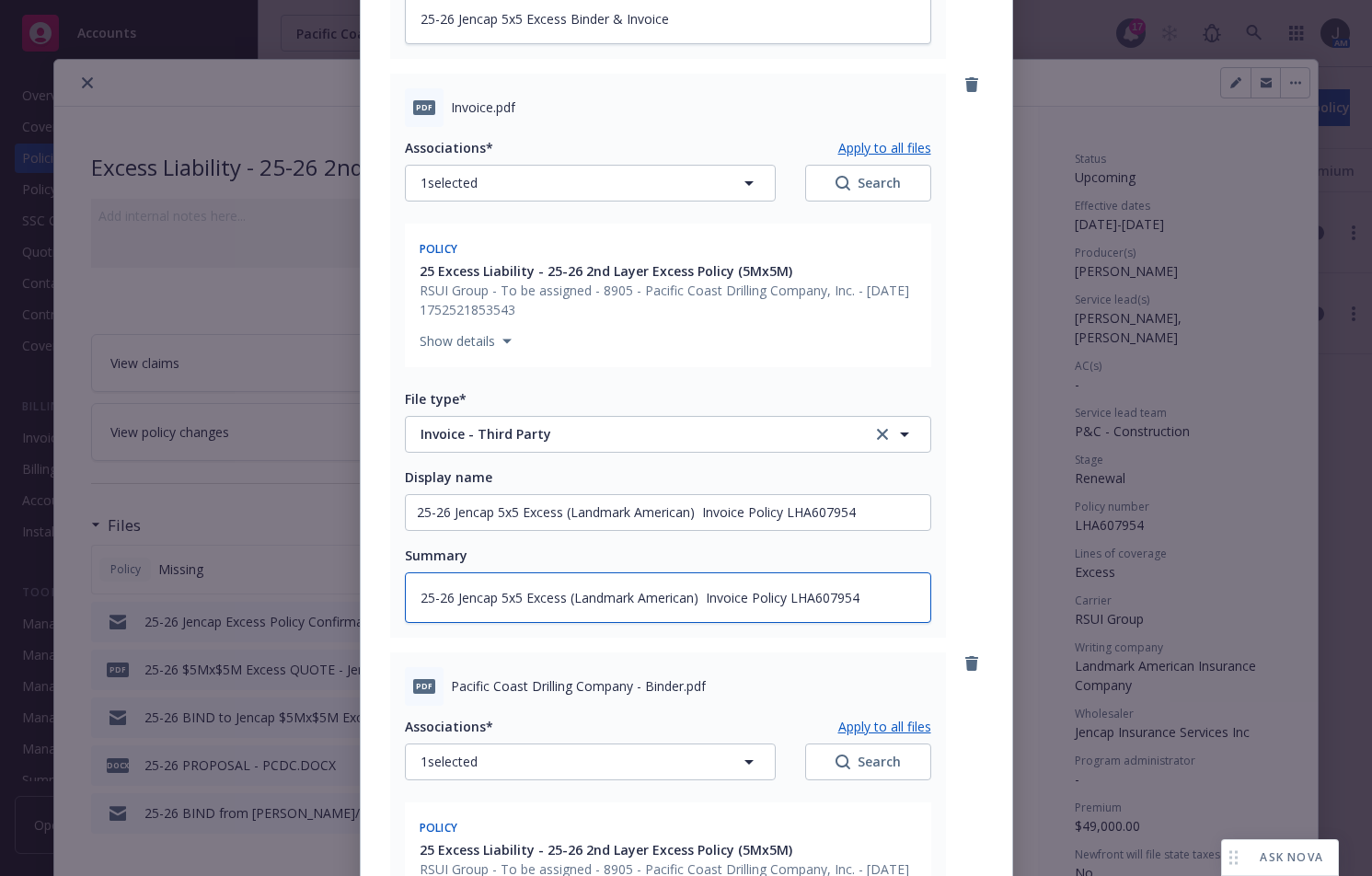scroll, scrollTop: 1170, scrollLeft: 0, axis: vertical 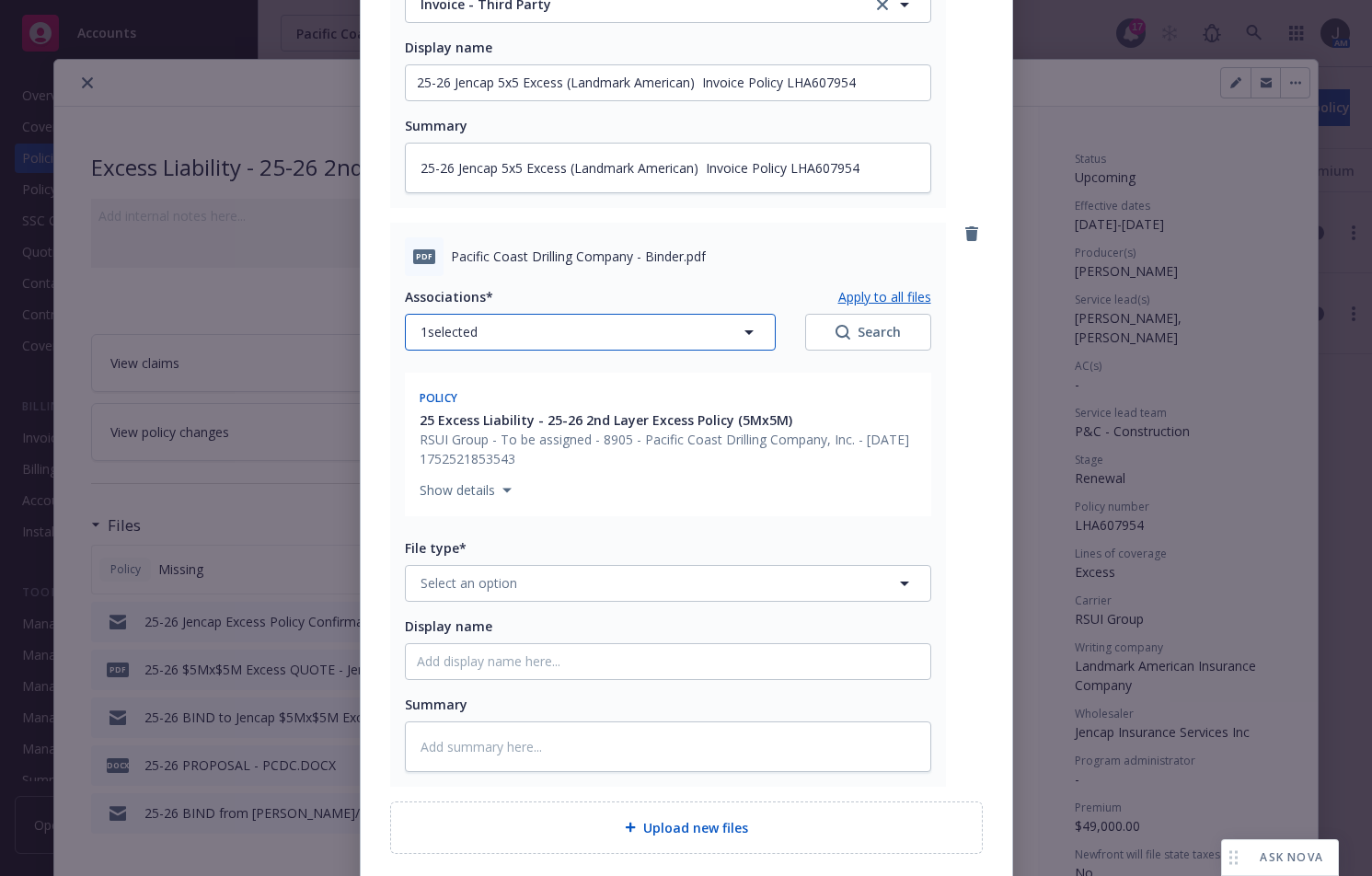 click on "1  selected" at bounding box center [590, 332] 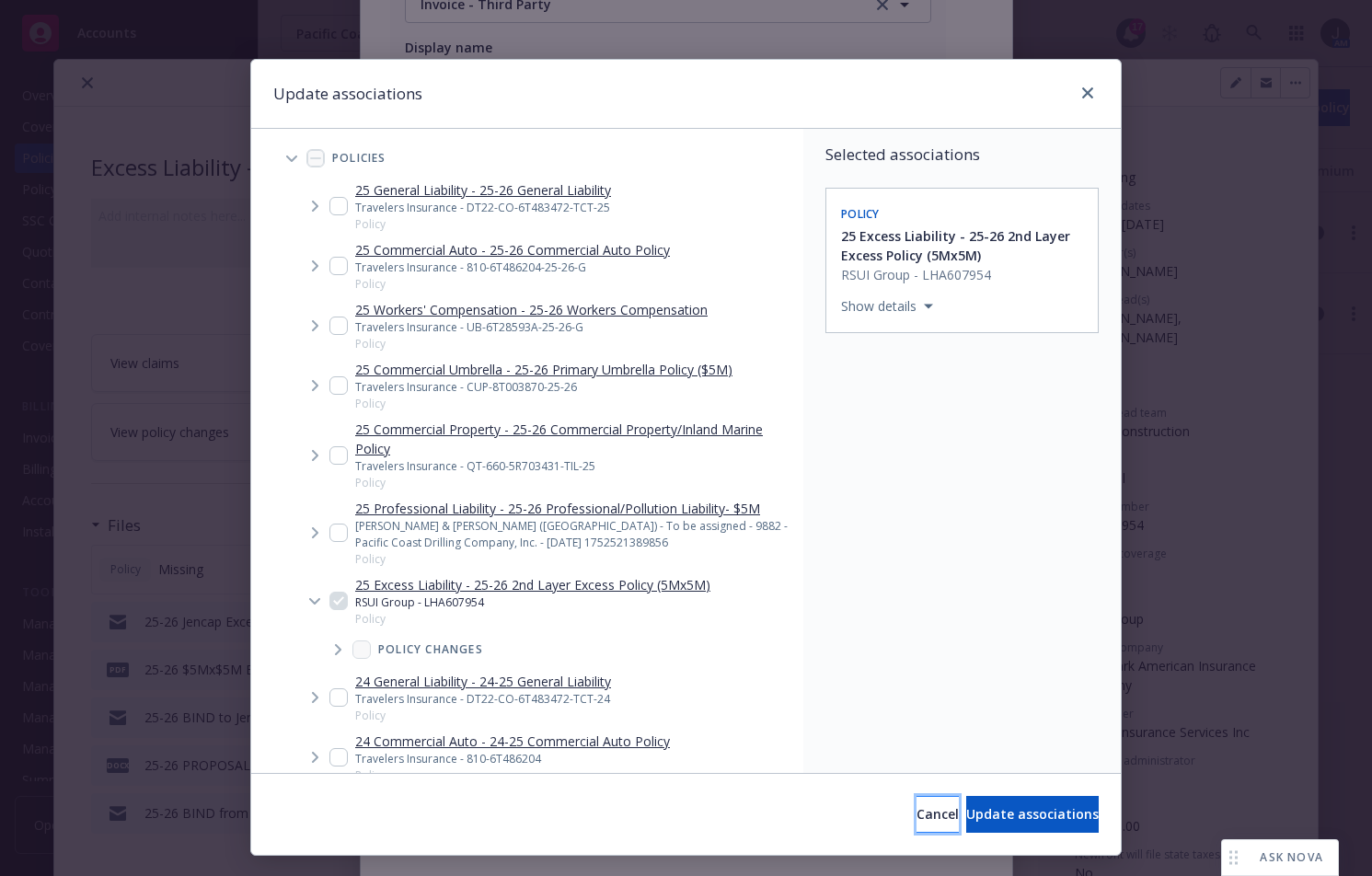 click on "Cancel" at bounding box center [938, 813] 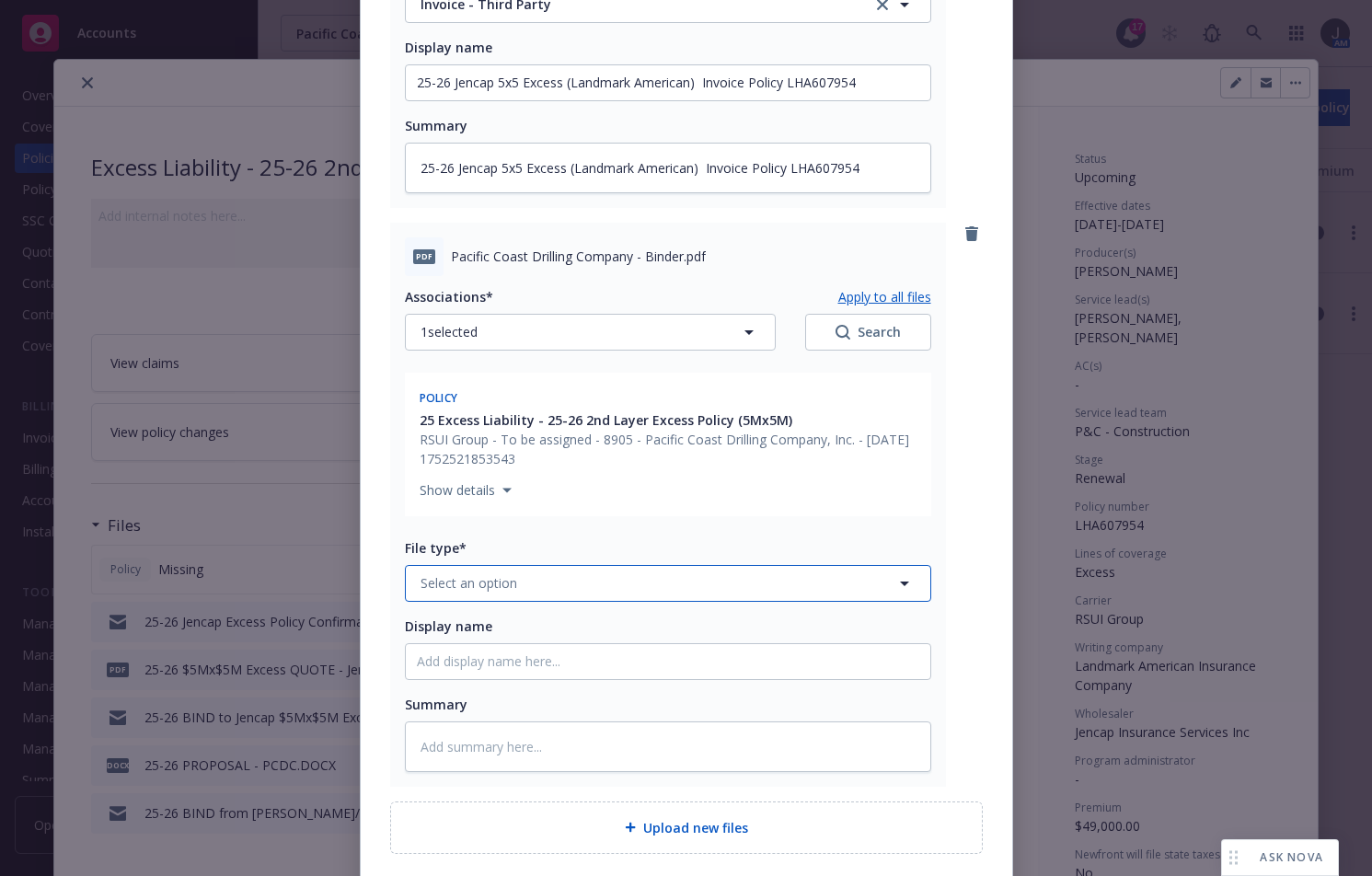 click on "Select an option" at bounding box center [468, 582] 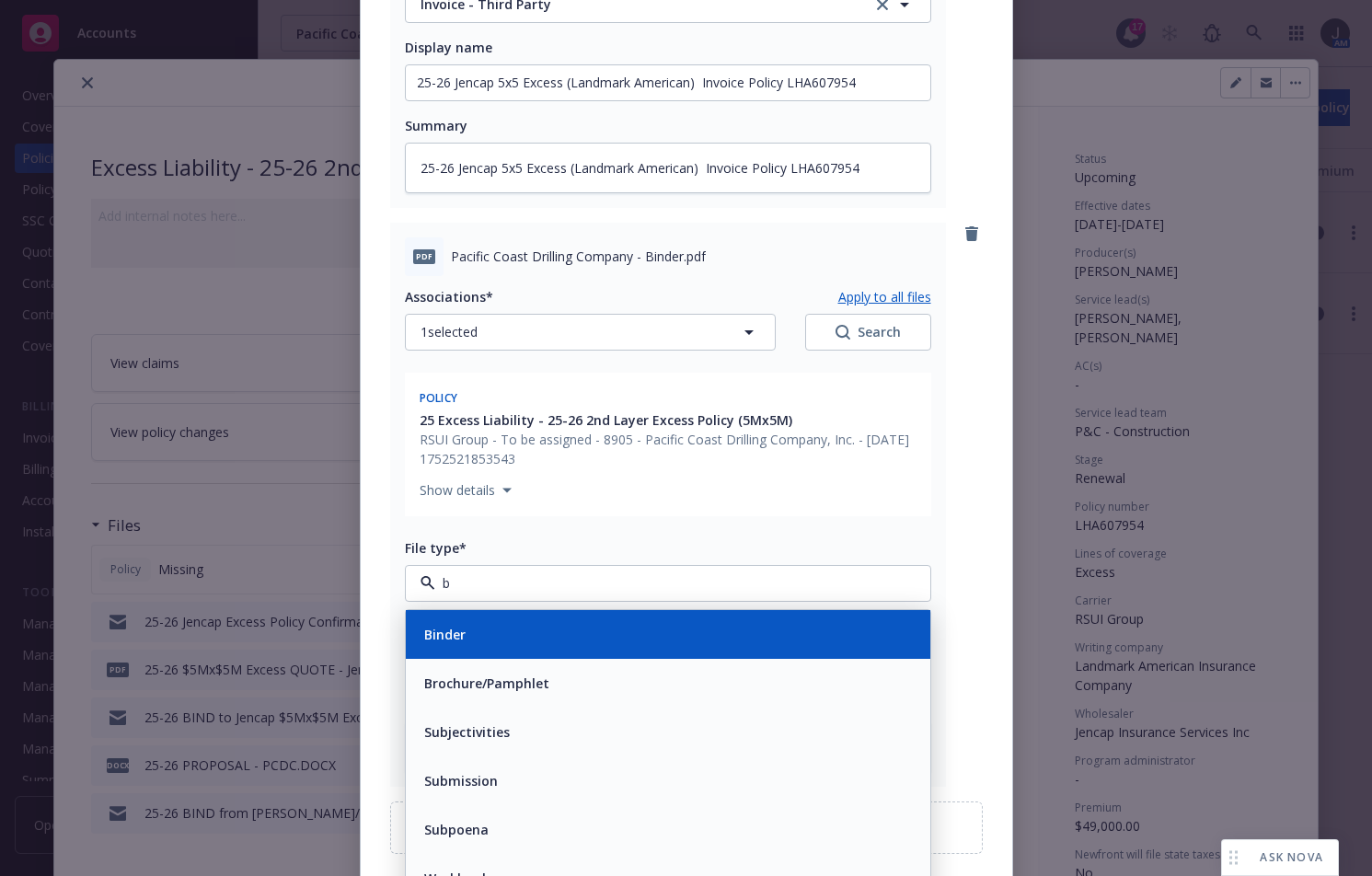 click on "Binder" at bounding box center (668, 634) 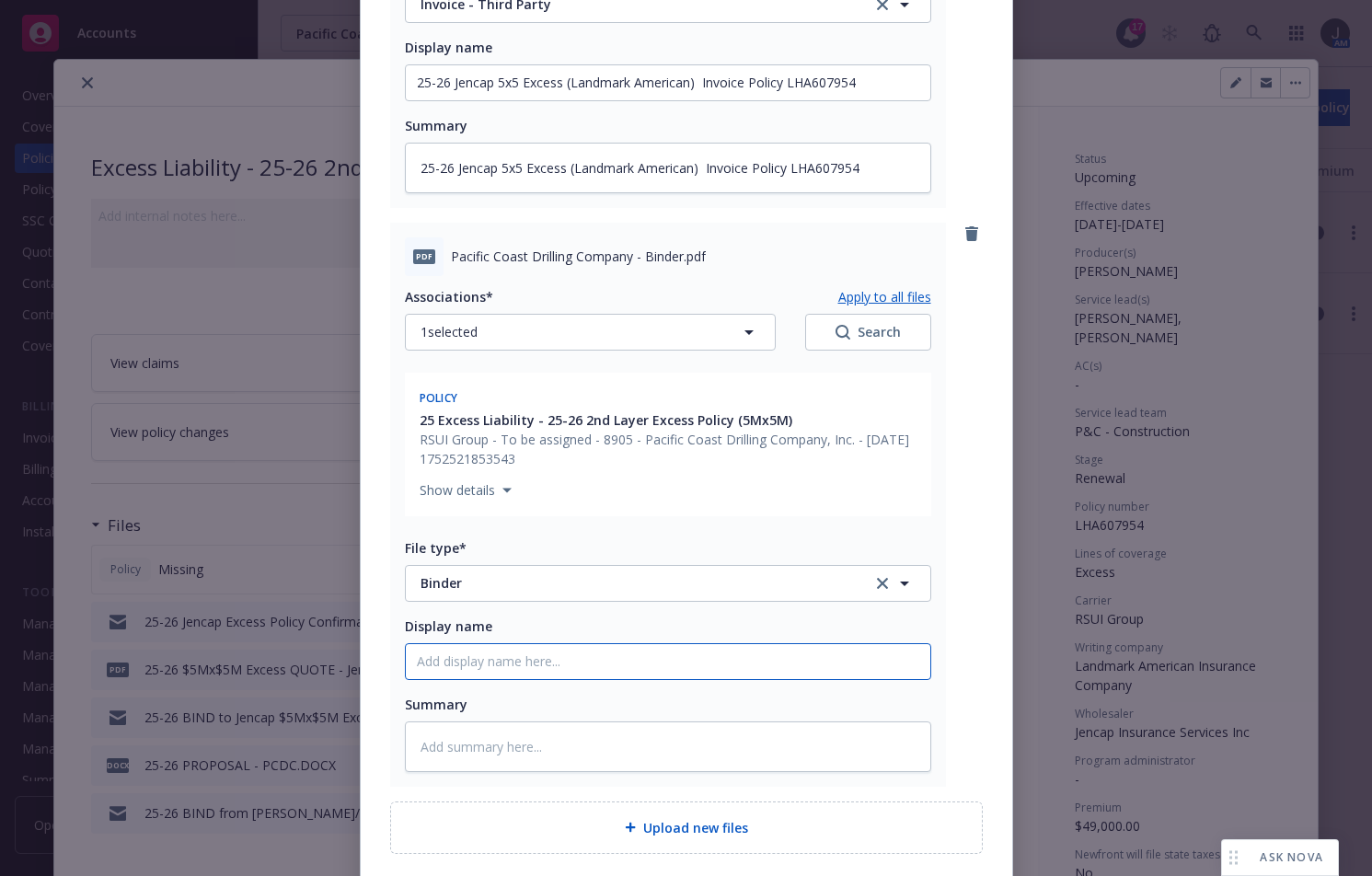 click on "Display name" at bounding box center (668, -496) 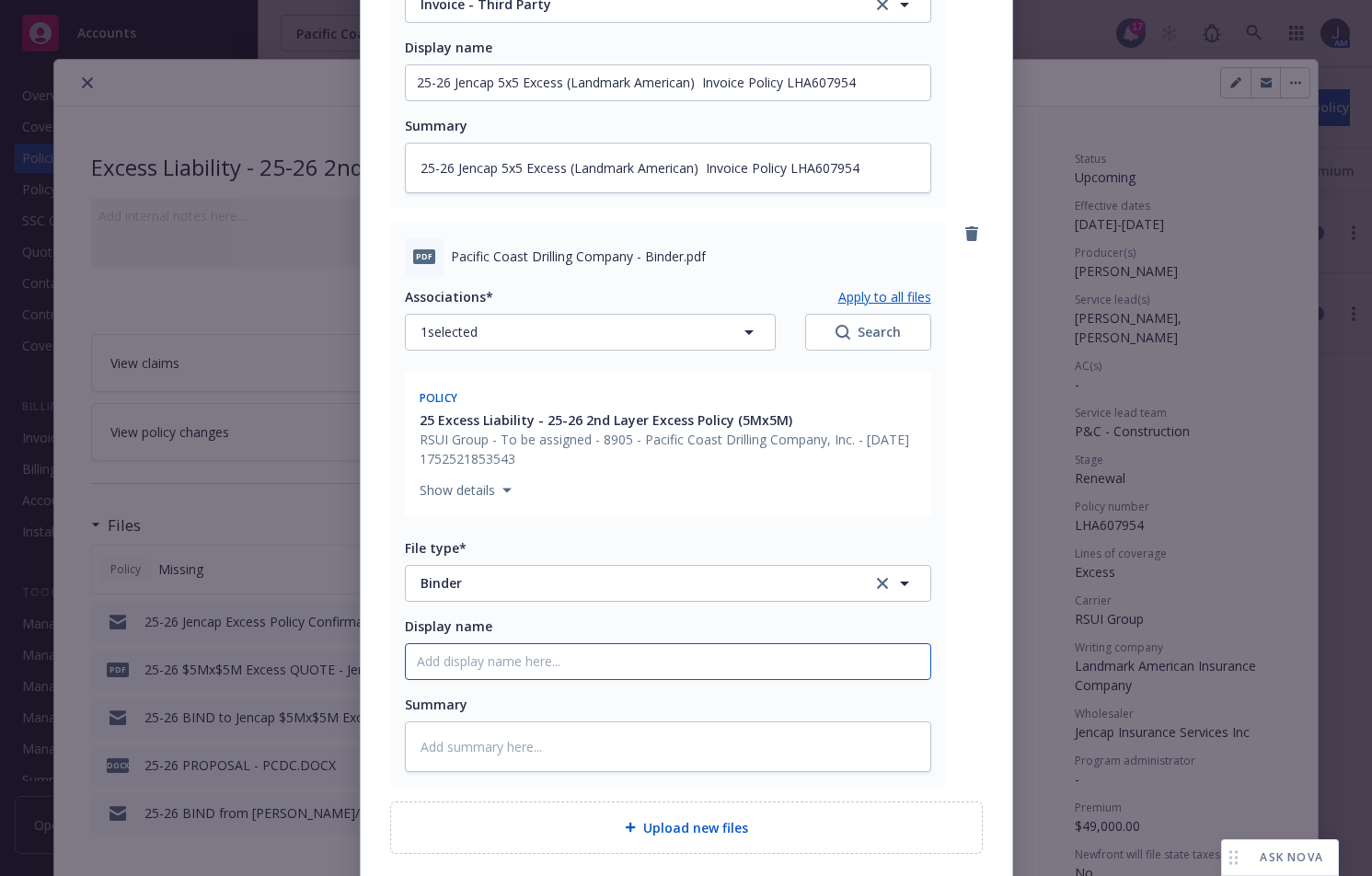 paste on "25-26 Jencap 5x5 Excess (Landmark American)  Invoice Policy LHA607954" 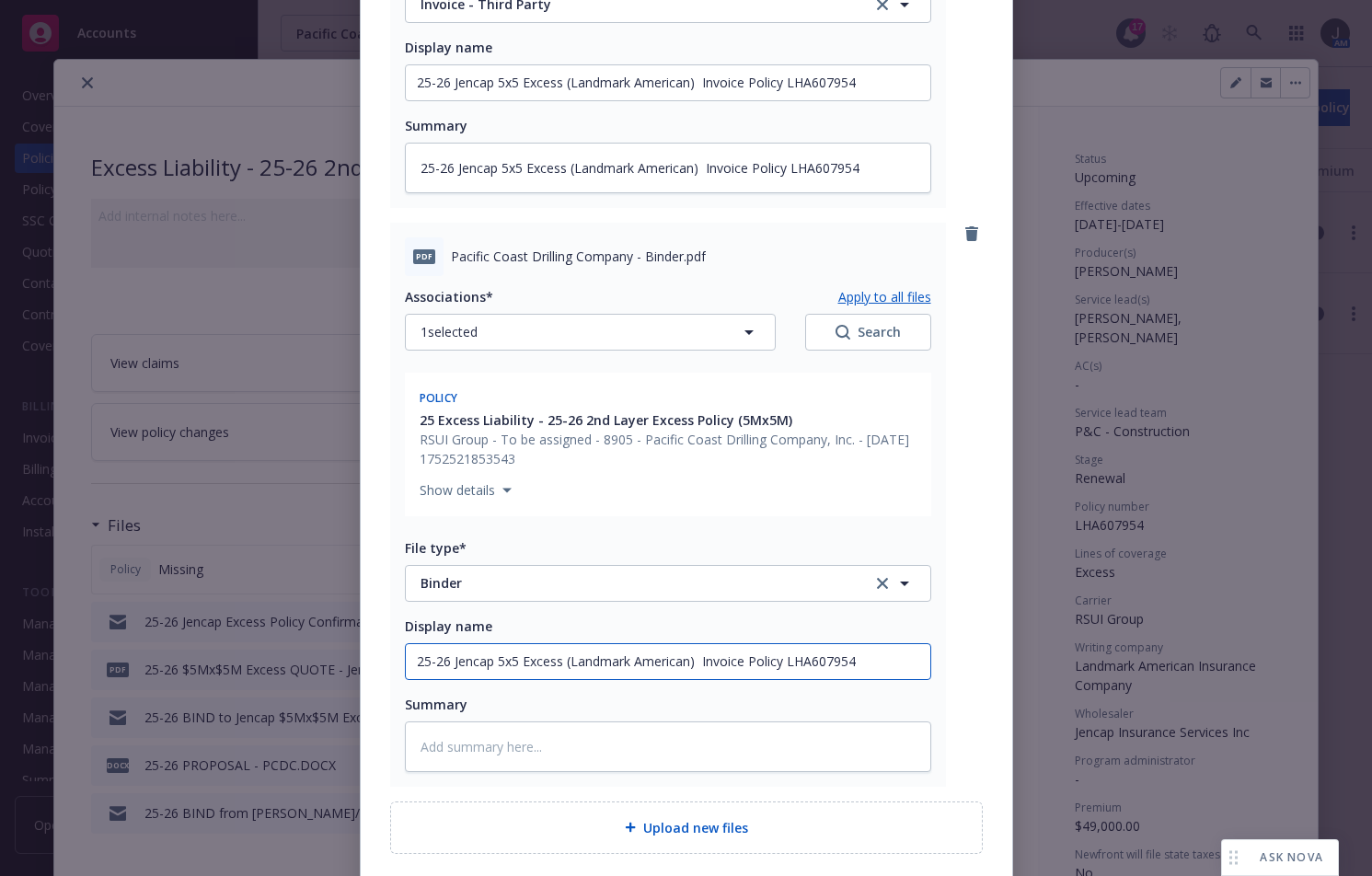 click on "25-26 Jencap 5x5 Excess (Landmark American)  Invoice Policy LHA607954" at bounding box center (668, -496) 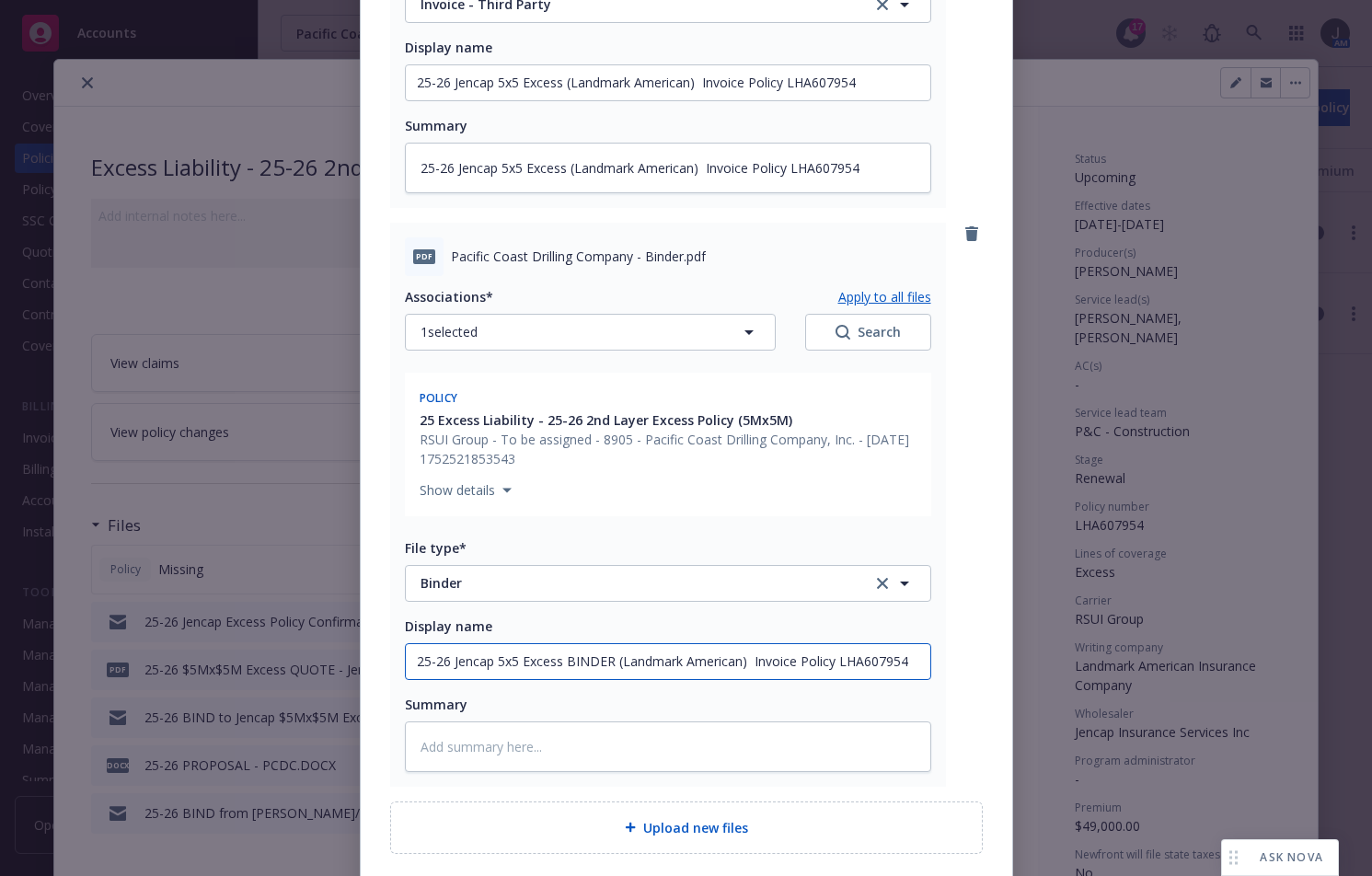 click on "25-26 Jencap 5x5 Excess BINDER (Landmark American)  Invoice Policy LHA607954" at bounding box center (668, -496) 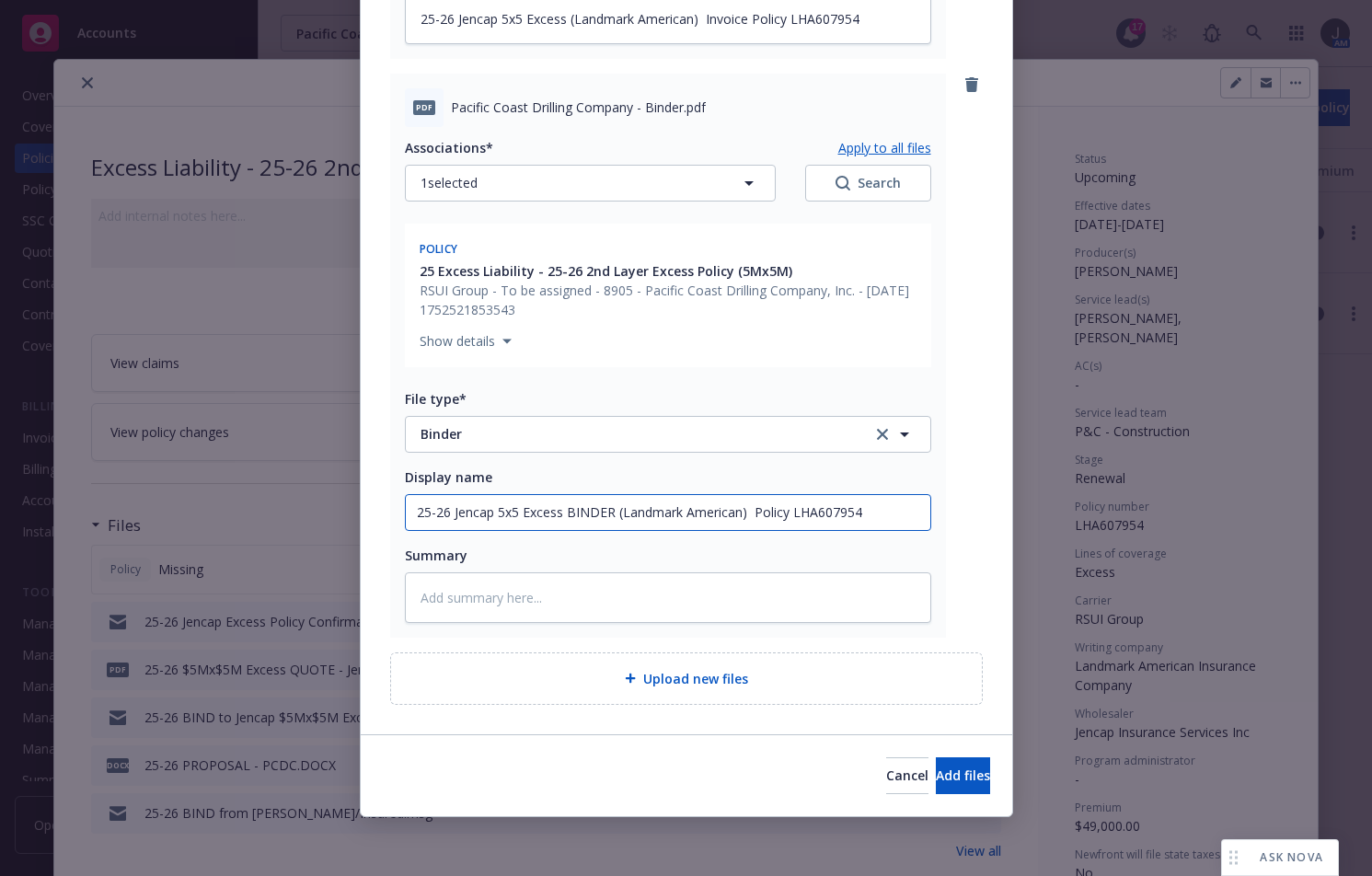 scroll, scrollTop: 889, scrollLeft: 0, axis: vertical 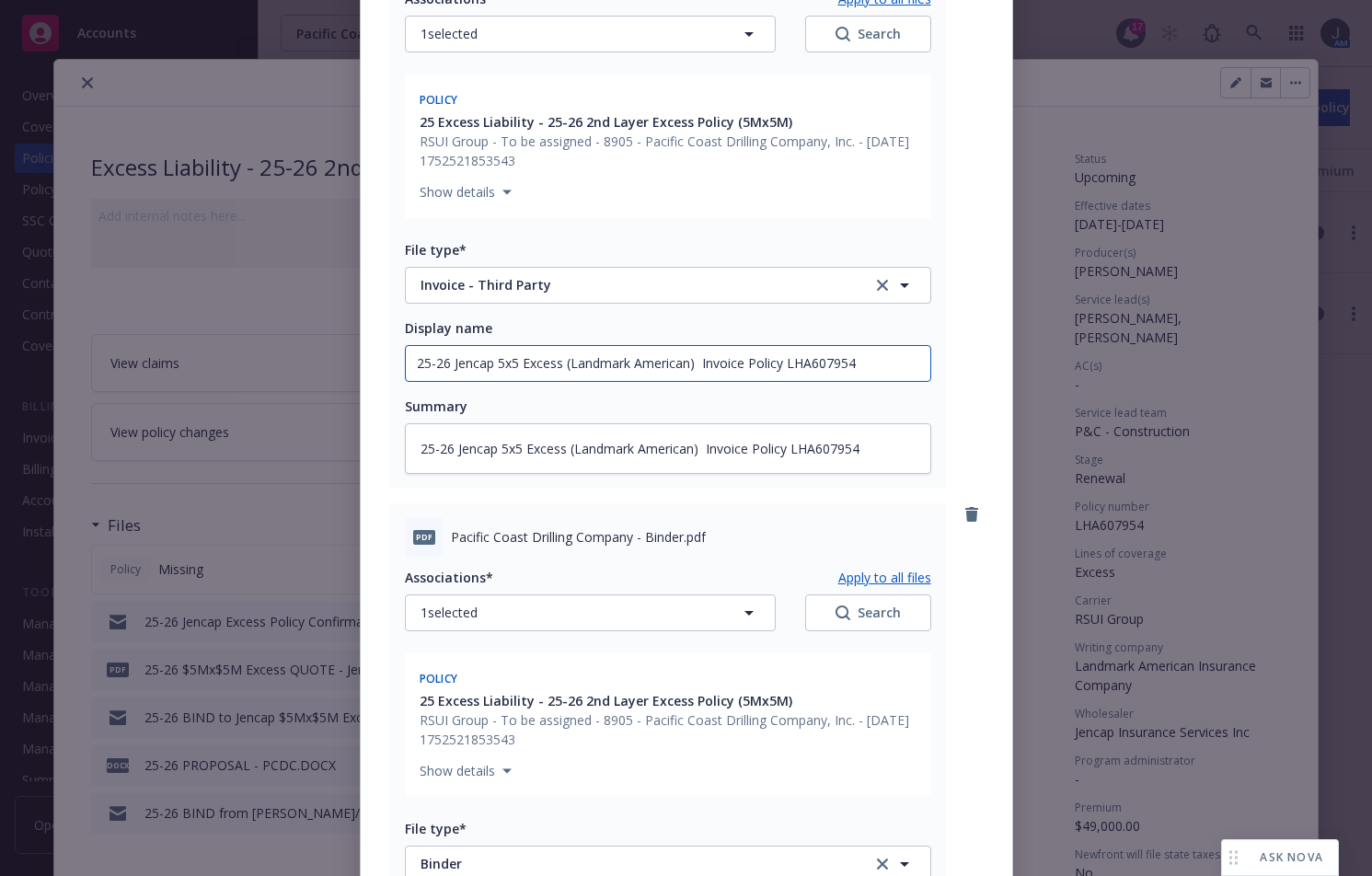 click on "25-26 Jencap 5x5 Excess (Landmark American)  Invoice Policy LHA607954" at bounding box center [668, -215] 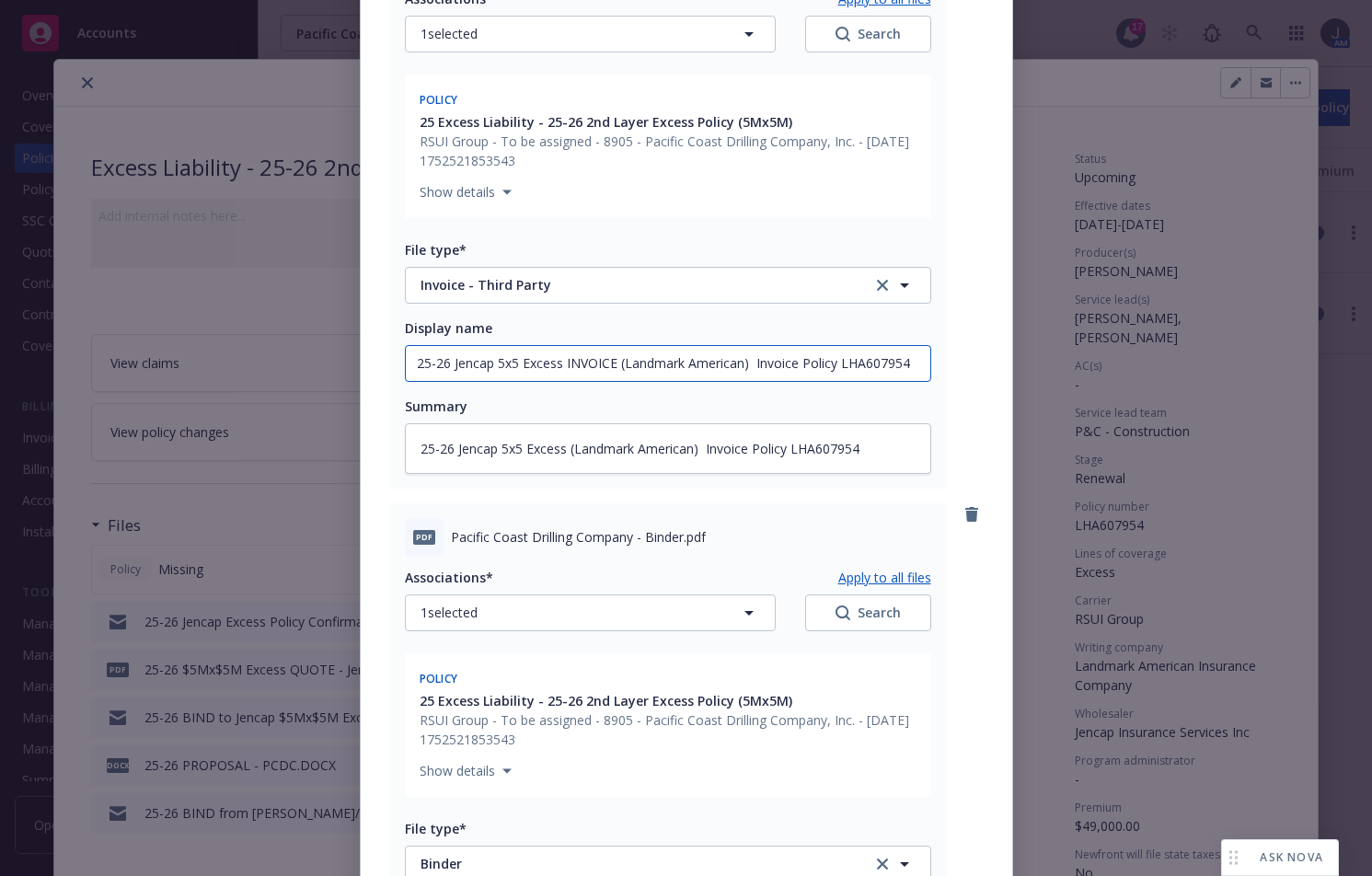 click on "25-26 Jencap 5x5 Excess INVOICE (Landmark American)  Invoice Policy LHA607954" at bounding box center [668, -215] 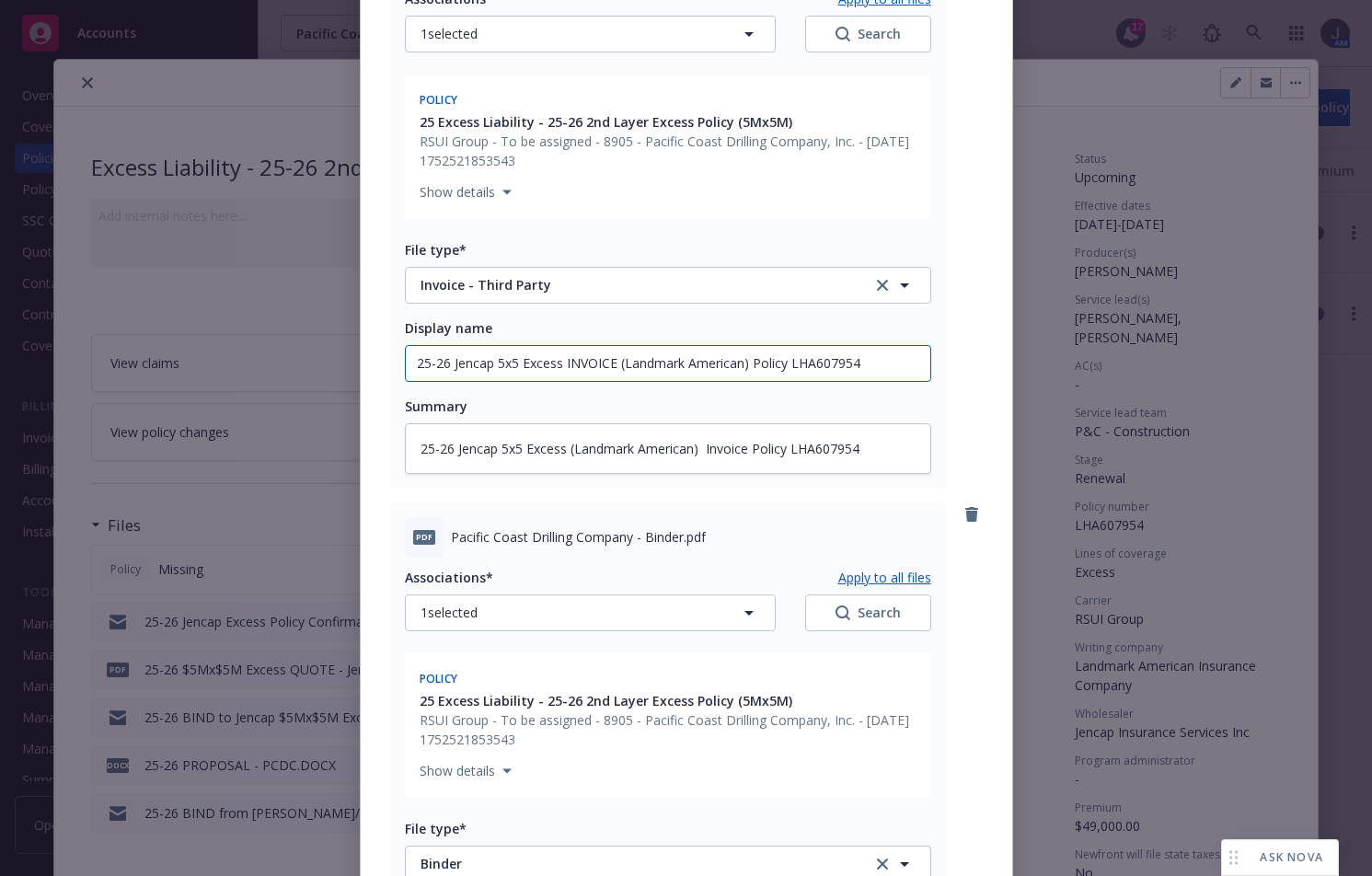 scroll, scrollTop: 1319, scrollLeft: 0, axis: vertical 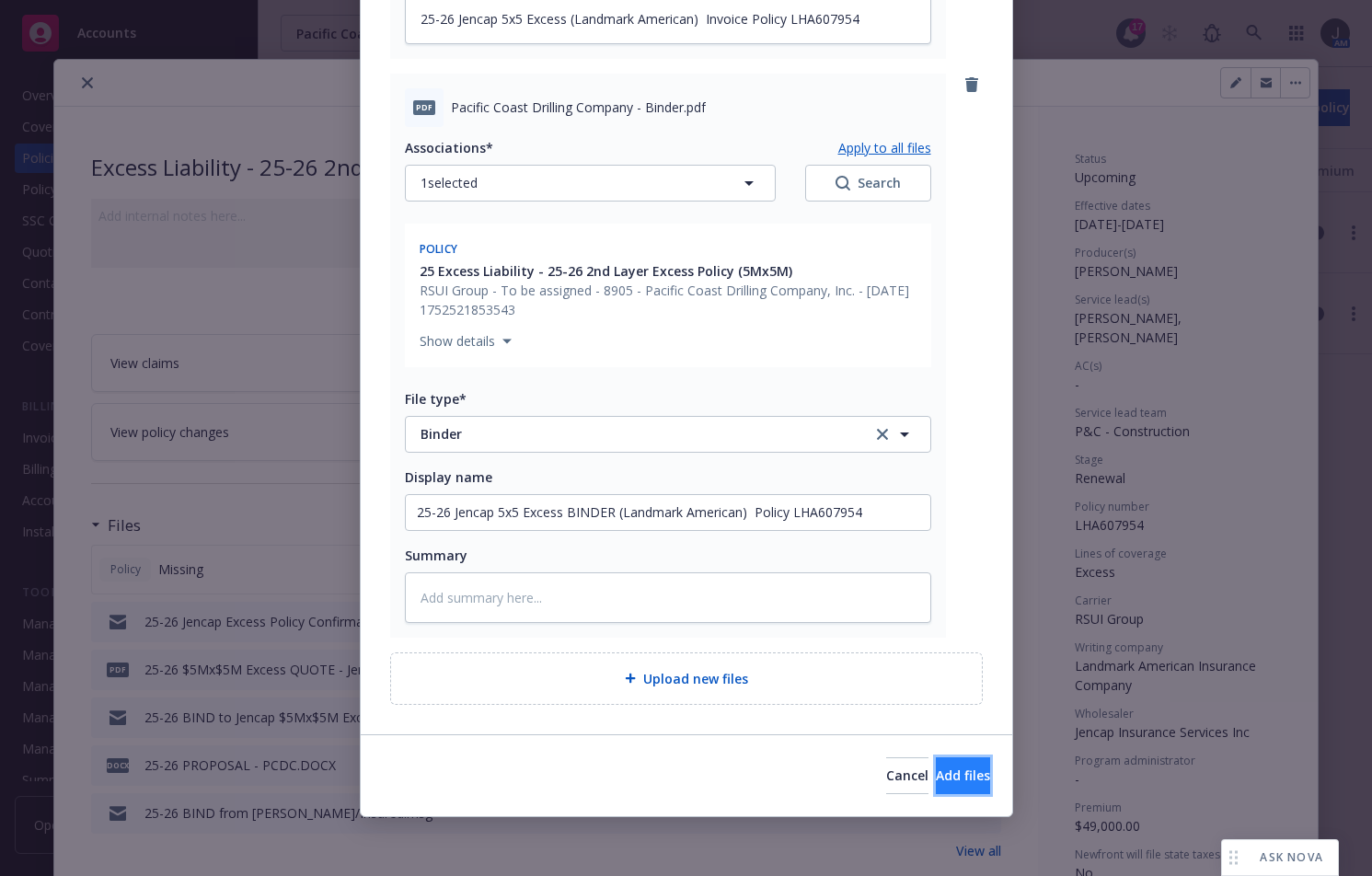click on "Add files" at bounding box center (963, 776) 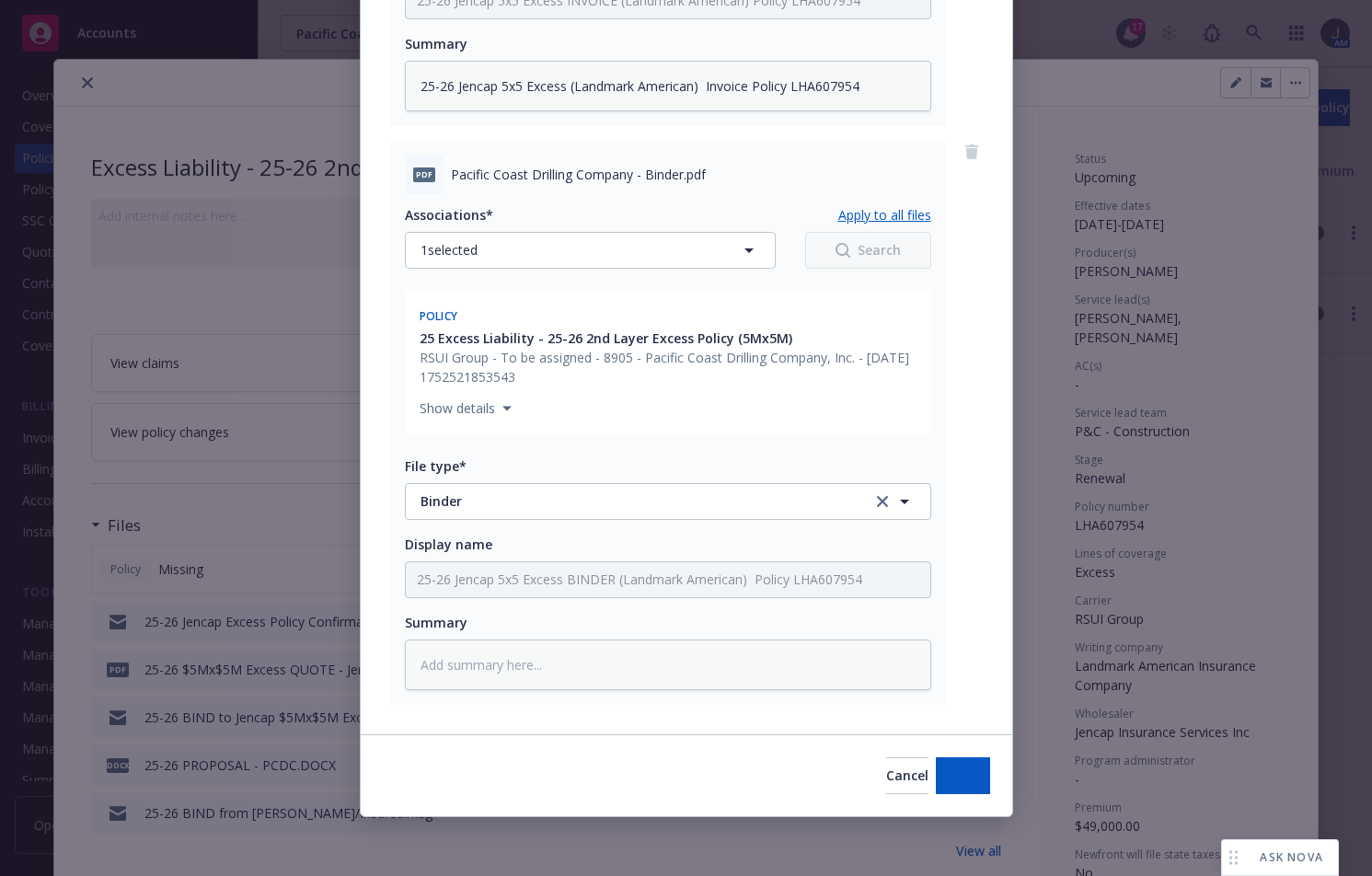 scroll, scrollTop: 1251, scrollLeft: 0, axis: vertical 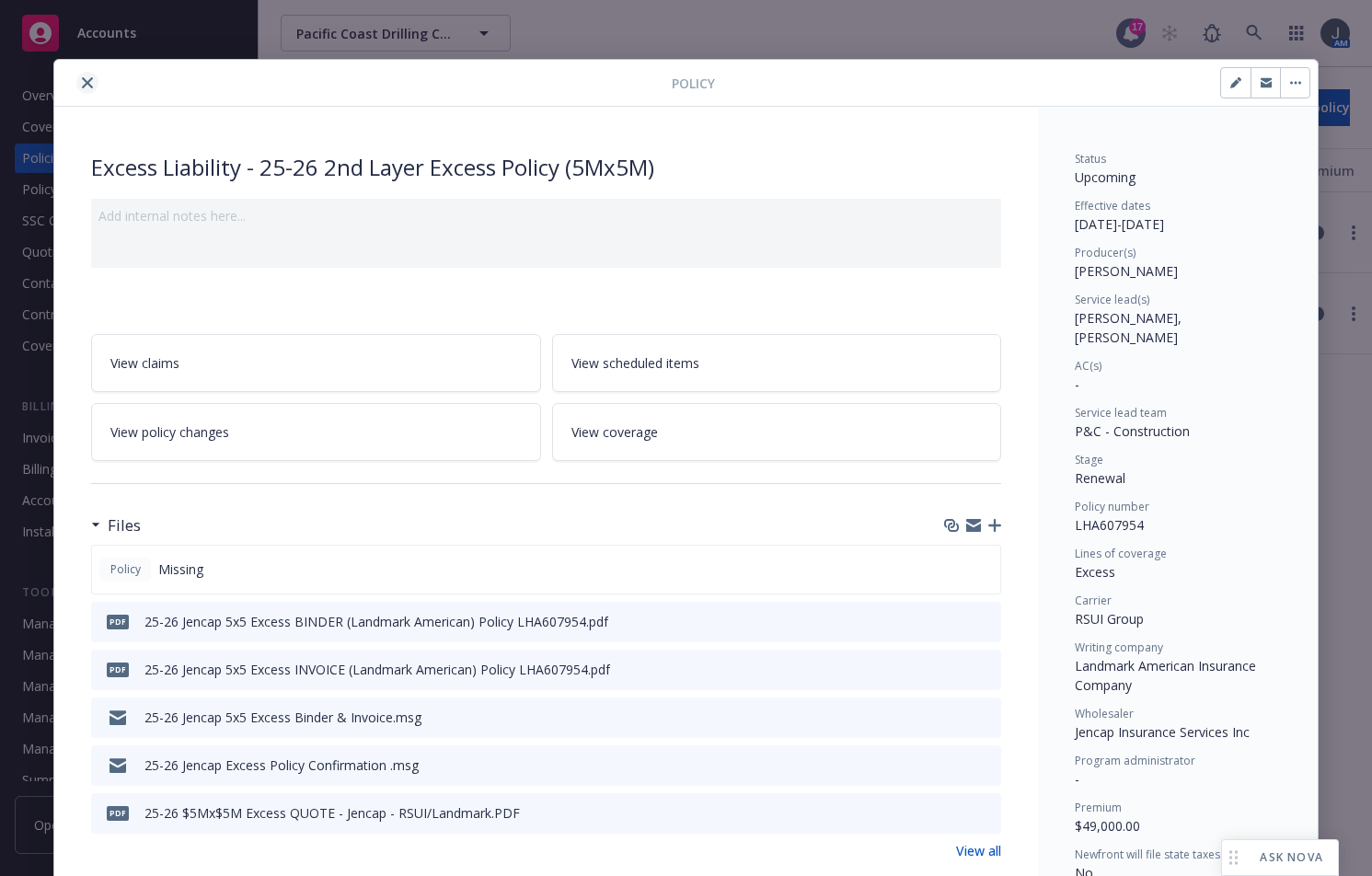 click 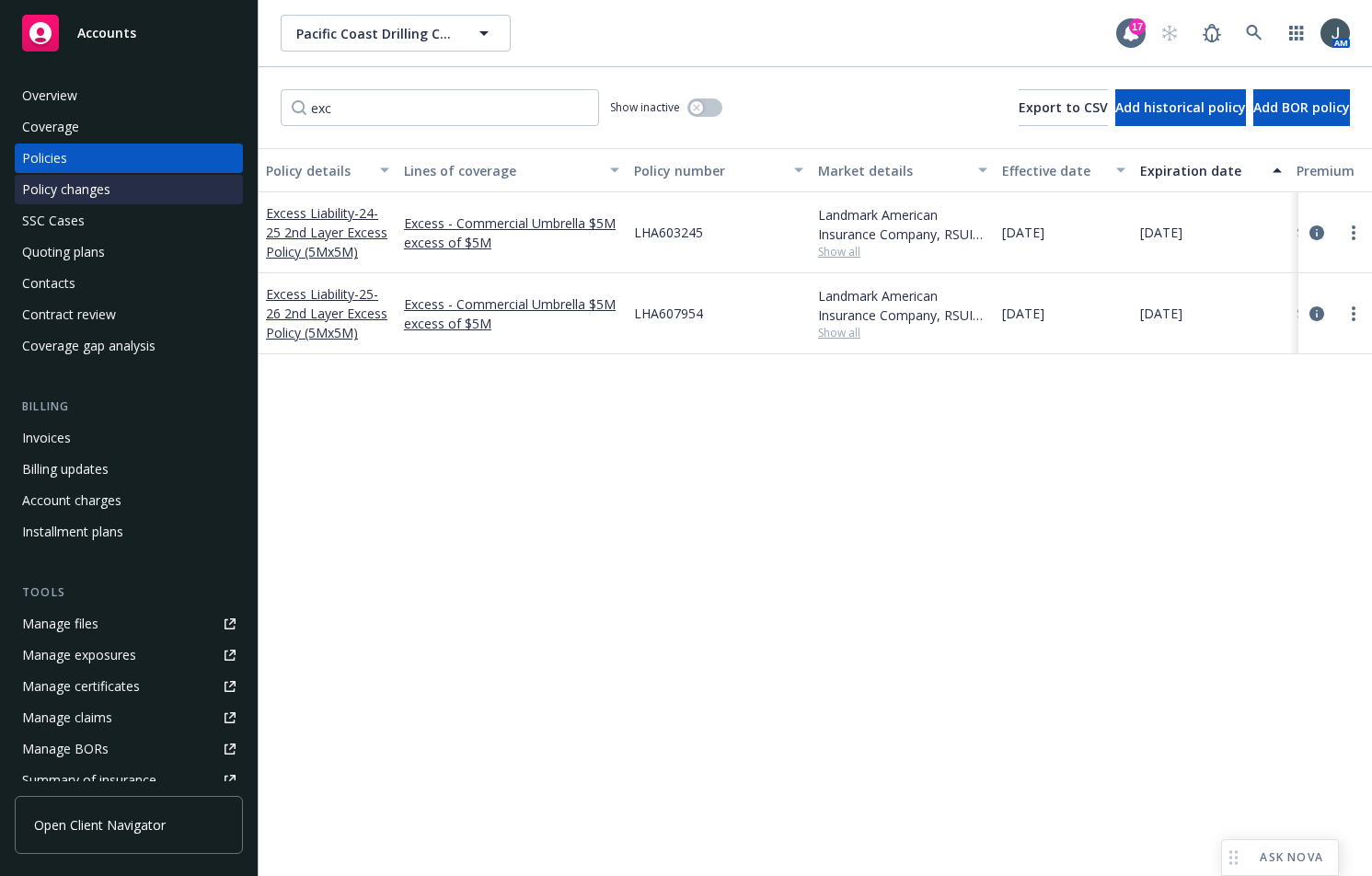click on "Policy changes" at bounding box center (66, 190) 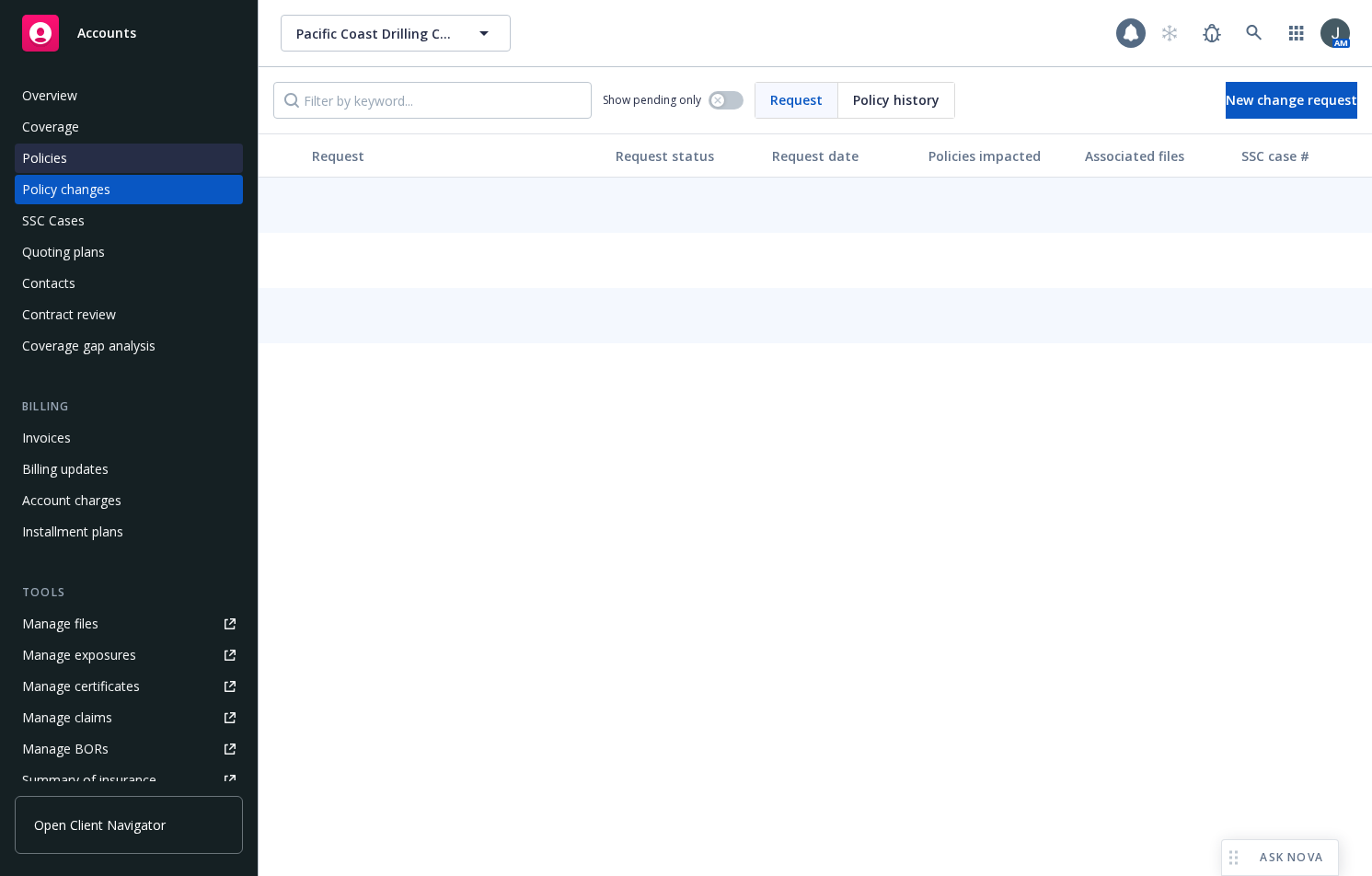 click on "Policies" at bounding box center (129, 158) 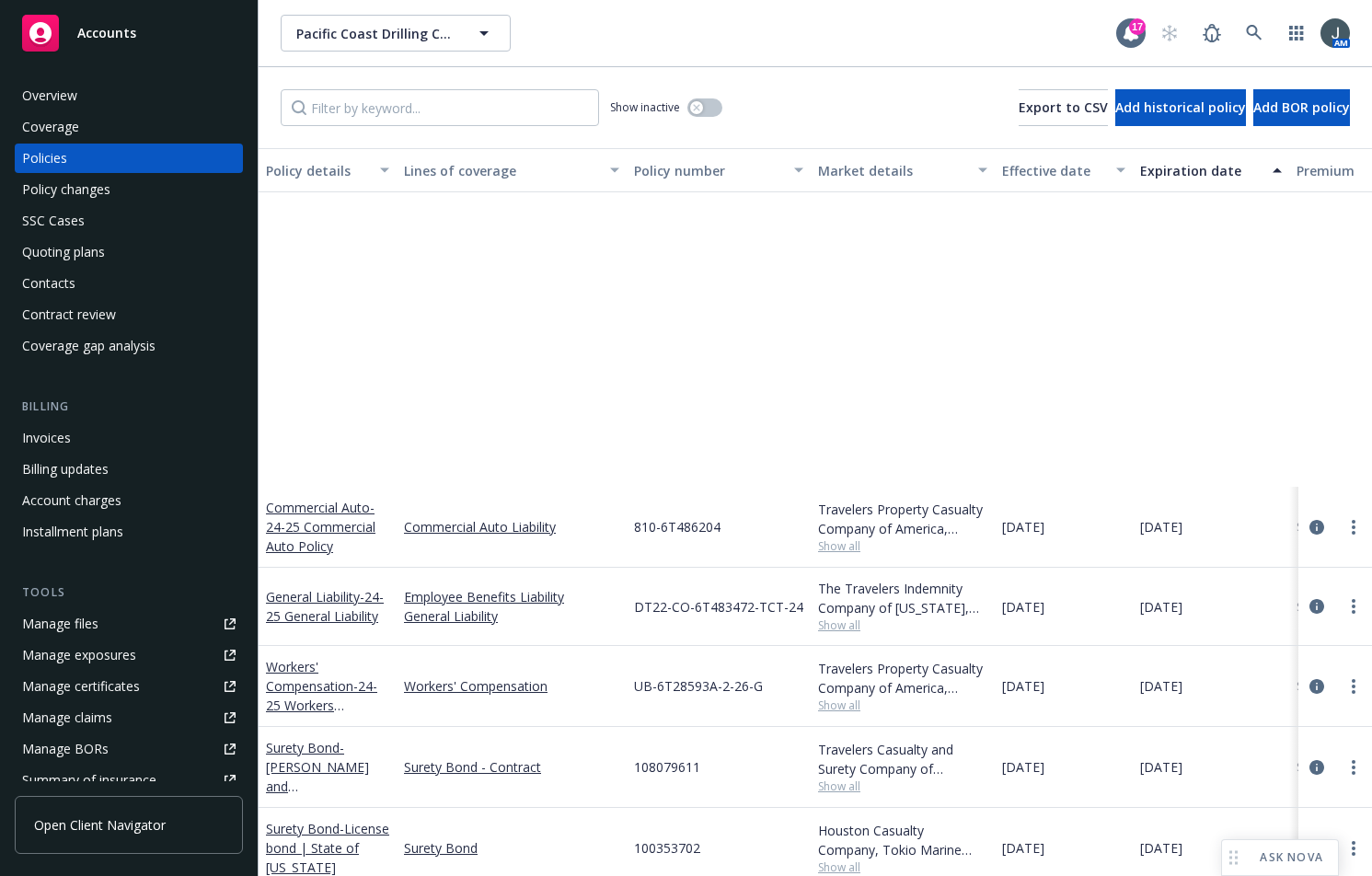 scroll, scrollTop: 430, scrollLeft: 0, axis: vertical 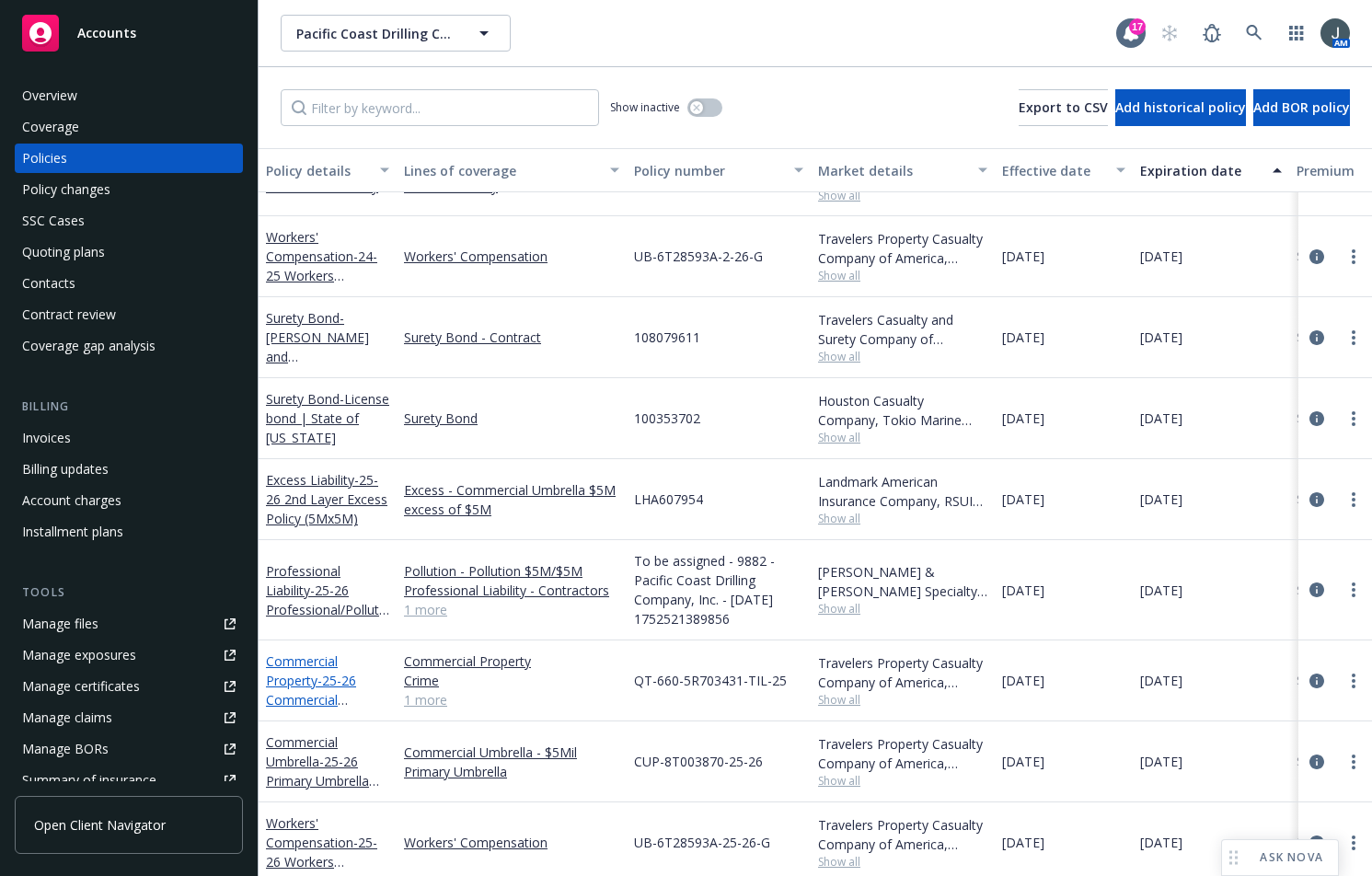 click on "-  25-26 Commercial Property/Inland Marine Policy" at bounding box center (312, 709) 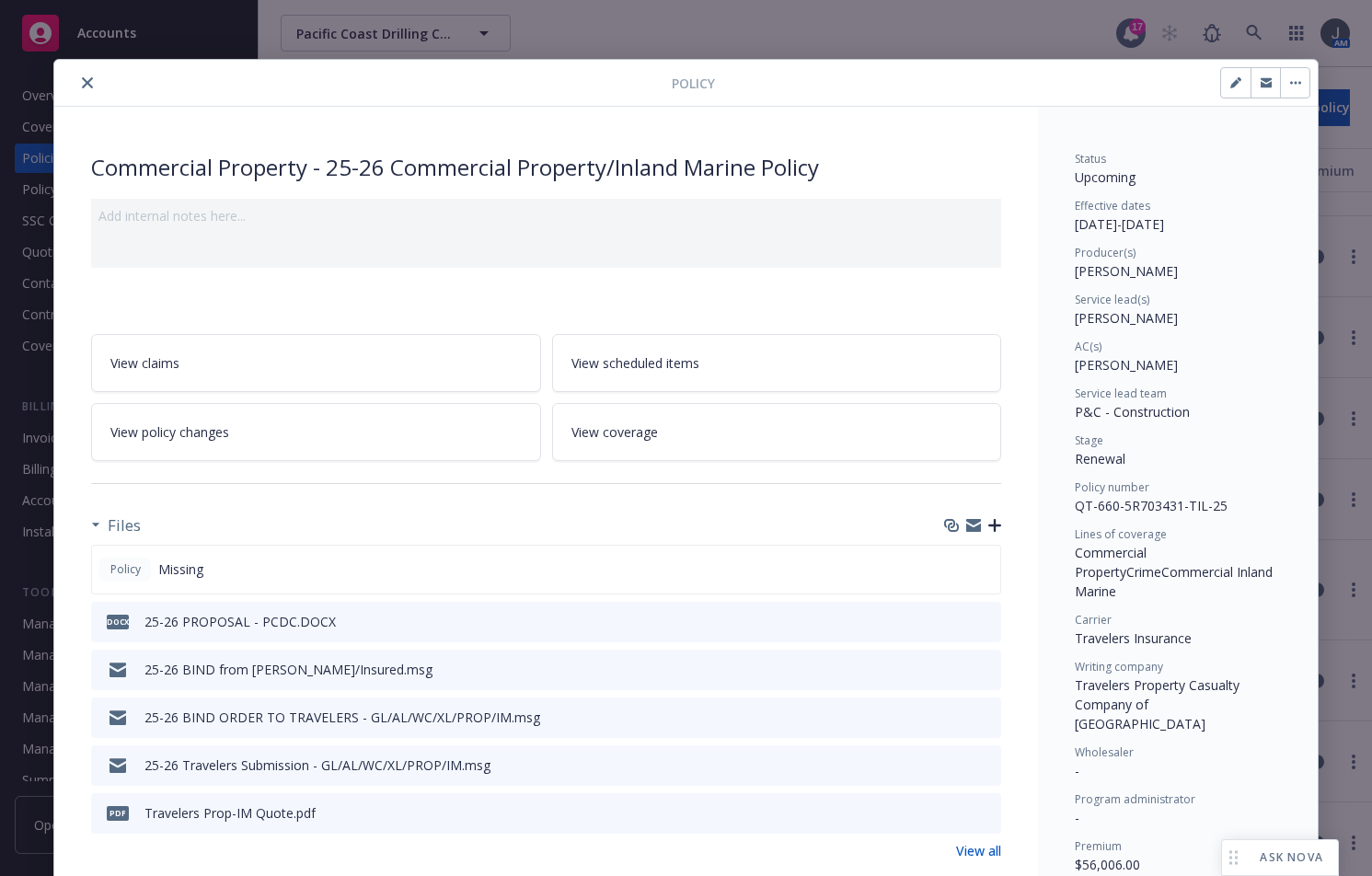 click 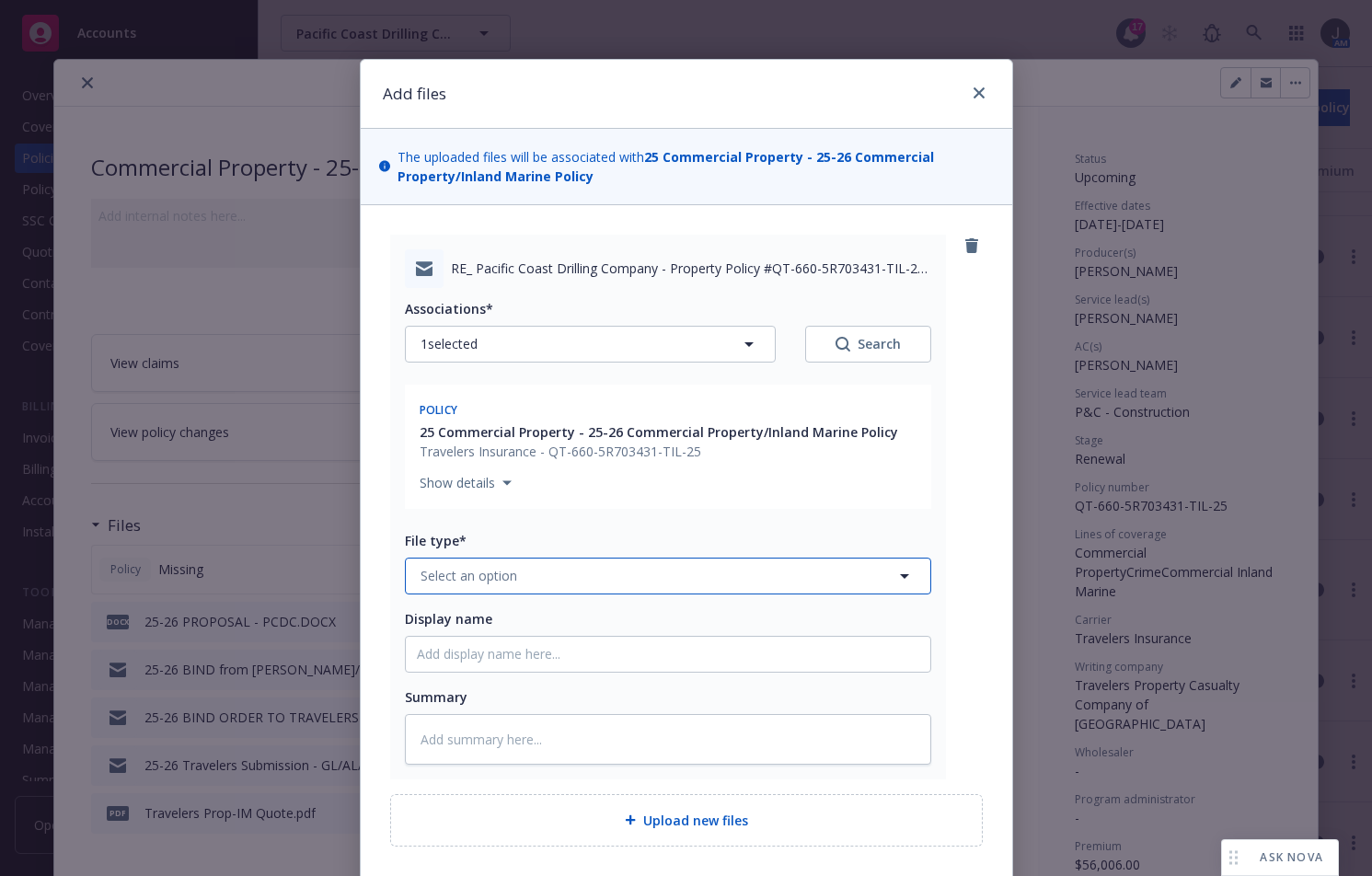click on "Select an option" at bounding box center (668, 576) 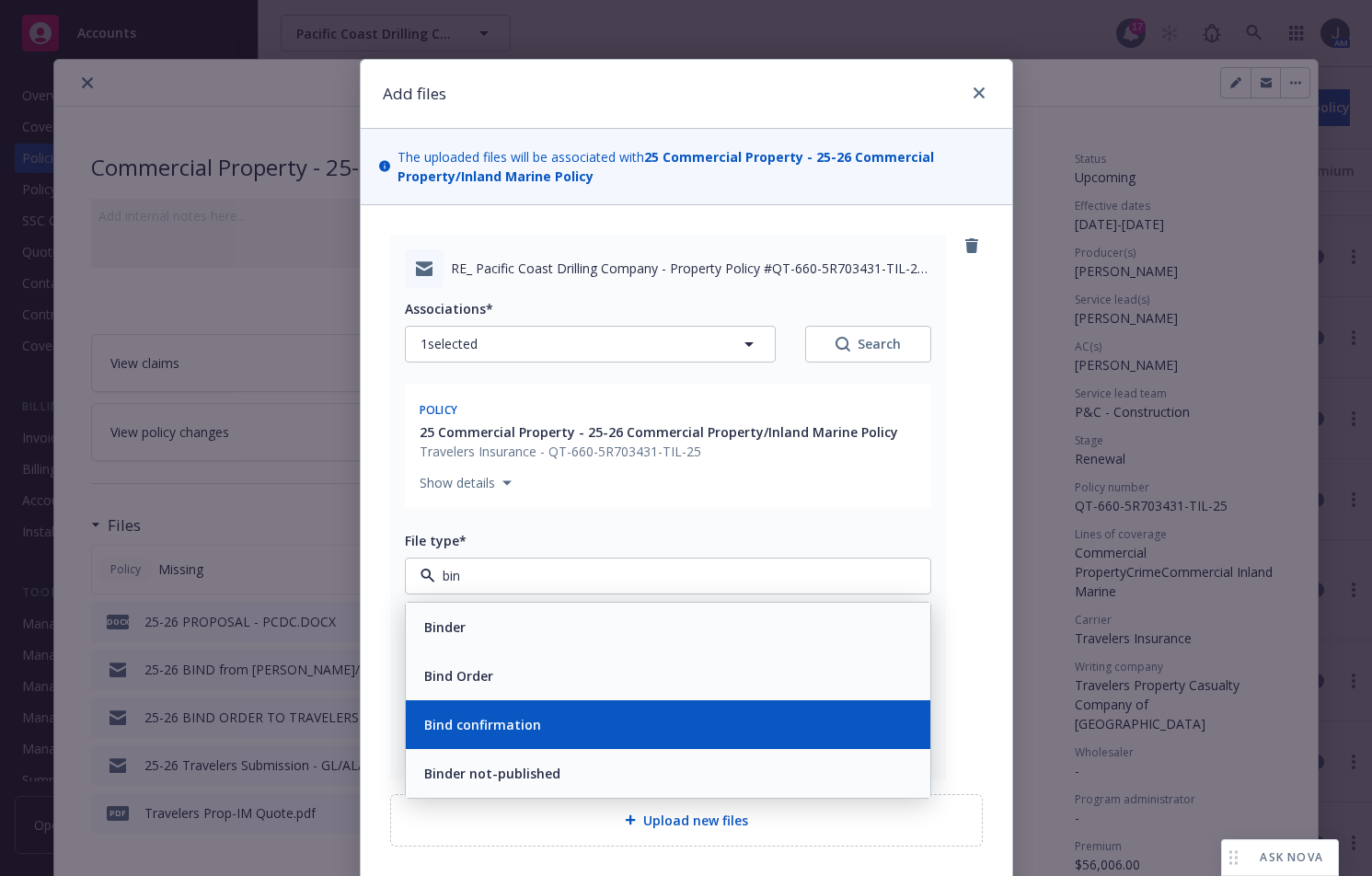click on "Bind confirmation" at bounding box center [668, 724] 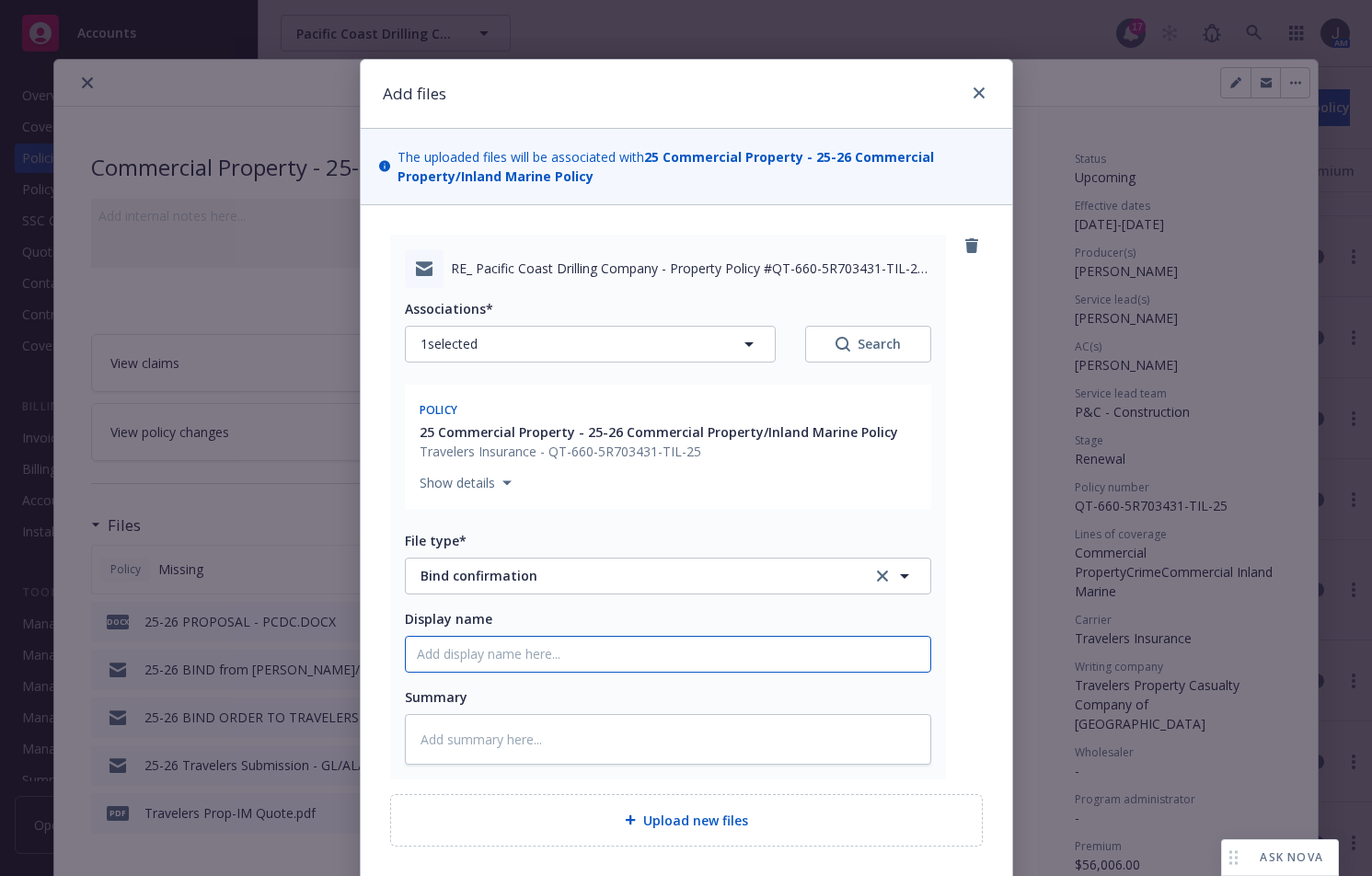 click on "Display name" at bounding box center (668, 654) 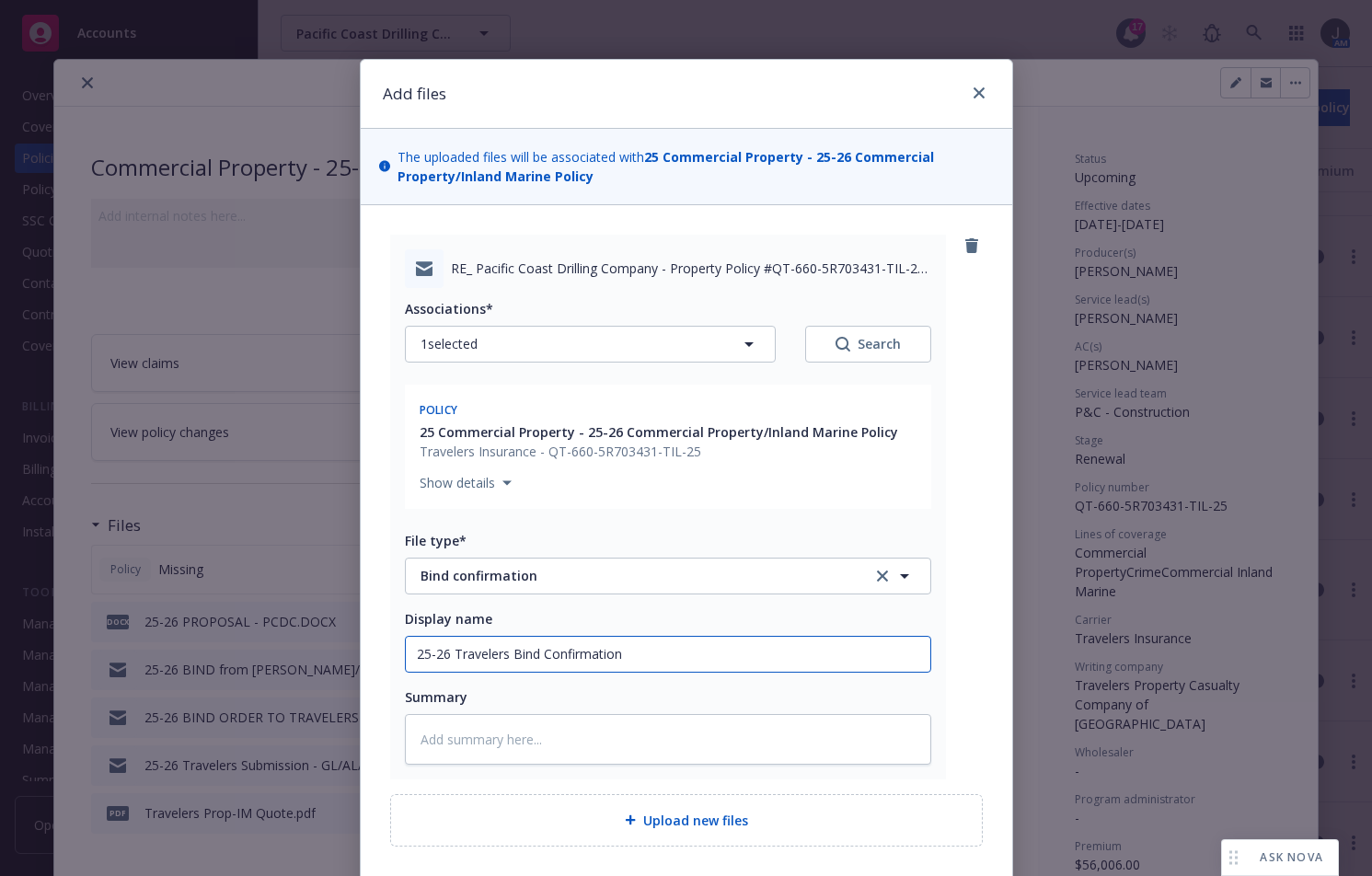 click on "25-26 Travelers Bind Confirmation" at bounding box center (668, 654) 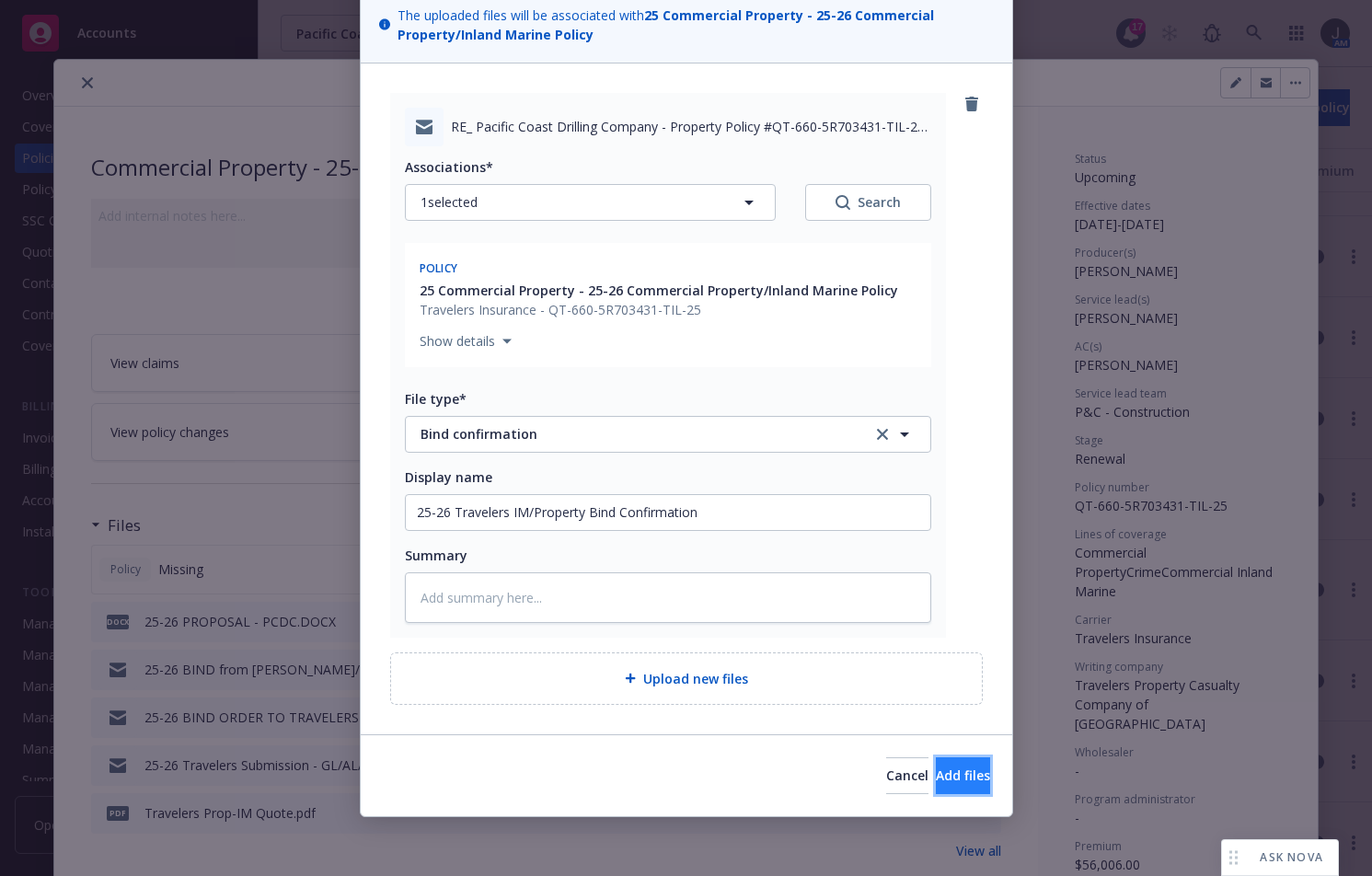 click on "Add files" at bounding box center [963, 775] 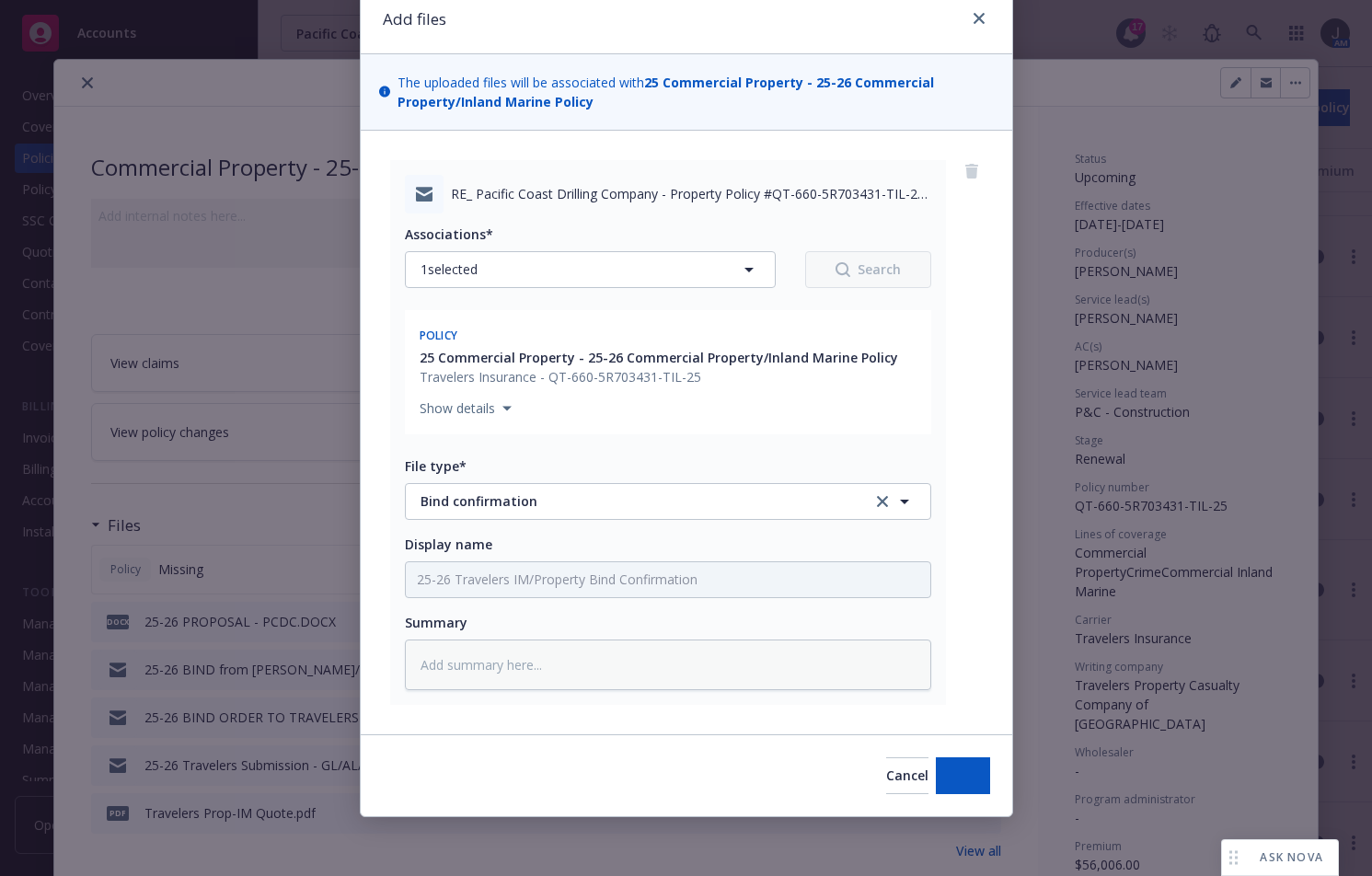 scroll, scrollTop: 75, scrollLeft: 0, axis: vertical 